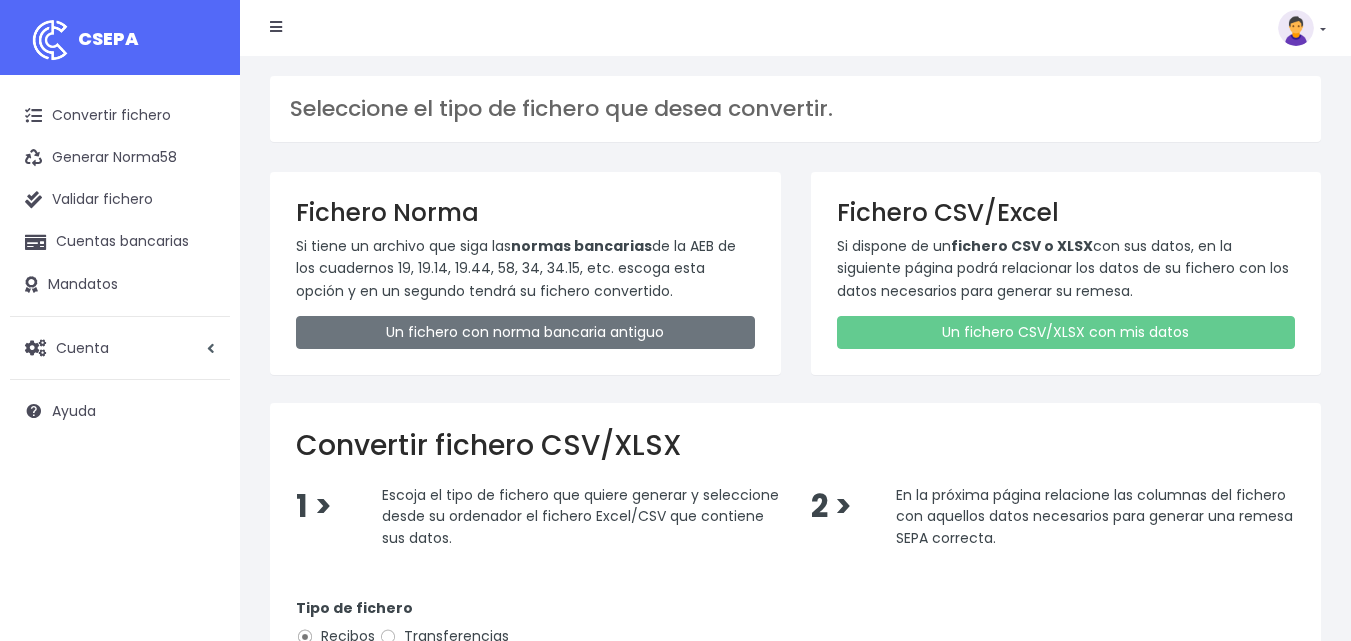 scroll, scrollTop: 0, scrollLeft: 0, axis: both 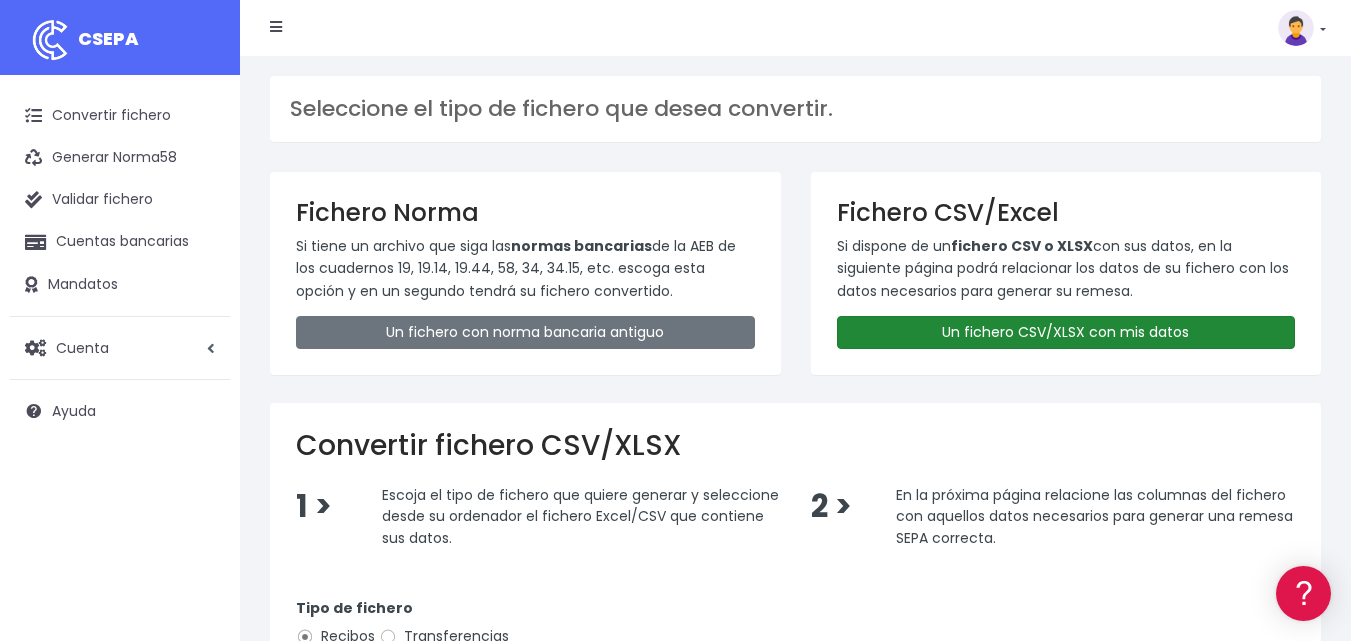 click on "Un fichero CSV/XLSX con mis datos" at bounding box center (1066, 332) 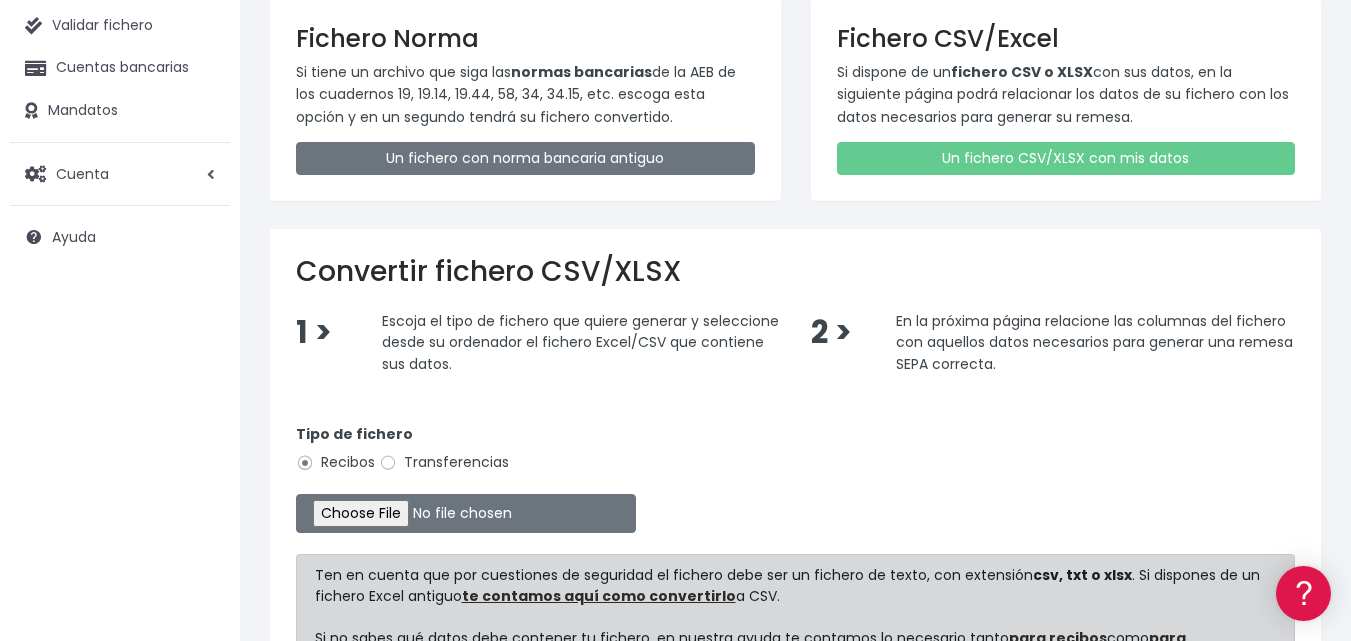 scroll, scrollTop: 186, scrollLeft: 0, axis: vertical 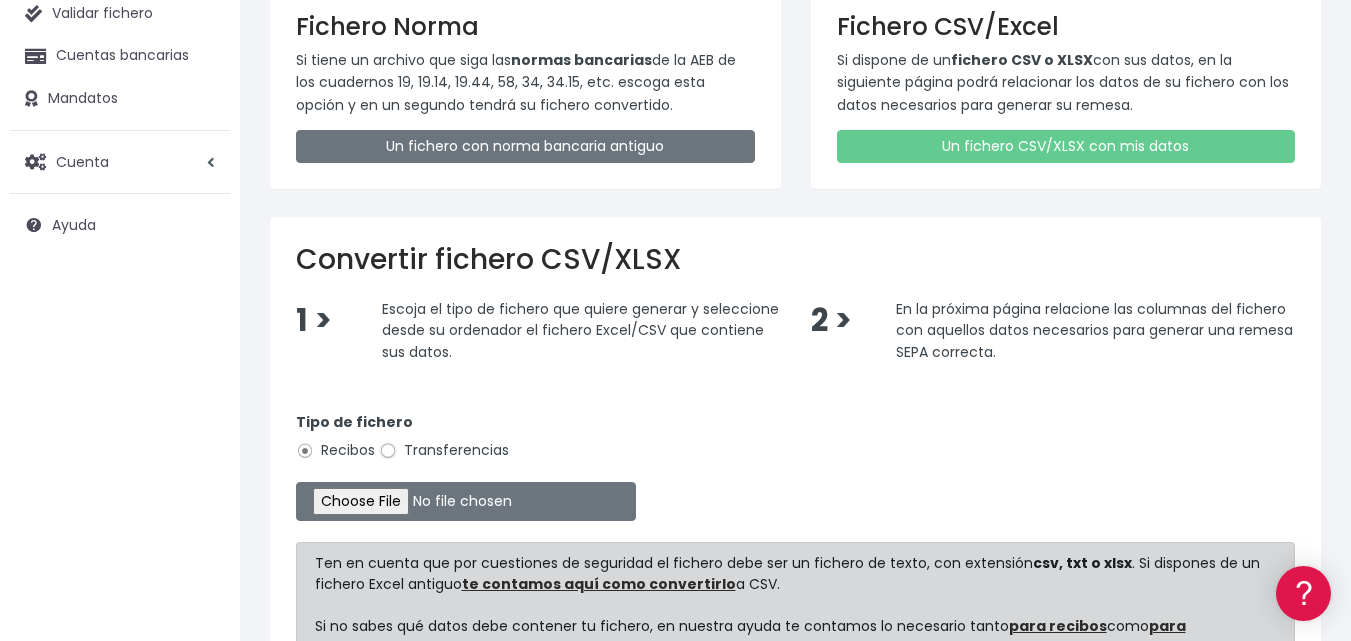click on "Transferencias" at bounding box center (388, 451) 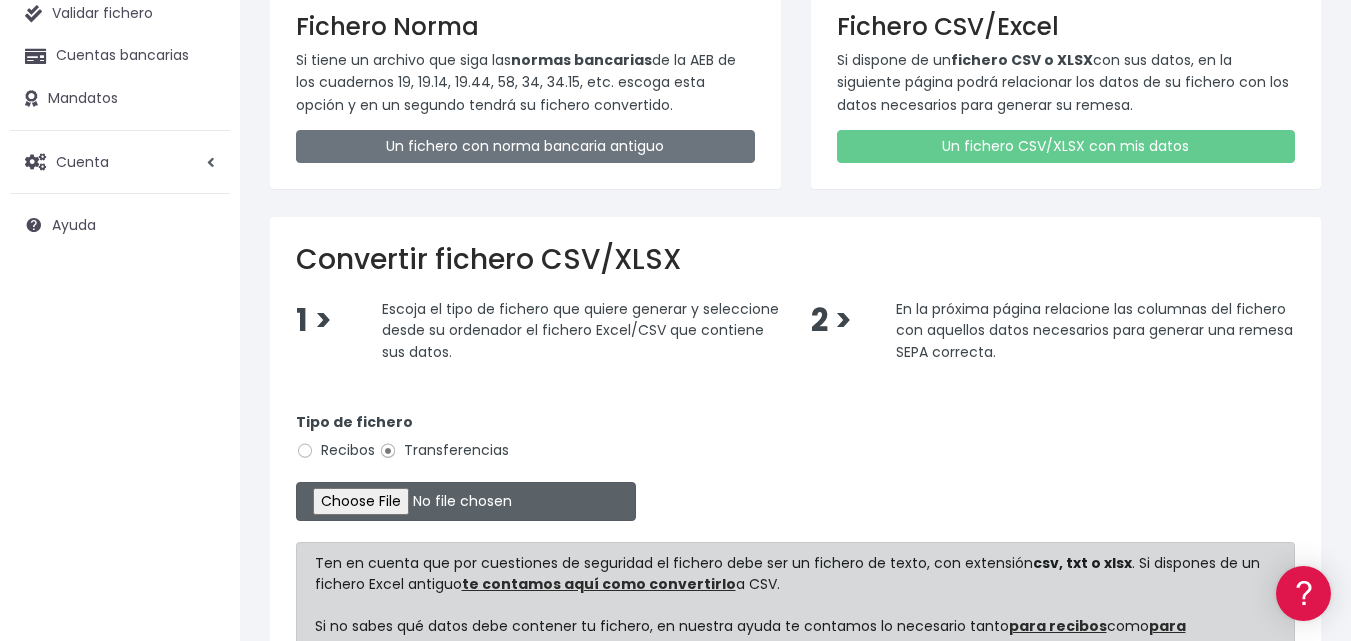 click at bounding box center [466, 501] 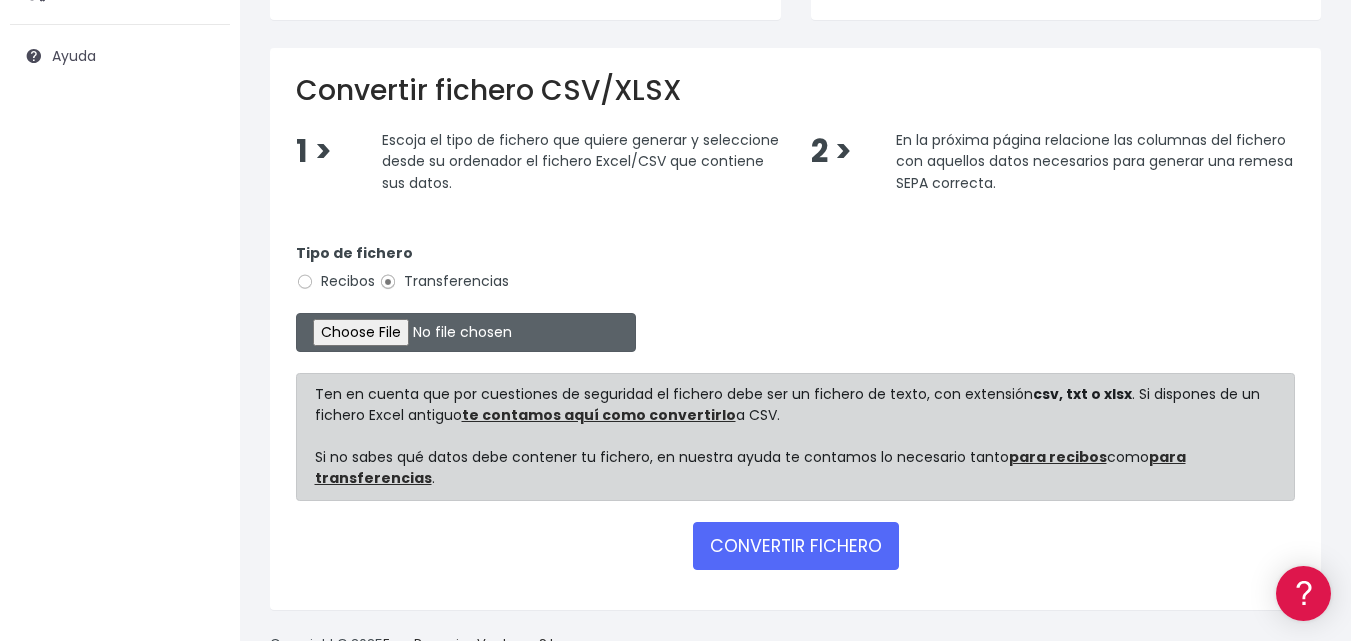 scroll, scrollTop: 411, scrollLeft: 0, axis: vertical 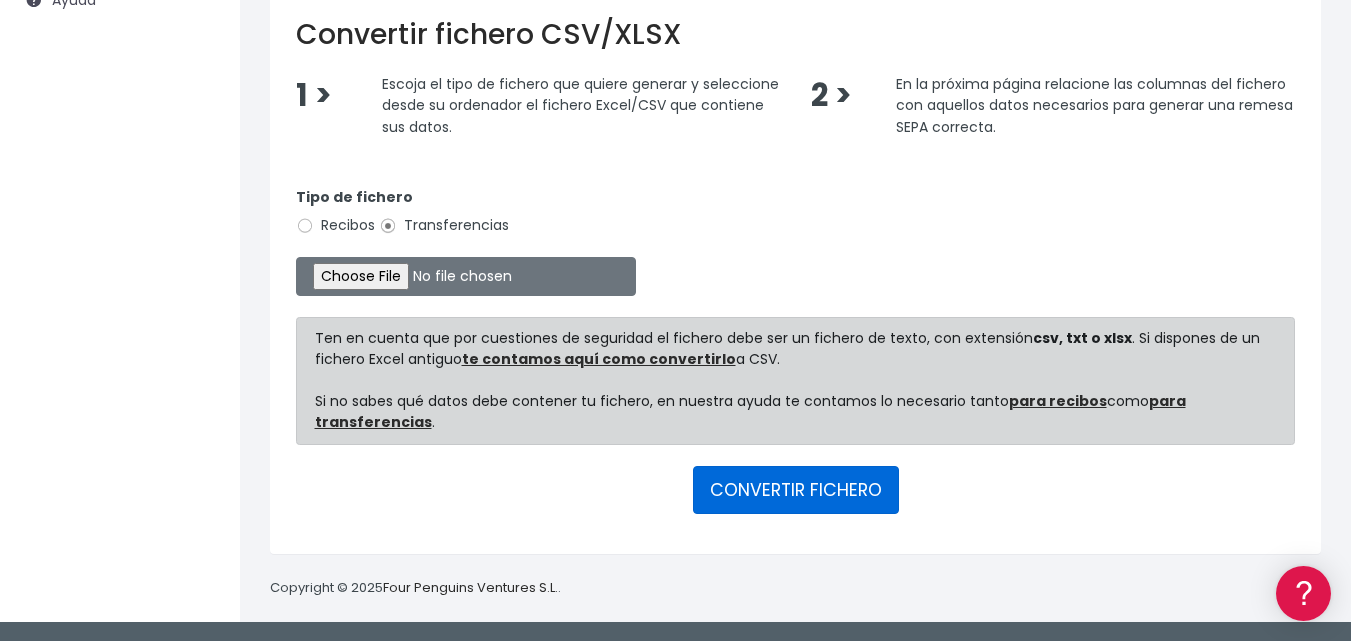 click on "CONVERTIR FICHERO" at bounding box center [796, 490] 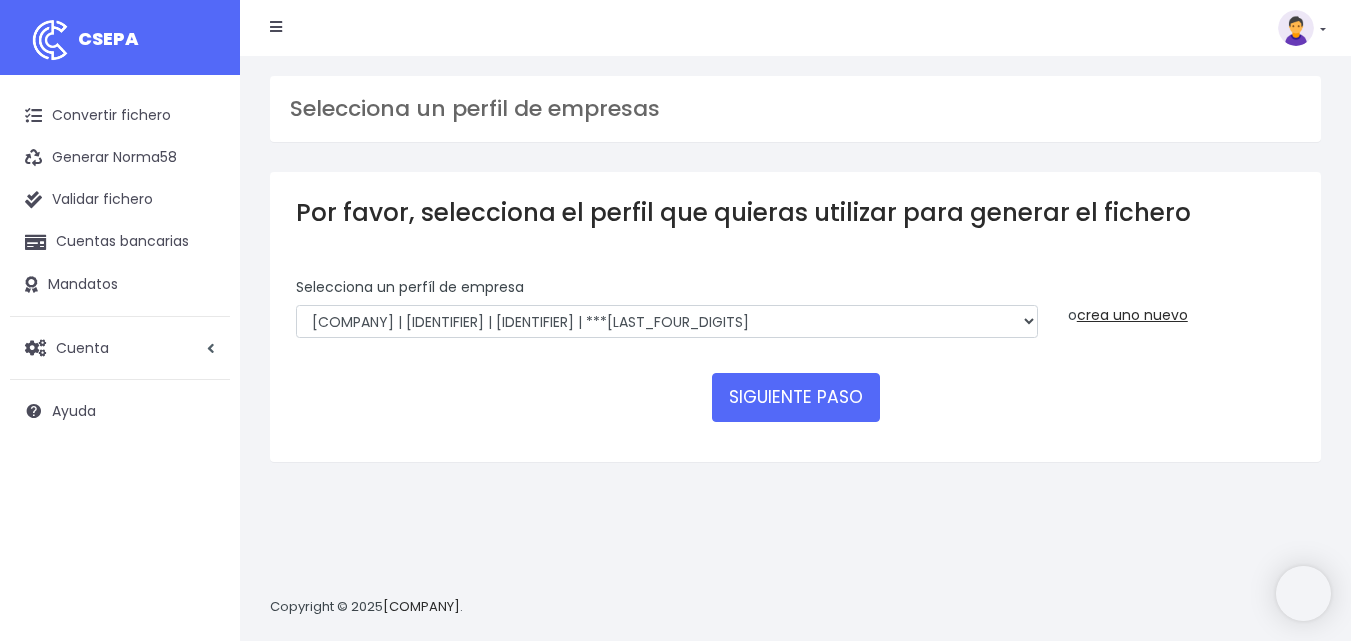 scroll, scrollTop: 0, scrollLeft: 0, axis: both 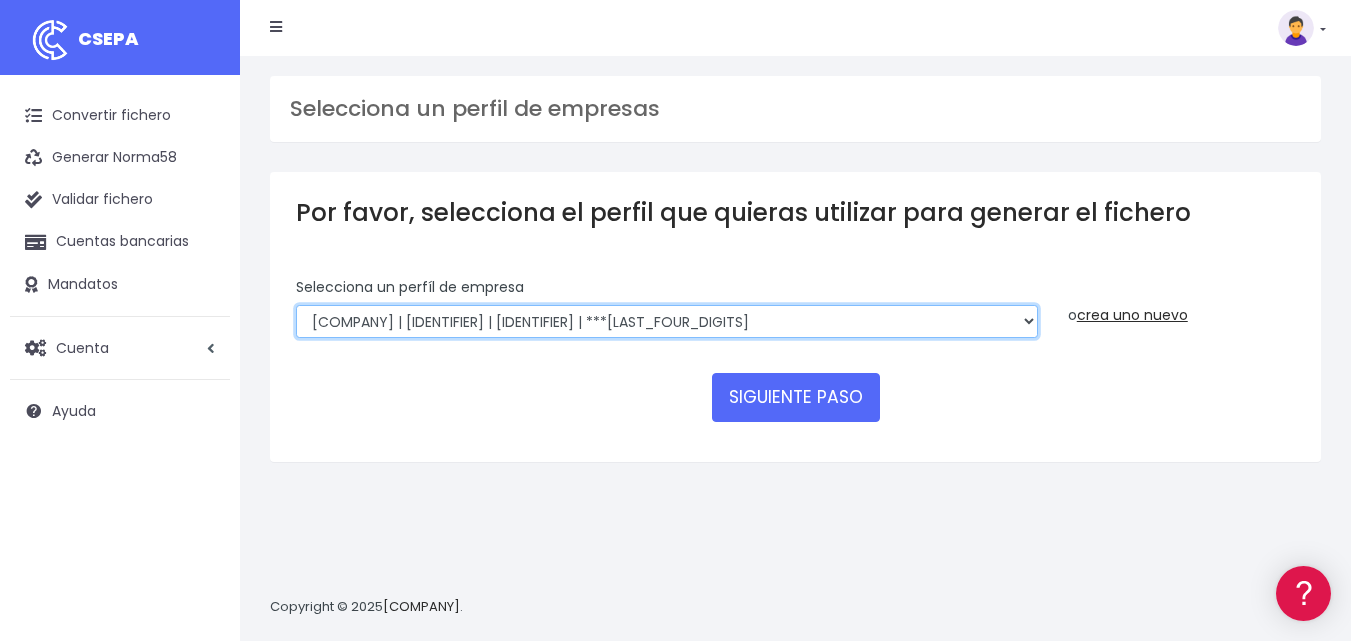 click on "DINAMO EDUCACIÓN DEPORTES Y VIAJES SL | B86290020000 | BSABESBBXXX | ***01733
DINAMO EDUCACIÓN DEPORTES Y VIAJES SL | B86290020000 | BKBKESMMXXX | ***55785
|  |  | ***" at bounding box center (667, 322) 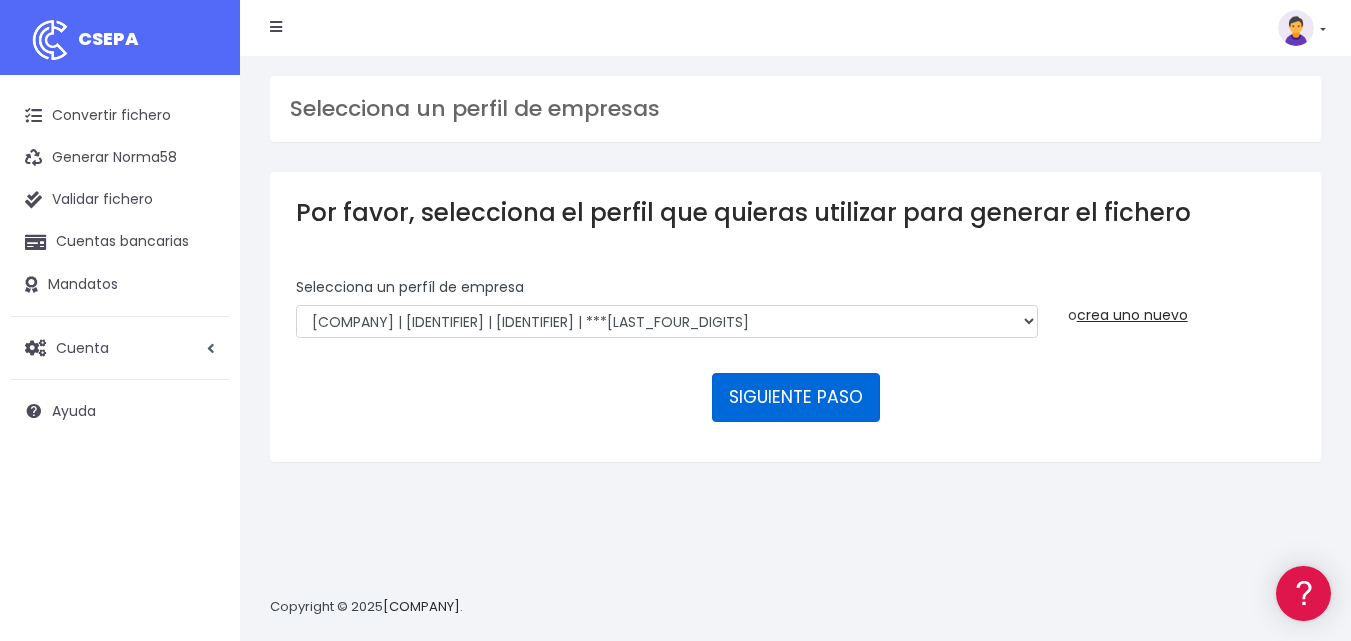 click on "SIGUIENTE PASO" at bounding box center (796, 397) 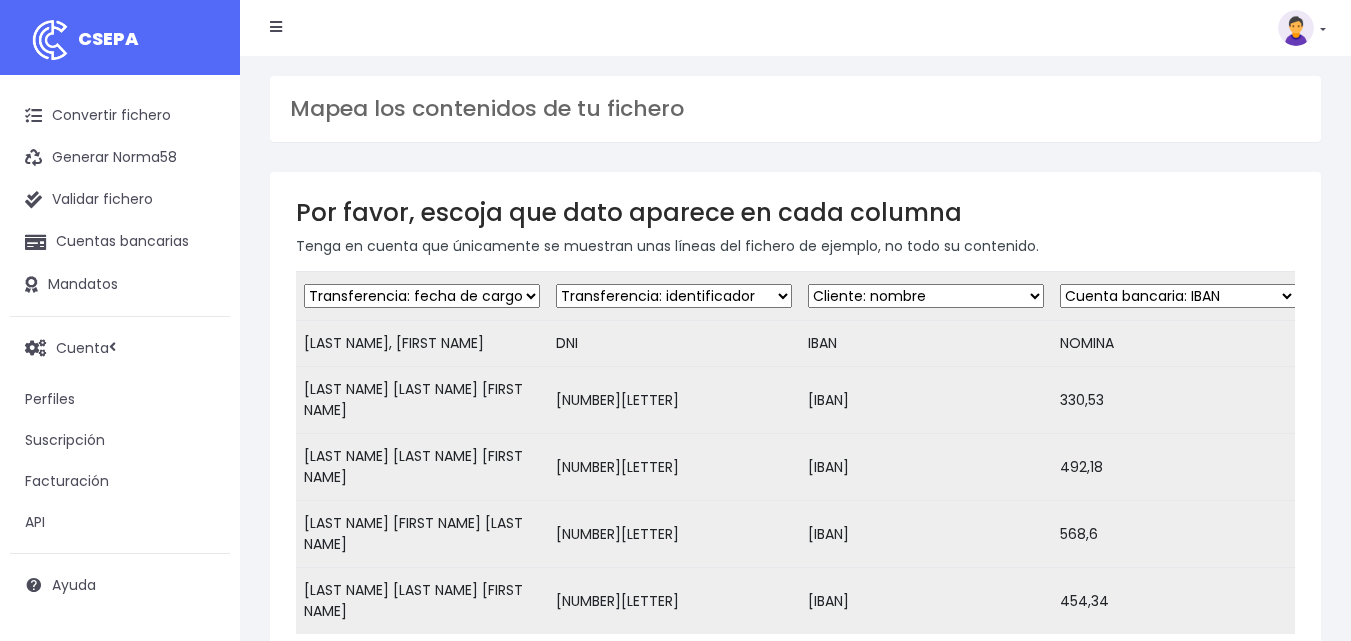 scroll, scrollTop: 0, scrollLeft: 0, axis: both 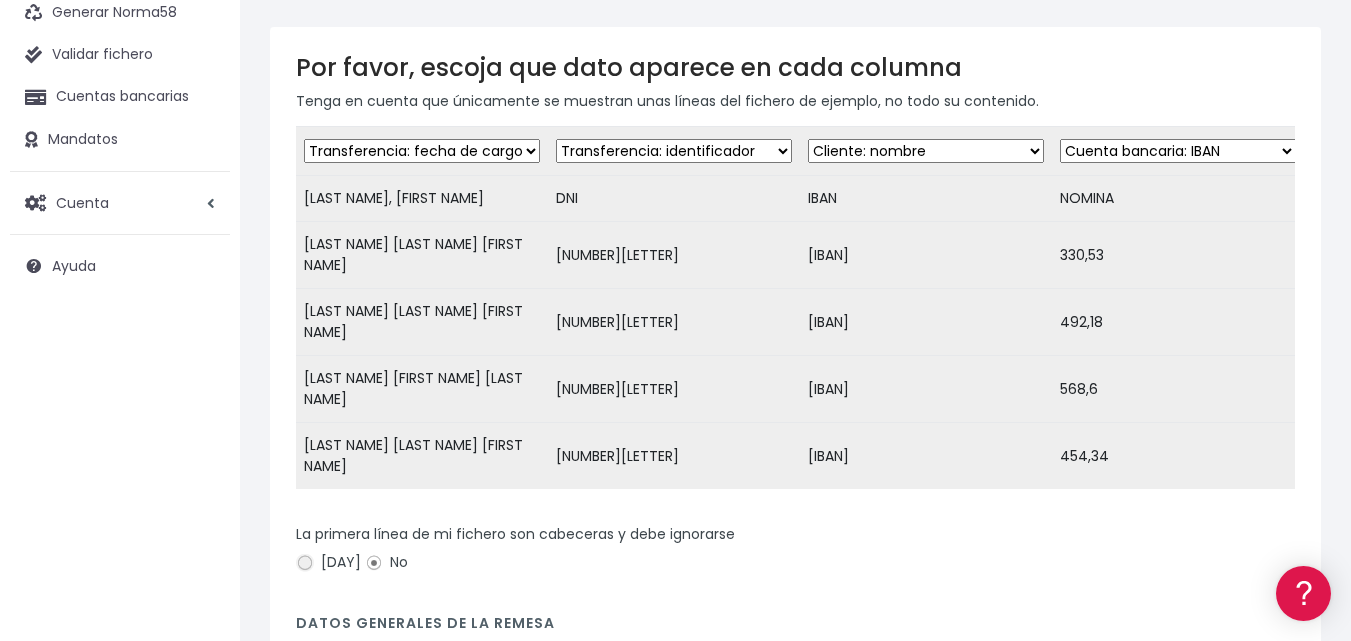 click on "Si" at bounding box center (305, 479) 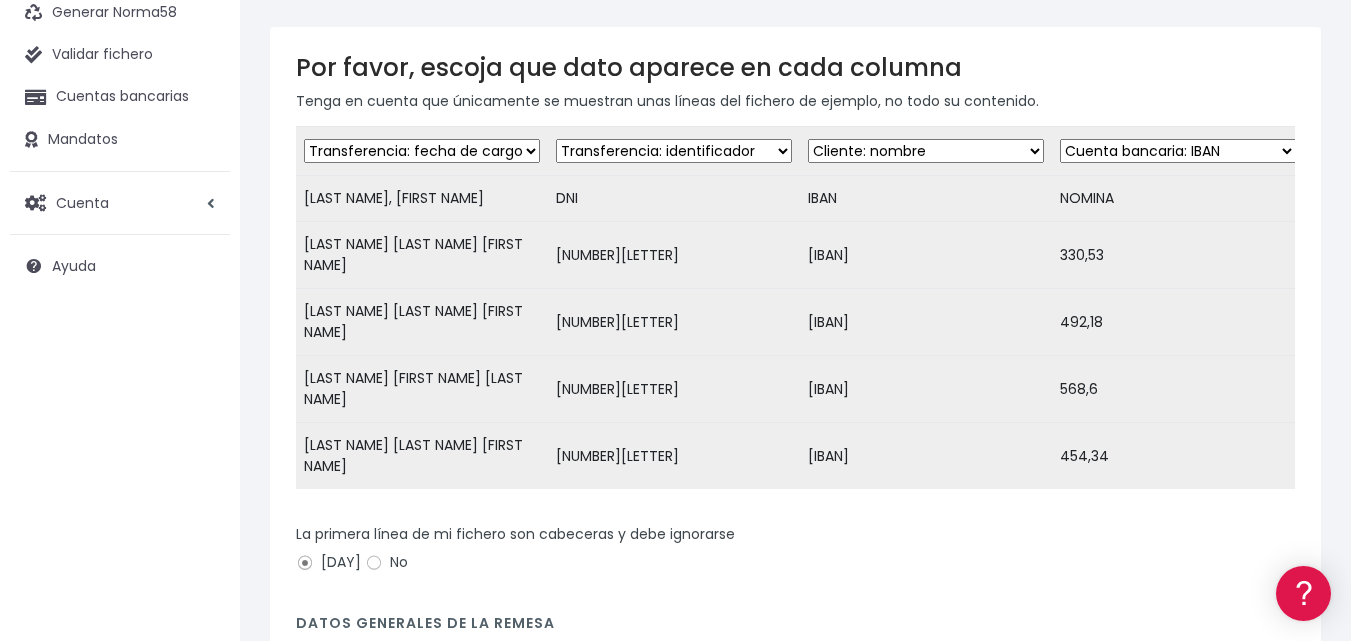 click on "Desechar campo
Cliente: nombre
Cliente: DNI
Cliente: Email
Cliente: referencia
Cuenta bancaria: BIC
Cuenta bancaria: IBAN
Cuenta bancaria: CC
Transferencia: importe
Transferencia: fecha de cargo
Transferencia: descripción
Transferencia: identificador" at bounding box center (450, 151) 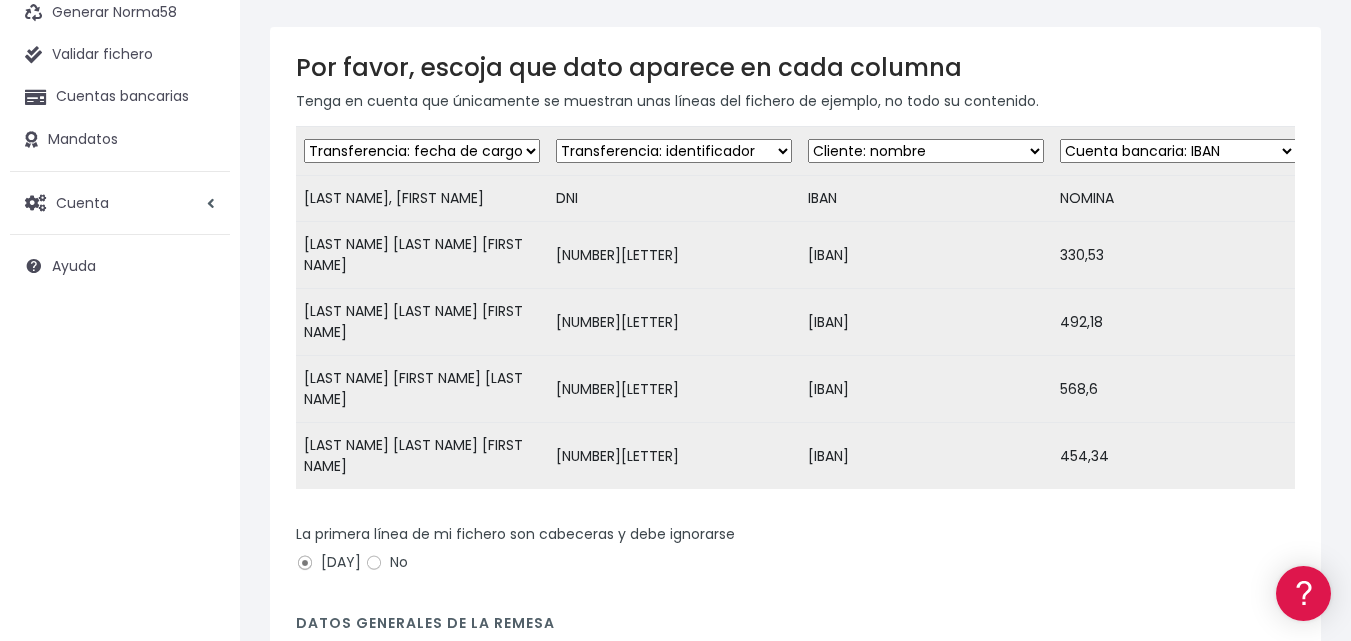 select on "creditor" 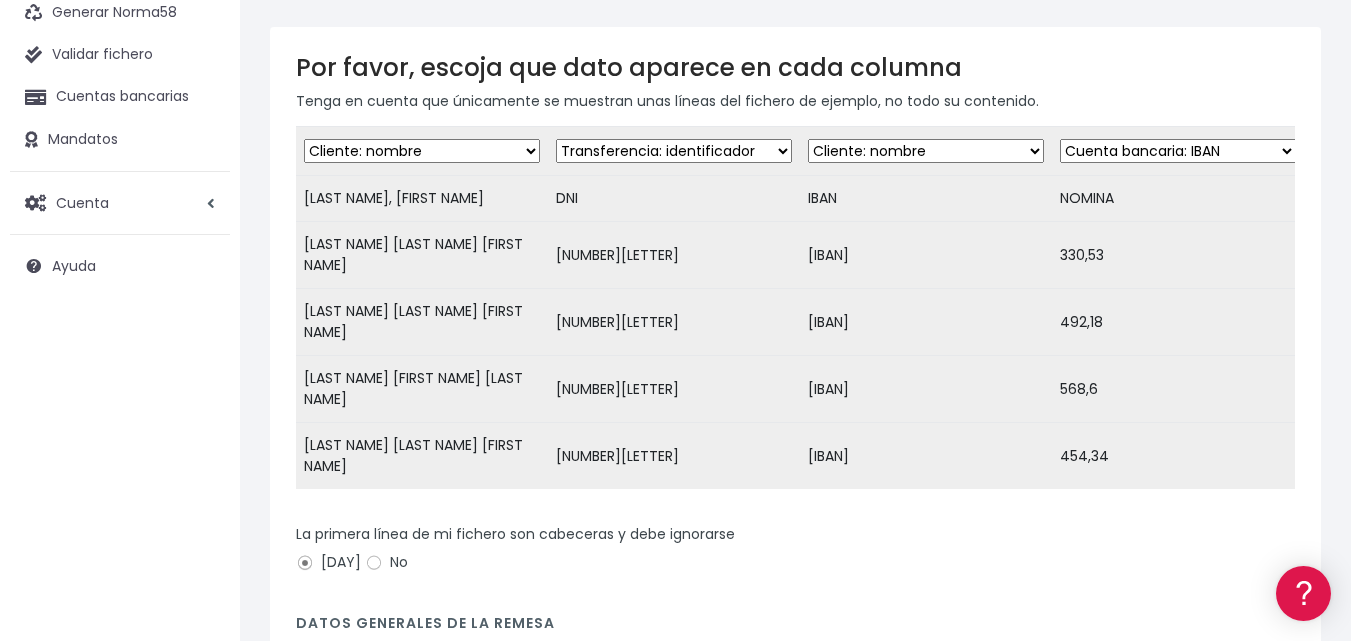 click on "Desechar campo
Cliente: nombre
Cliente: DNI
Cliente: Email
Cliente: referencia
Cuenta bancaria: BIC
Cuenta bancaria: IBAN
Cuenta bancaria: CC
Transferencia: importe
Transferencia: fecha de cargo
Transferencia: descripción
Transferencia: identificador" at bounding box center [758, 151] 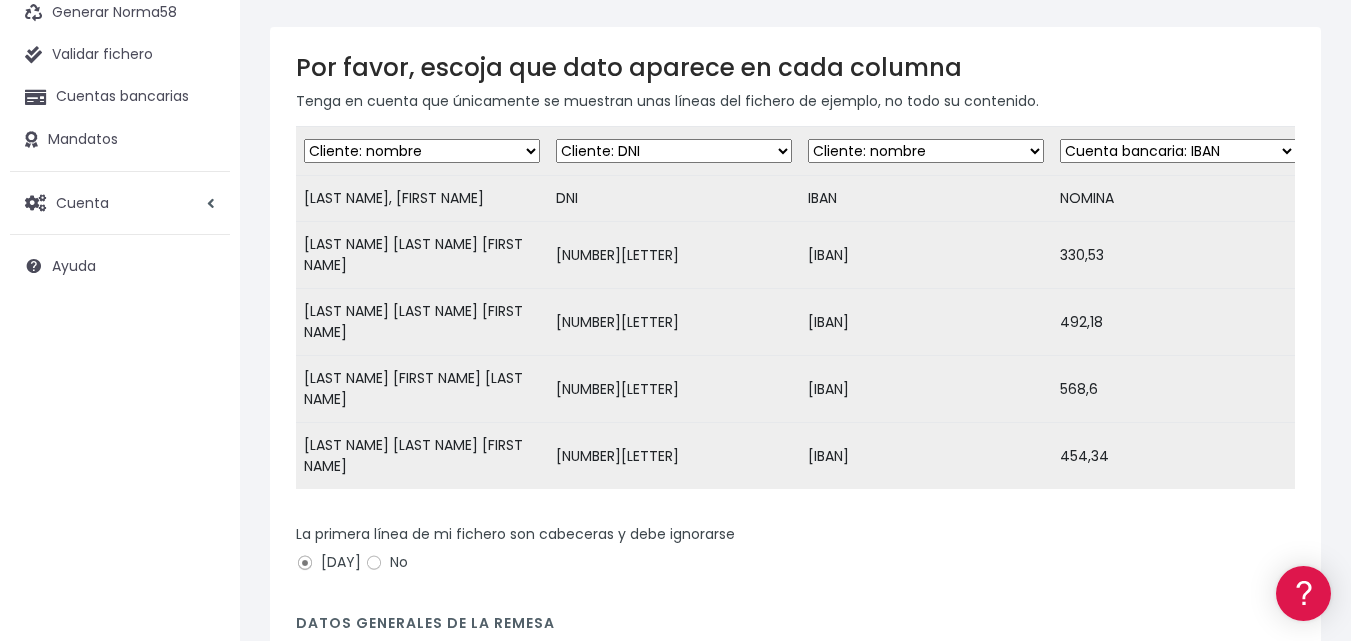 click on "Desechar campo
Cliente: nombre
Cliente: DNI
Cliente: Email
Cliente: referencia
Cuenta bancaria: BIC
Cuenta bancaria: IBAN
Cuenta bancaria: CC
Transferencia: importe
Transferencia: fecha de cargo
Transferencia: descripción
Transferencia: identificador" at bounding box center (1066, 151) 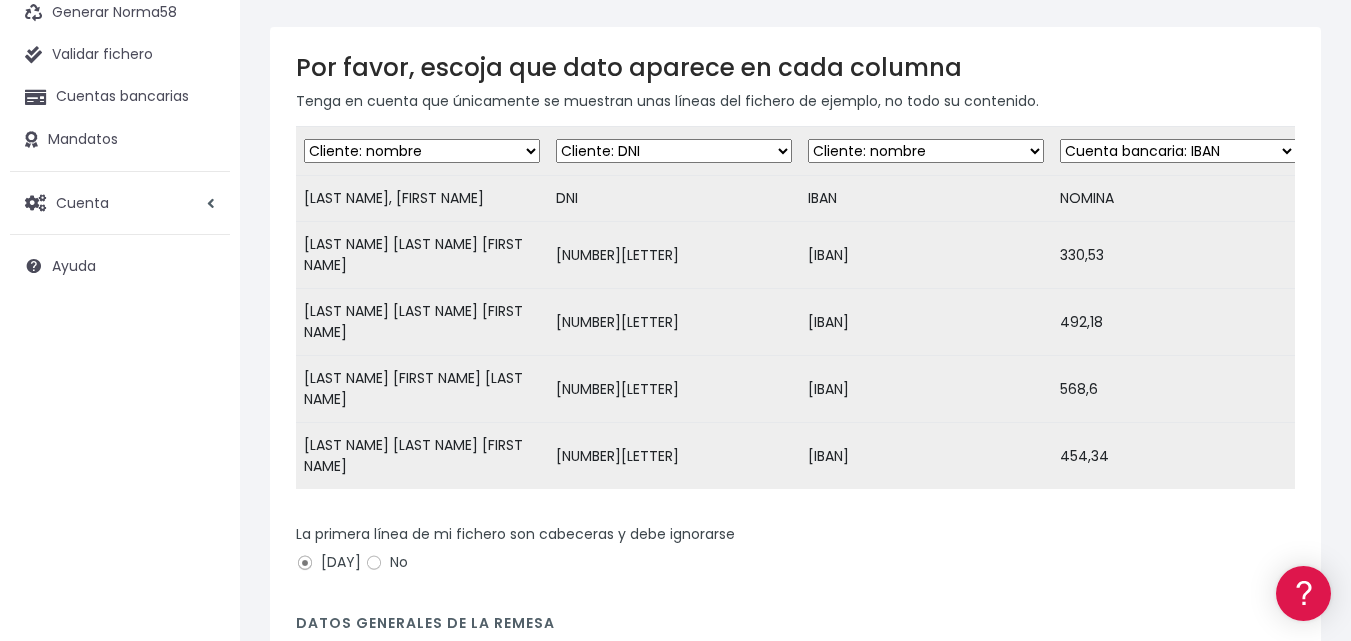 select on "iban" 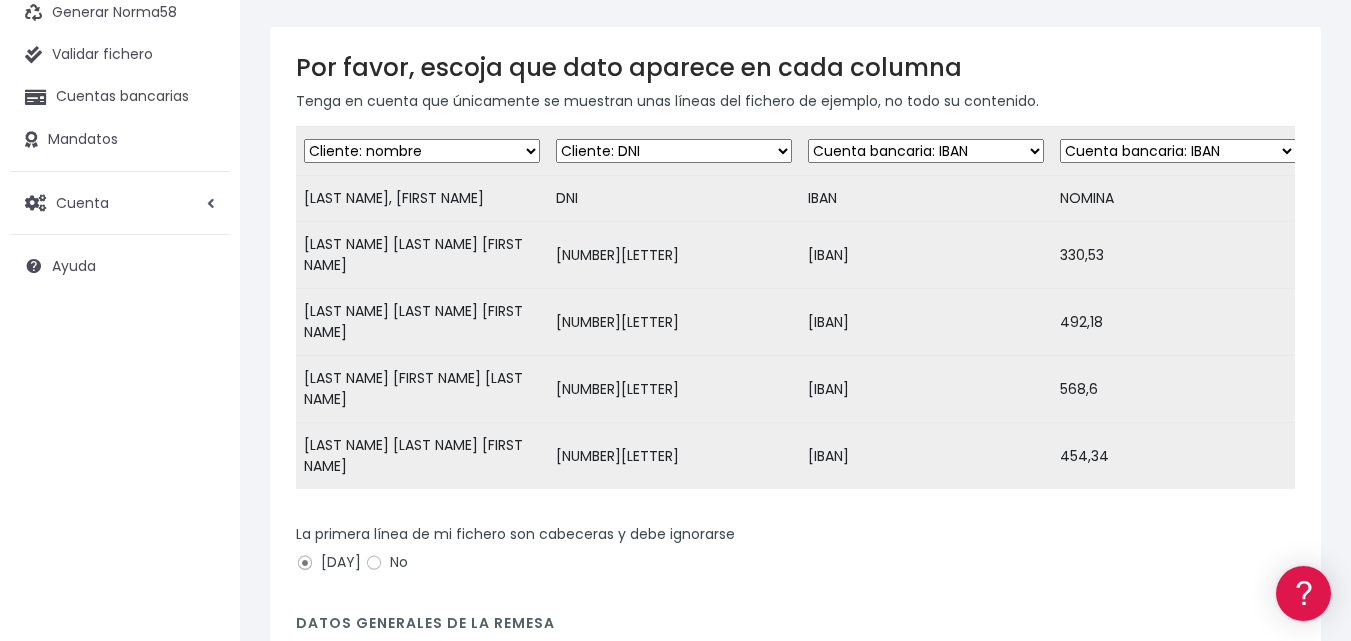 click on "Desechar campo
Cliente: nombre
Cliente: DNI
Cliente: Email
Cliente: referencia
Cuenta bancaria: BIC
Cuenta bancaria: IBAN
Cuenta bancaria: CC
Transferencia: importe
Transferencia: fecha de cargo
Transferencia: descripción
Transferencia: identificador" at bounding box center (1066, 151) 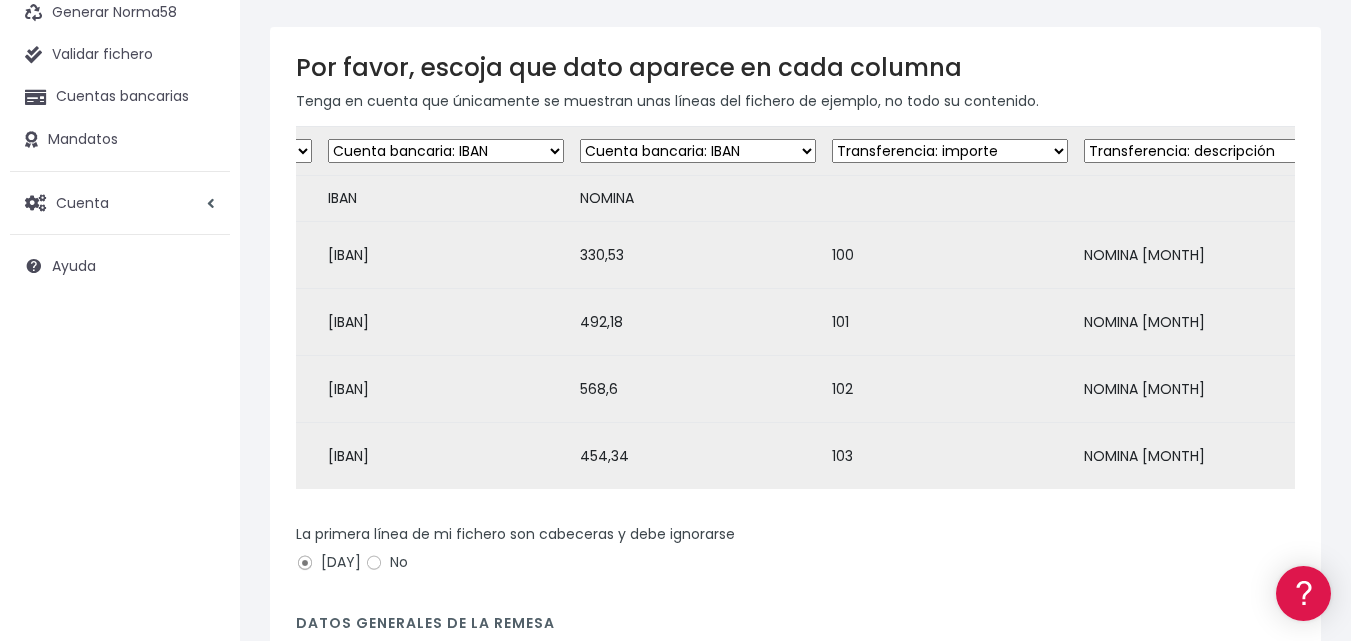 scroll, scrollTop: 0, scrollLeft: 494, axis: horizontal 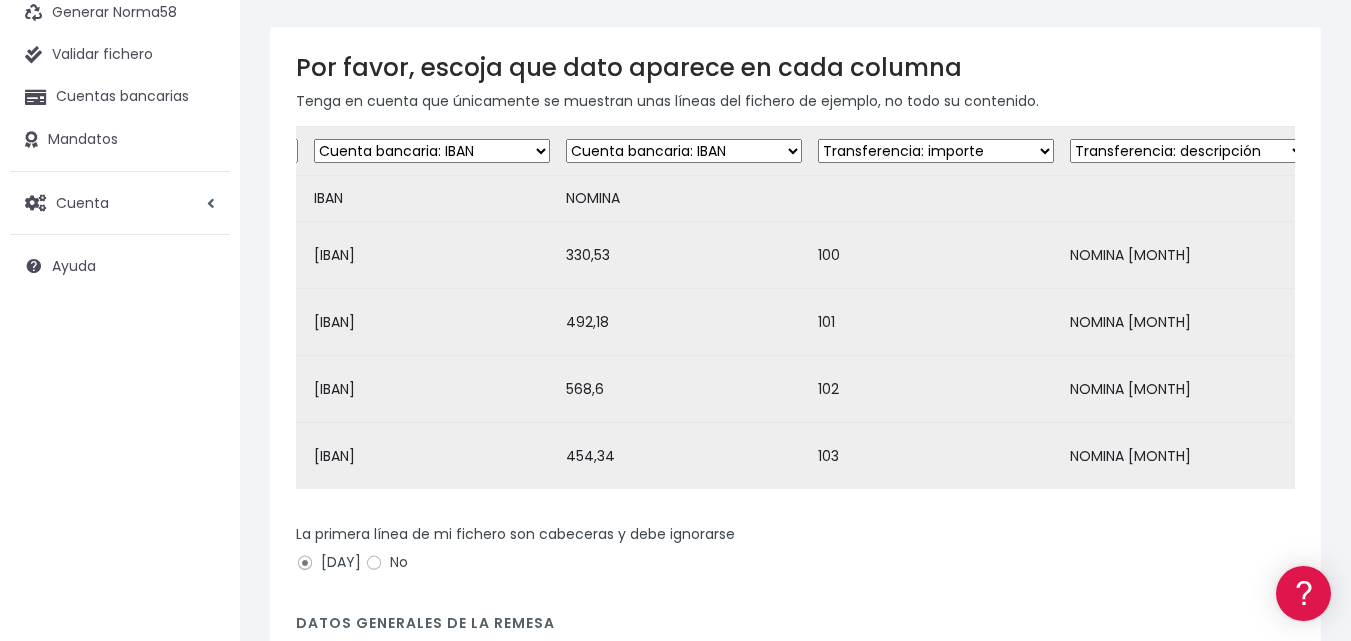 click on "Desechar campo
Cliente: nombre
Cliente: DNI
Cliente: Email
Cliente: referencia
Cuenta bancaria: BIC
Cuenta bancaria: IBAN
Cuenta bancaria: CC
Transferencia: importe
Transferencia: fecha de cargo
Transferencia: descripción
Transferencia: identificador" at bounding box center (880, 151) 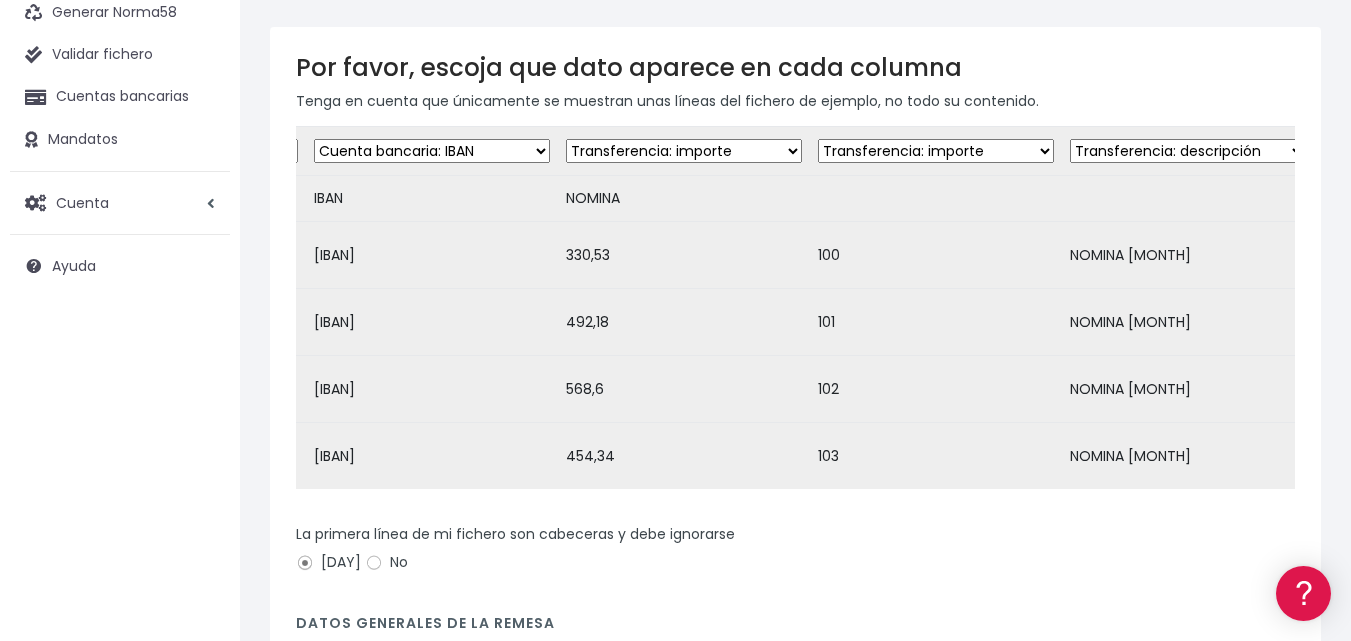 click on "Desechar campo
Cliente: nombre
Cliente: DNI
Cliente: Email
Cliente: referencia
Cuenta bancaria: BIC
Cuenta bancaria: IBAN
Cuenta bancaria: CC
Transferencia: importe
Transferencia: fecha de cargo
Transferencia: descripción
Transferencia: identificador" at bounding box center (880, 151) 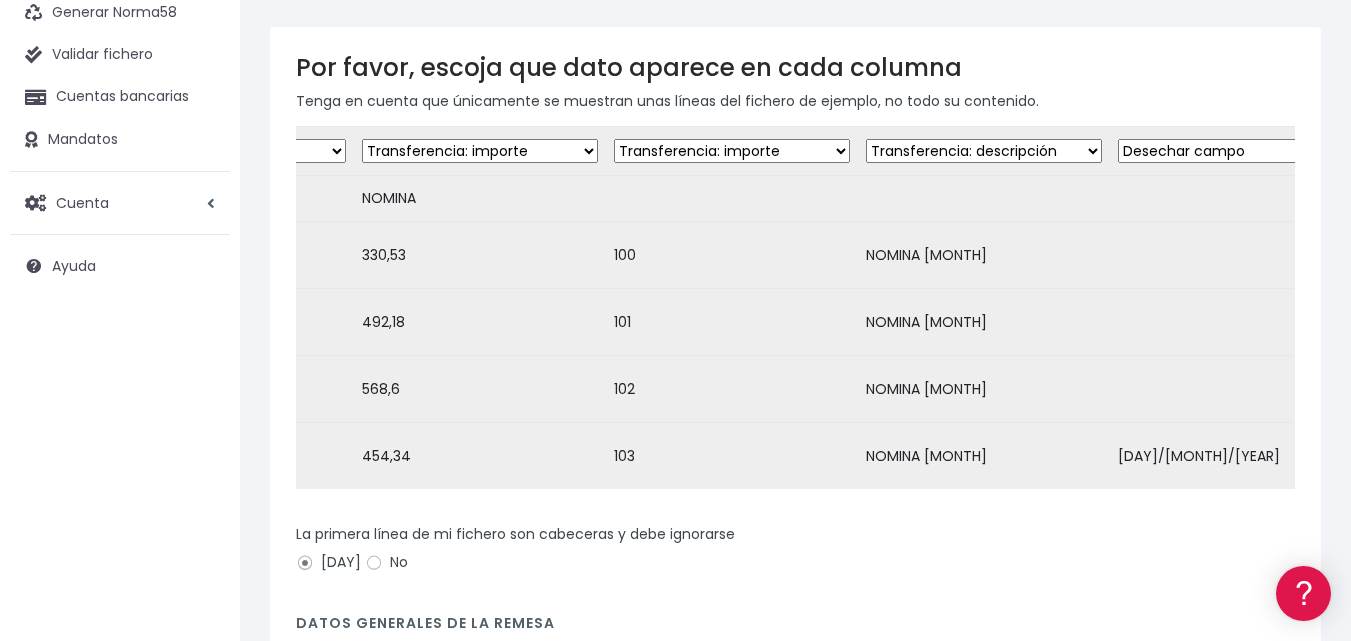 scroll, scrollTop: 0, scrollLeft: 731, axis: horizontal 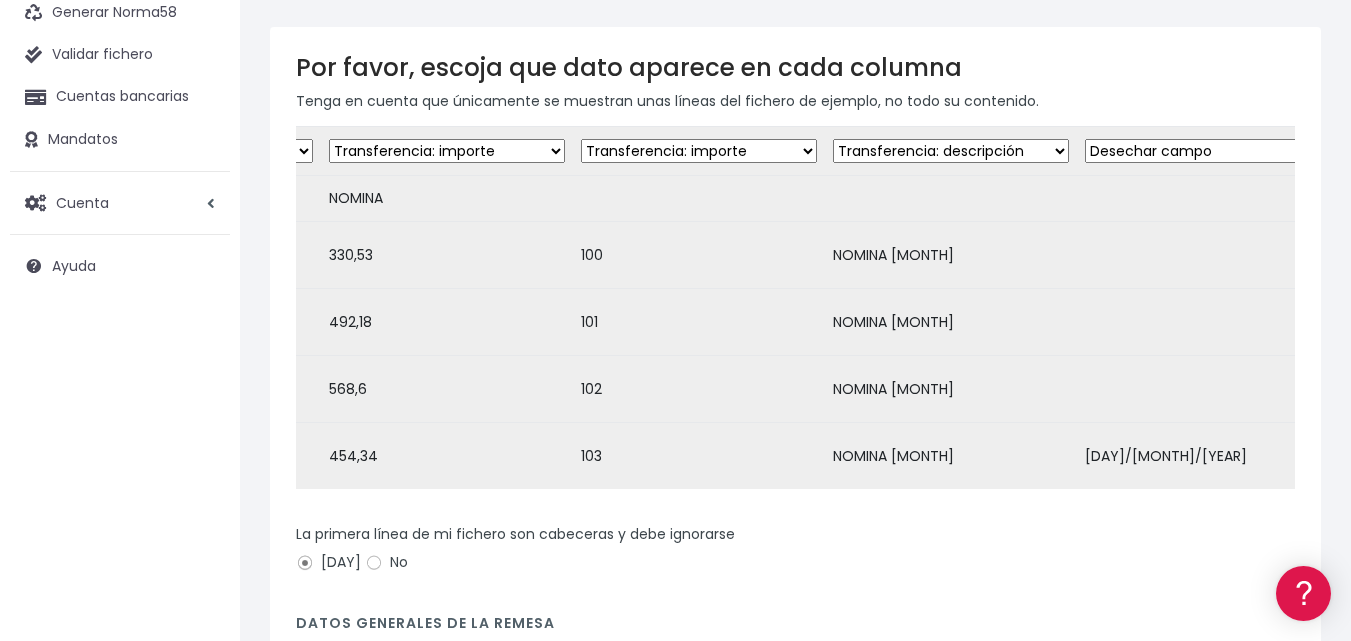 click on "Desechar campo
Cliente: nombre
Cliente: DNI
Cliente: Email
Cliente: referencia
Cuenta bancaria: BIC
Cuenta bancaria: IBAN
Cuenta bancaria: CC
Transferencia: importe
Transferencia: fecha de cargo
Transferencia: descripción
Transferencia: identificador" at bounding box center [951, 151] 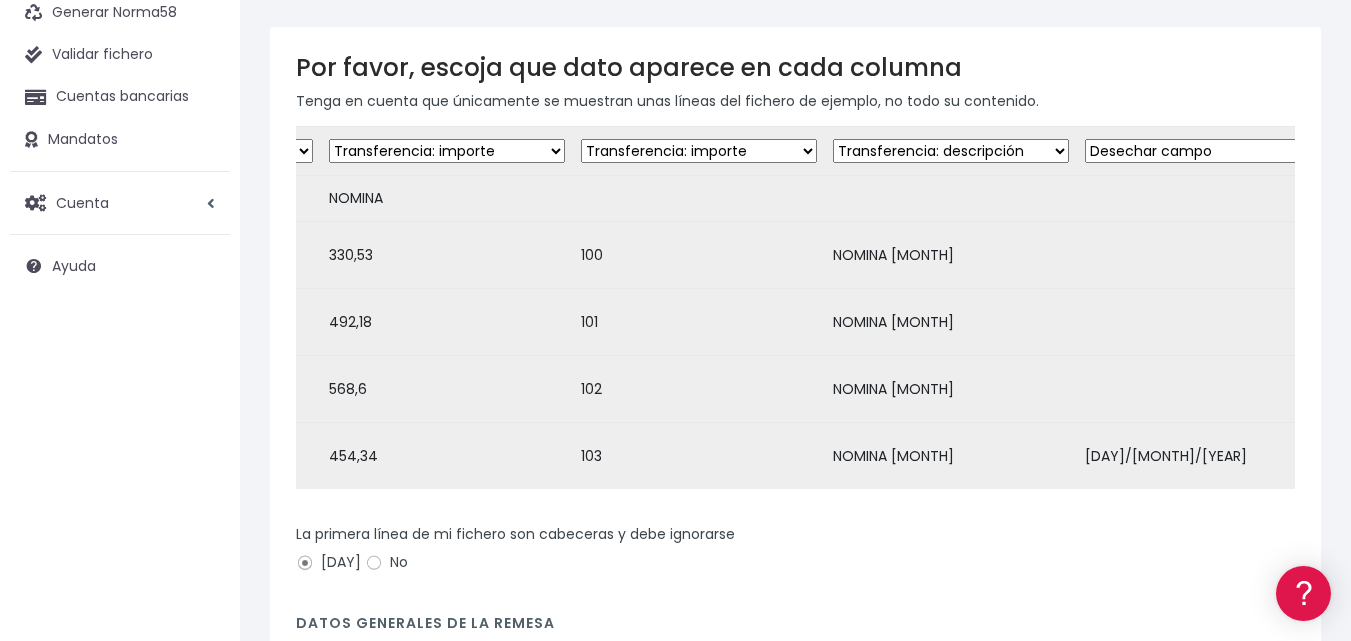select on "reference" 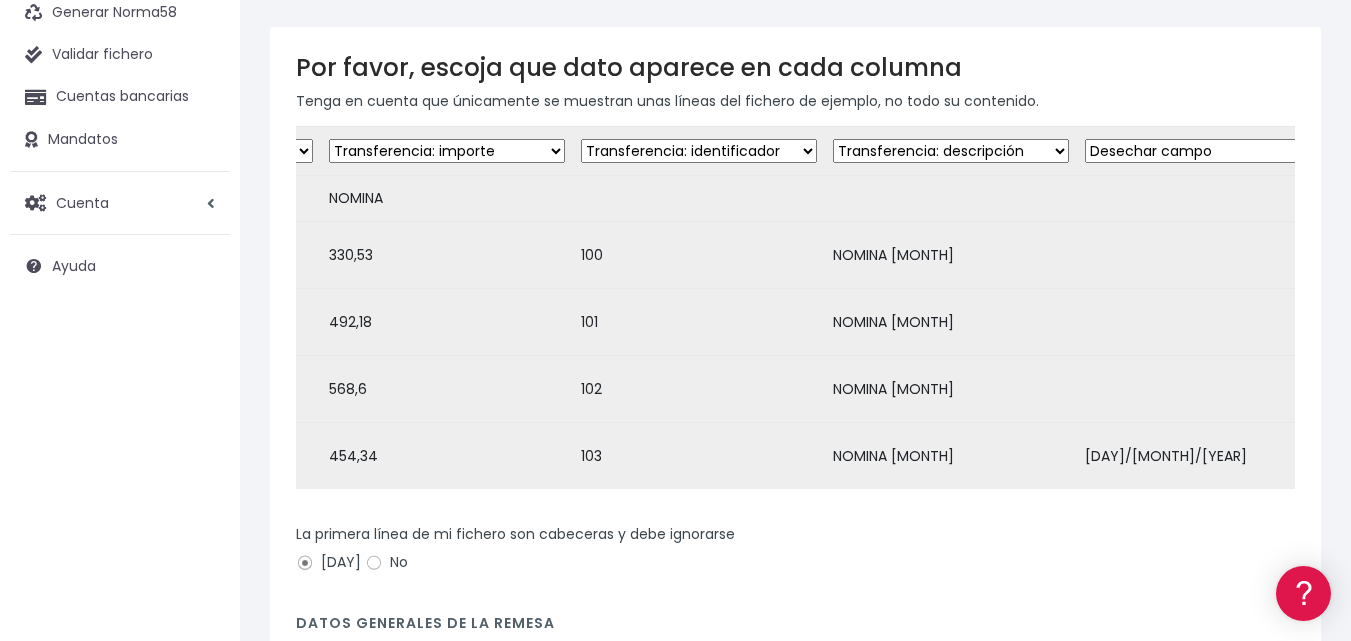 click on "Desechar campo
Cliente: nombre
Cliente: DNI
Cliente: Email
Cliente: referencia
Cuenta bancaria: BIC
Cuenta bancaria: IBAN
Cuenta bancaria: CC
Transferencia: importe
Transferencia: fecha de cargo
Transferencia: descripción
Transferencia: identificador" at bounding box center [951, 151] 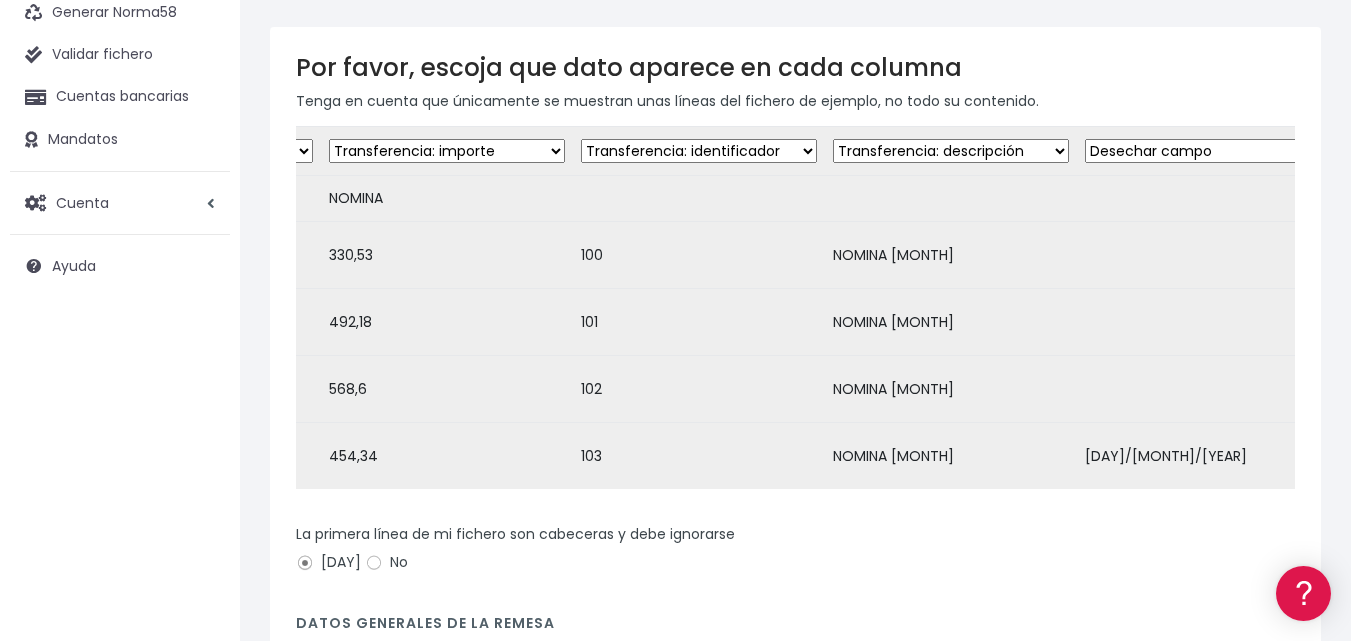 scroll, scrollTop: 0, scrollLeft: 759, axis: horizontal 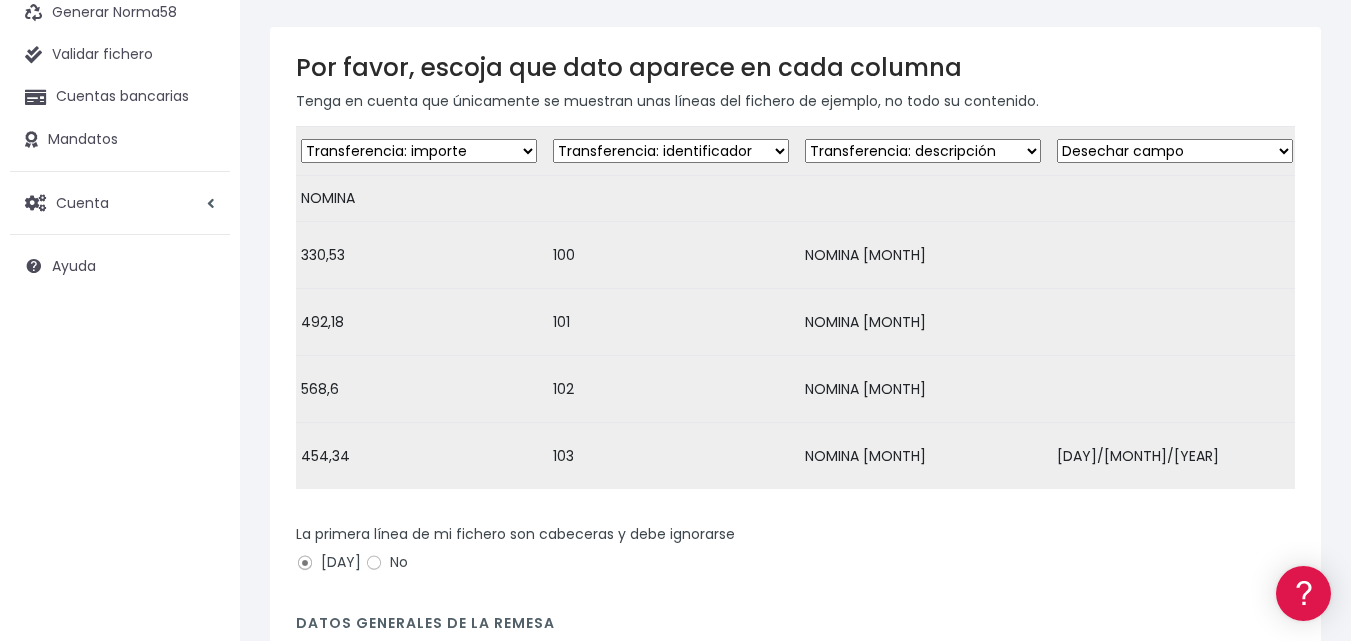 click on "Desechar campo
Cliente: nombre
Cliente: DNI
Cliente: Email
Cliente: referencia
Cuenta bancaria: BIC
Cuenta bancaria: IBAN
Cuenta bancaria: CC
Transferencia: importe
Transferencia: fecha de cargo
Transferencia: descripción
Transferencia: identificador" at bounding box center (1539, 151) 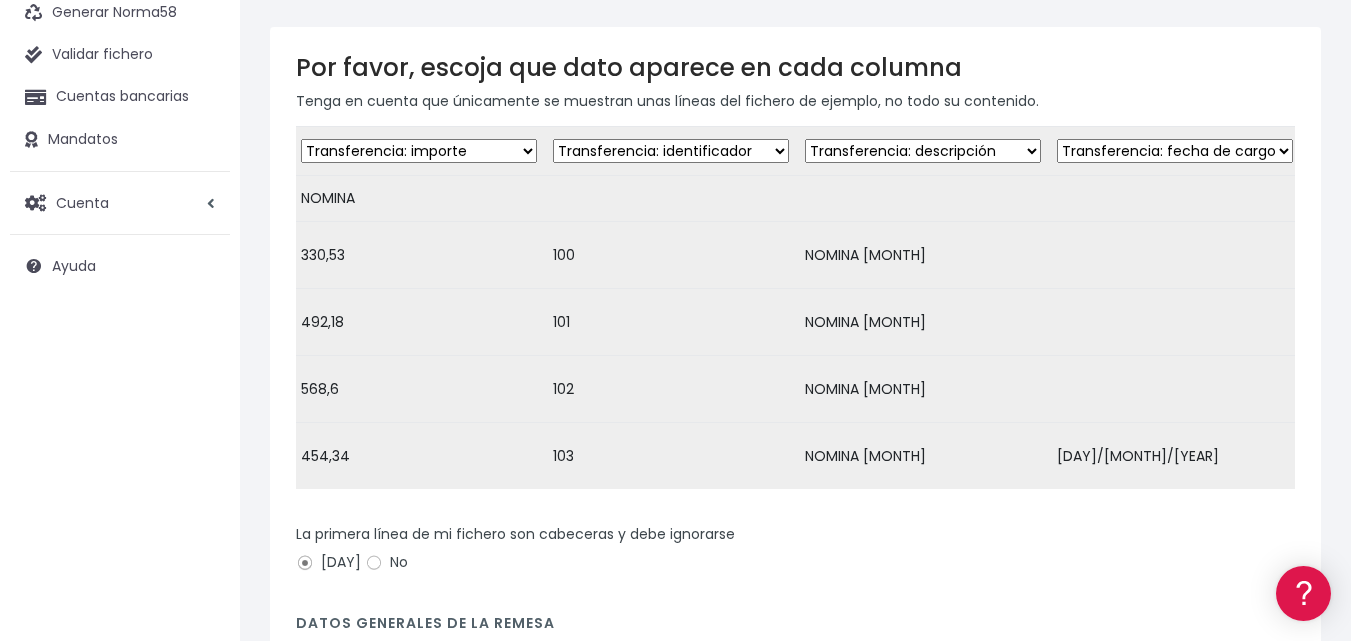 click on "Desechar campo
Cliente: nombre
Cliente: DNI
Cliente: Email
Cliente: referencia
Cuenta bancaria: BIC
Cuenta bancaria: IBAN
Cuenta bancaria: CC
Transferencia: importe
Transferencia: fecha de cargo
Transferencia: descripción
Transferencia: identificador" at bounding box center (1539, 151) 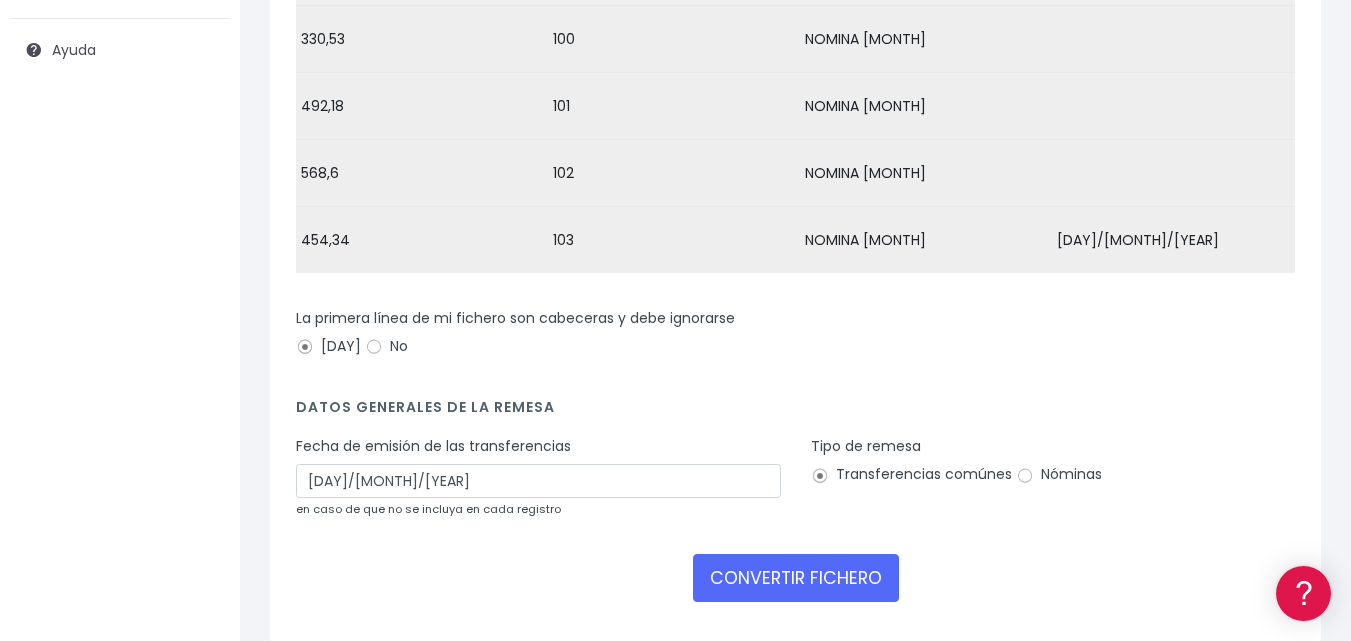scroll, scrollTop: 372, scrollLeft: 0, axis: vertical 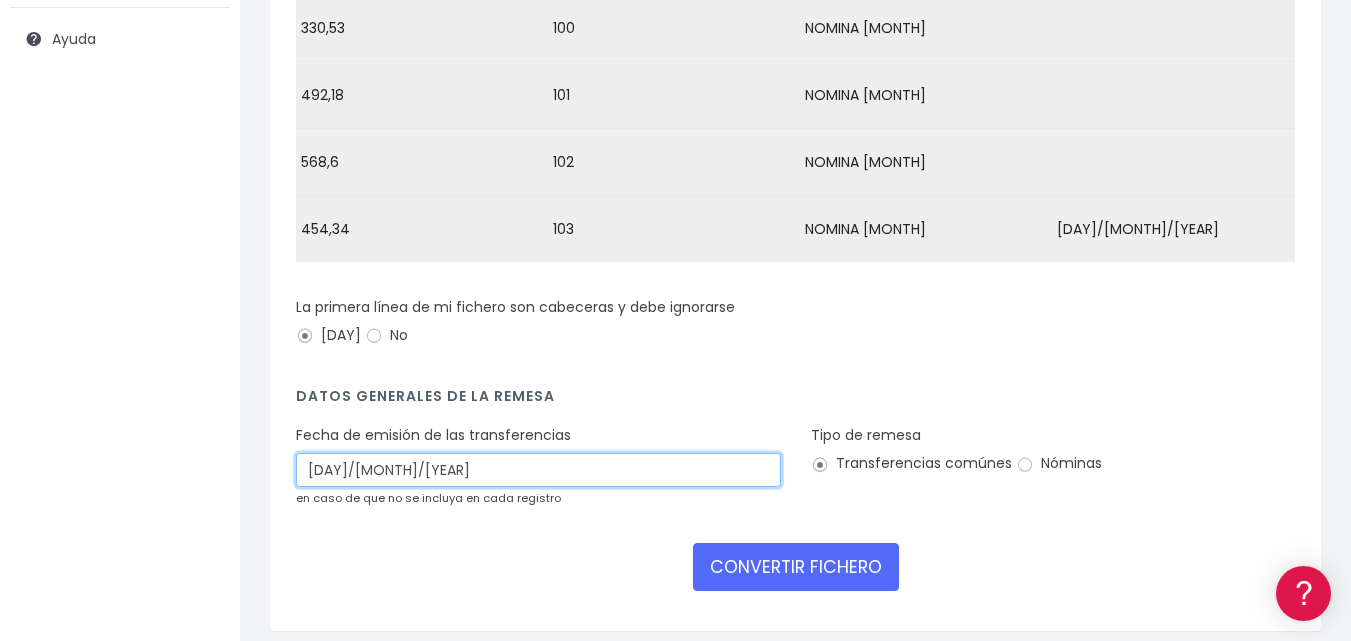 click on "05/07/2025" at bounding box center (538, 393) 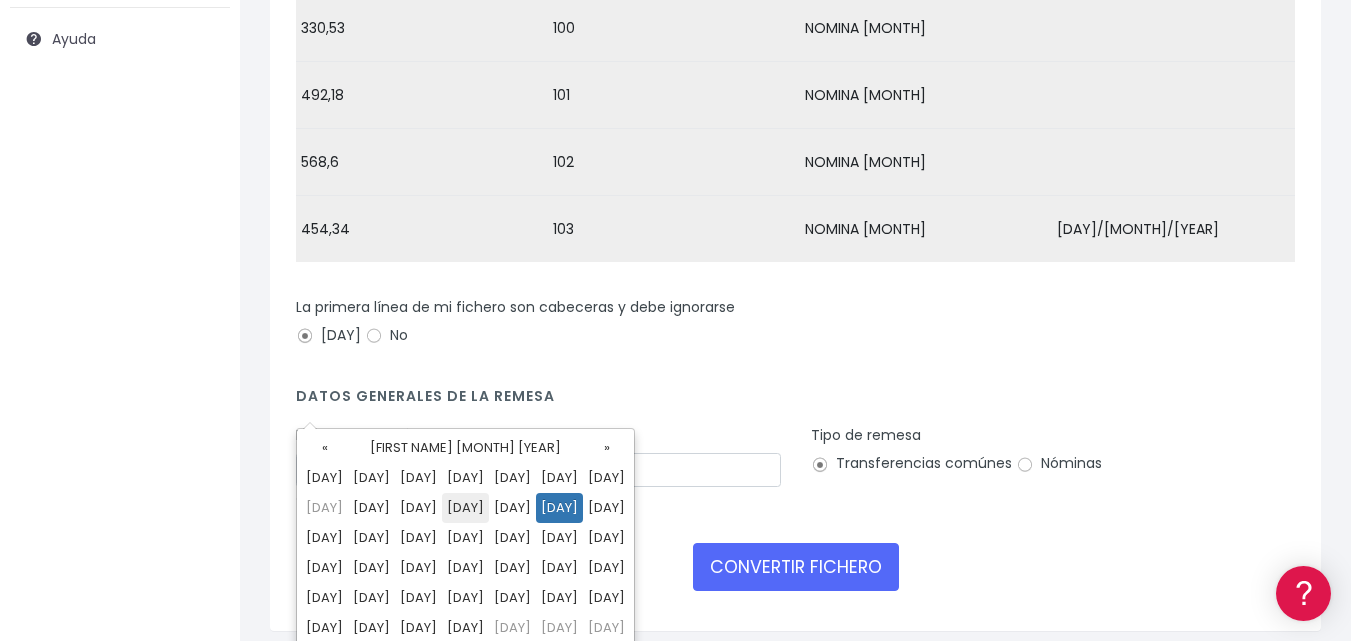 click on "3" at bounding box center [689, 508] 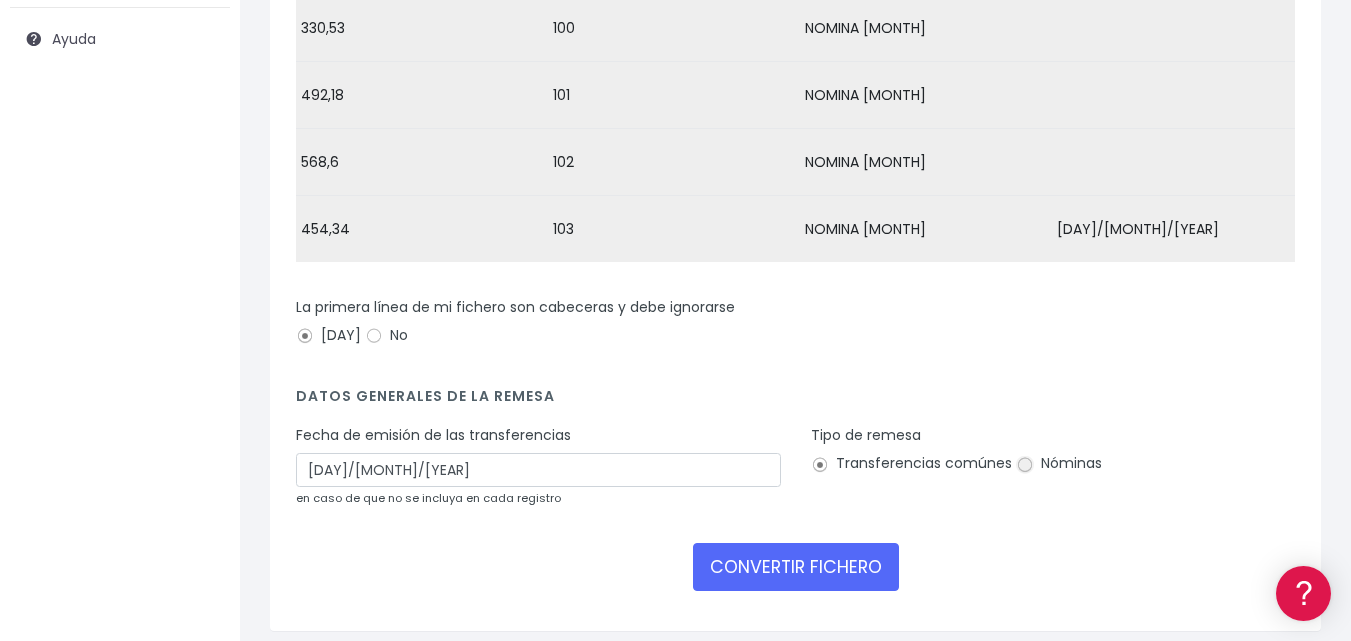 click on "Nóminas" at bounding box center (1025, 388) 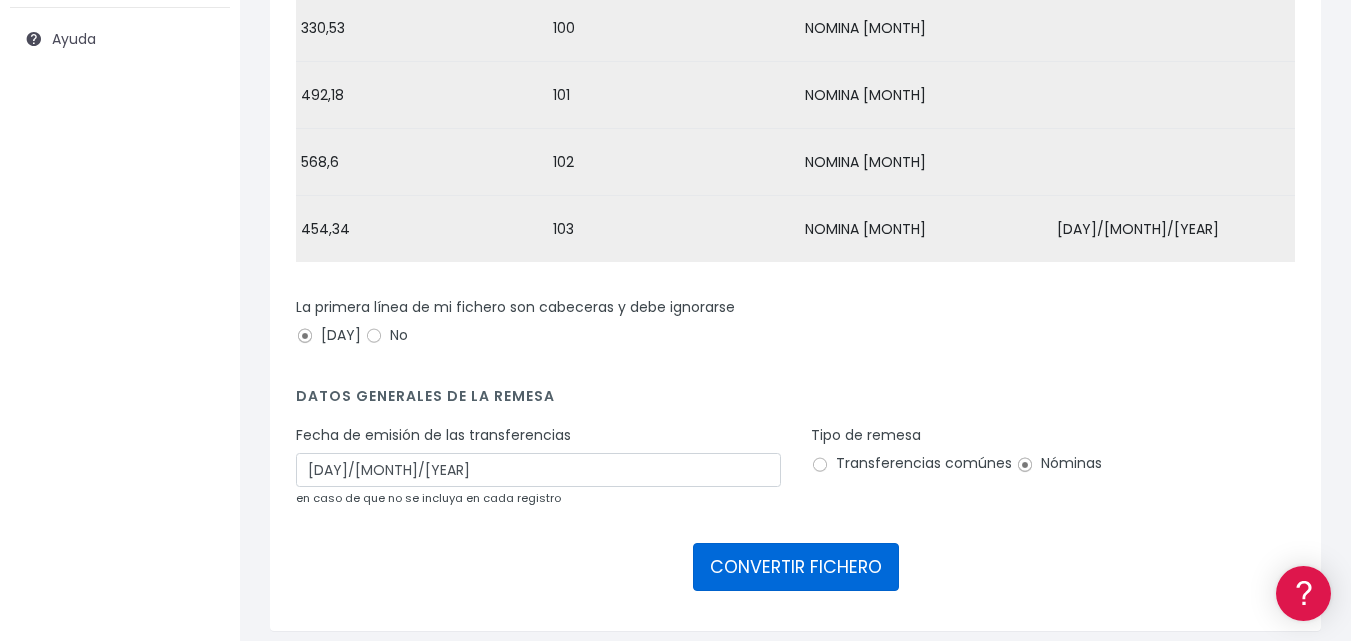 click on "CONVERTIR FICHERO" at bounding box center (796, 490) 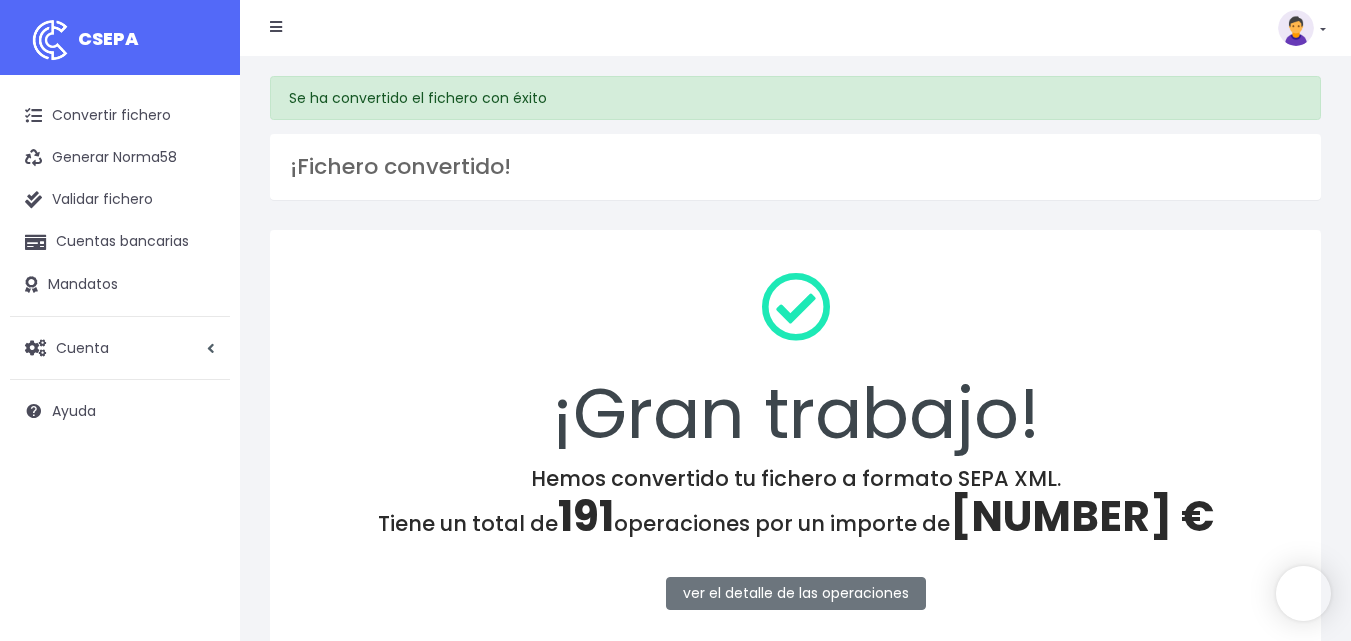 scroll, scrollTop: 0, scrollLeft: 0, axis: both 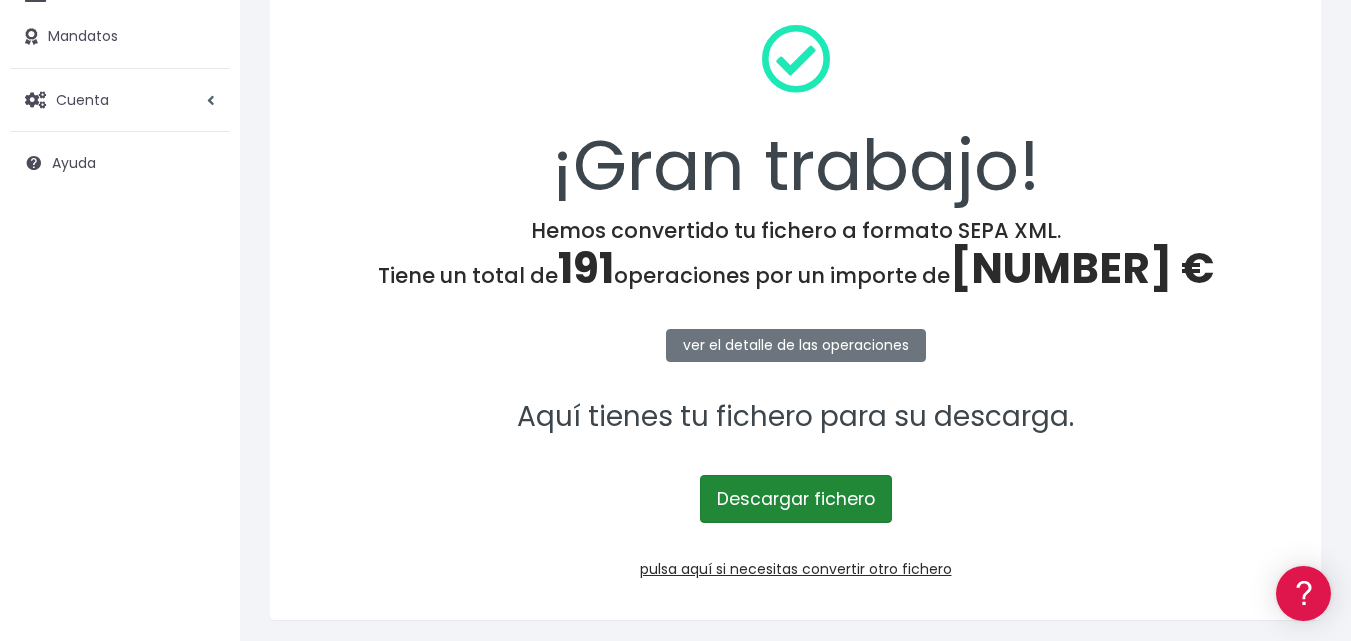 click on "Descargar fichero" at bounding box center [796, 499] 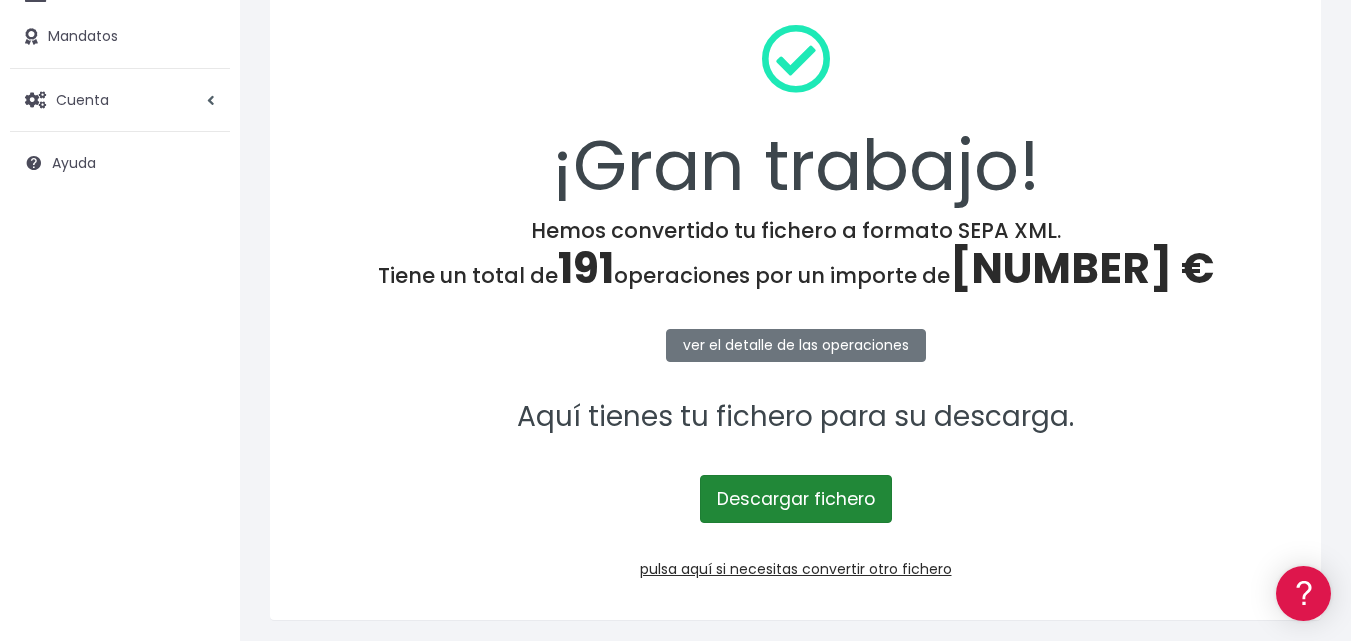 scroll, scrollTop: 314, scrollLeft: 0, axis: vertical 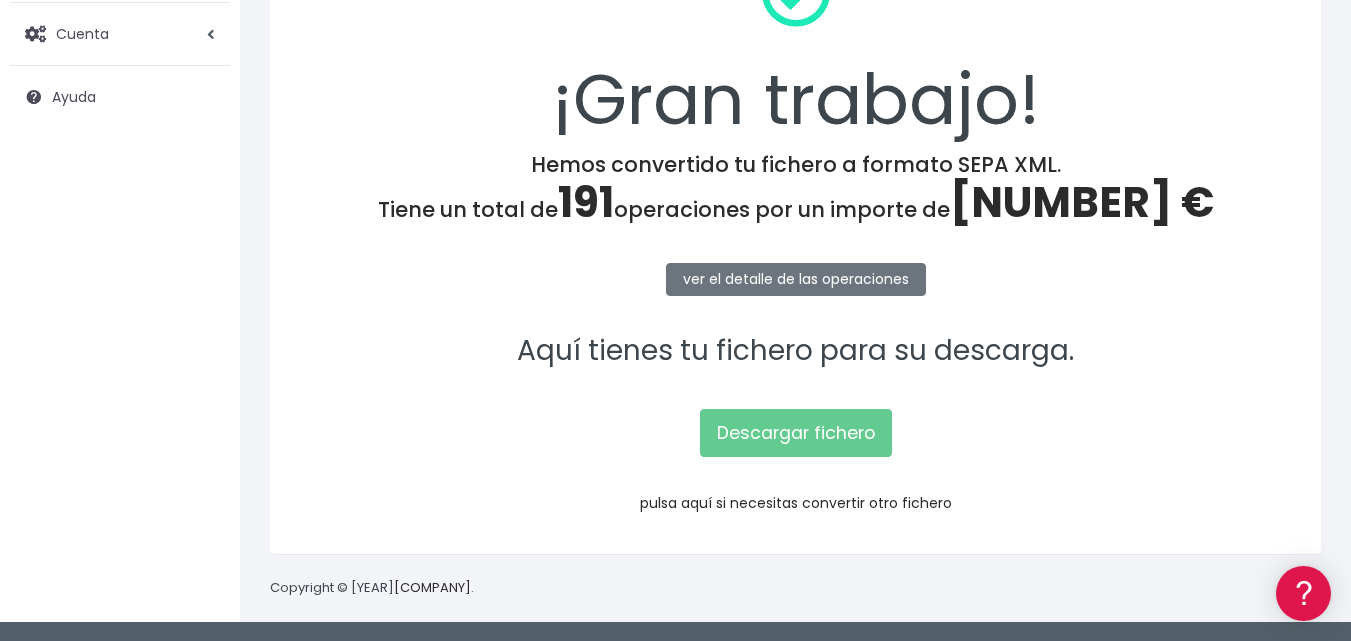 click on "pulsa aquí si necesitas convertir otro fichero" at bounding box center (796, 503) 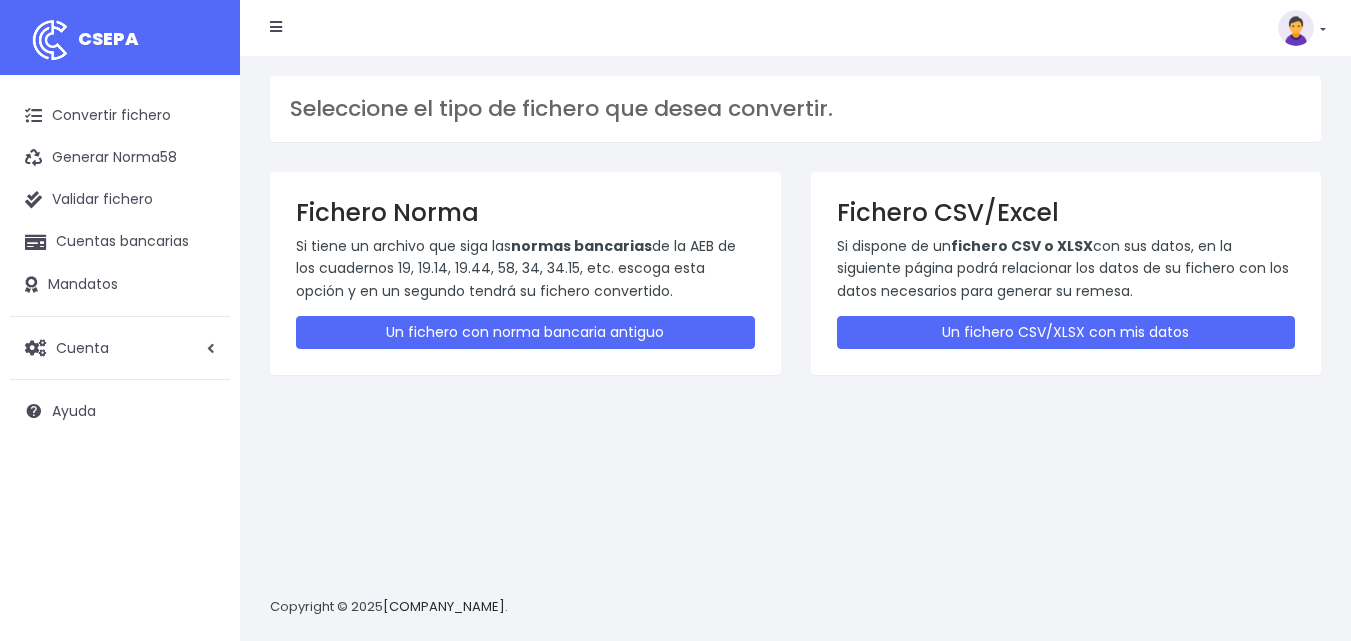 scroll, scrollTop: 0, scrollLeft: 0, axis: both 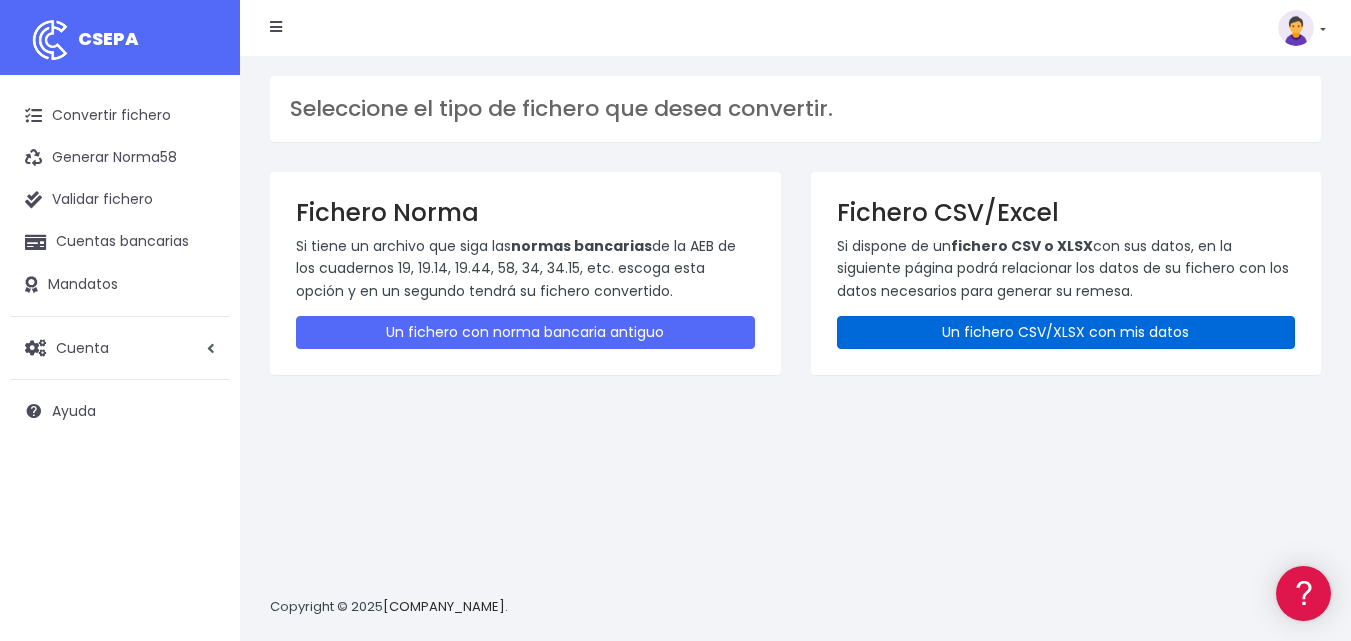 click on "Un fichero CSV/XLSX con mis datos" at bounding box center (1066, 332) 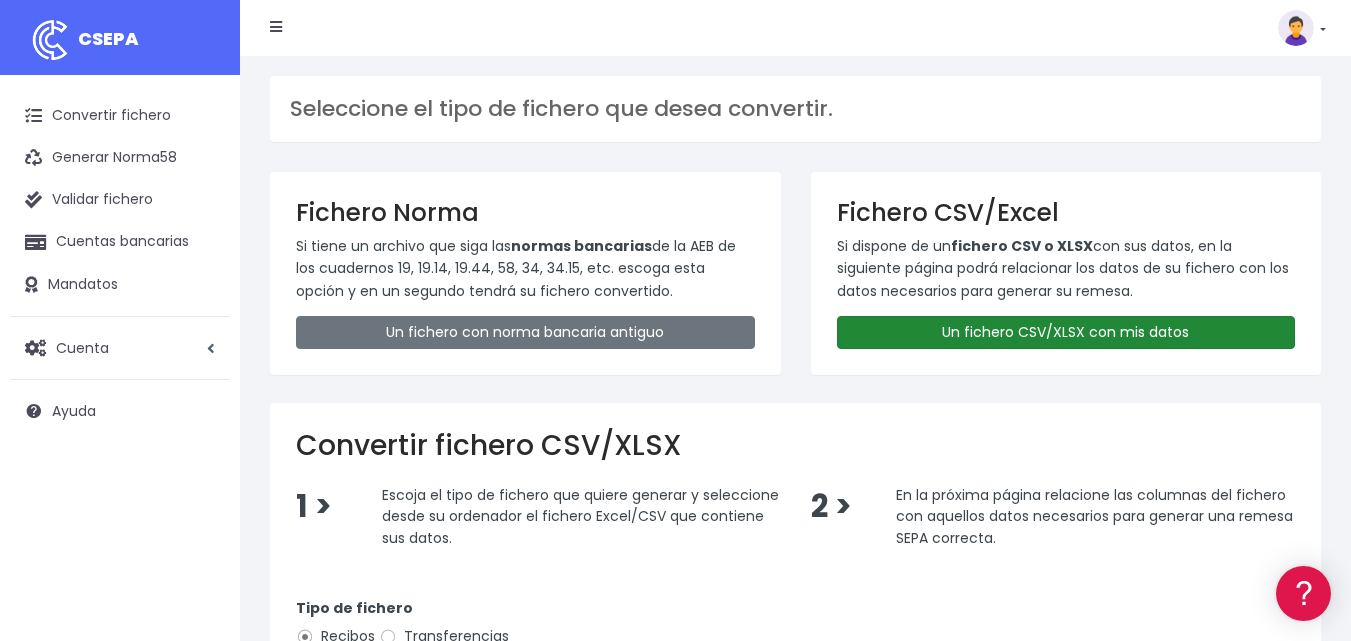 scroll, scrollTop: 254, scrollLeft: 0, axis: vertical 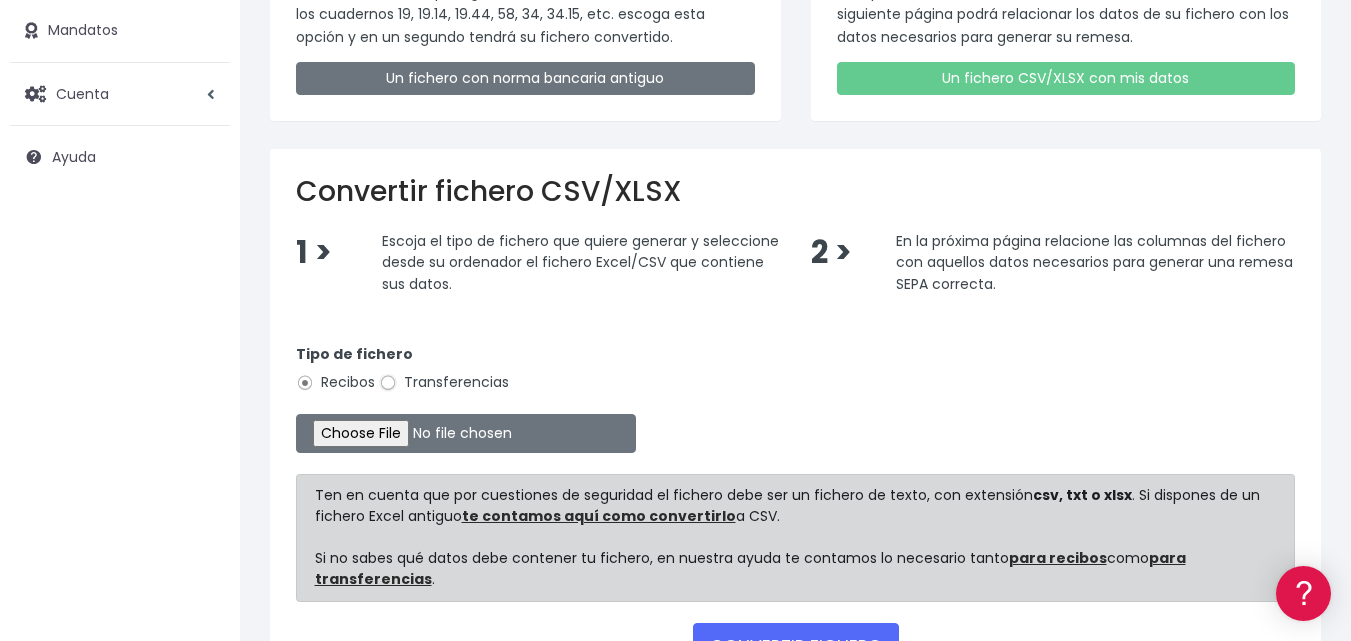 click on "Transferencias" at bounding box center (388, 383) 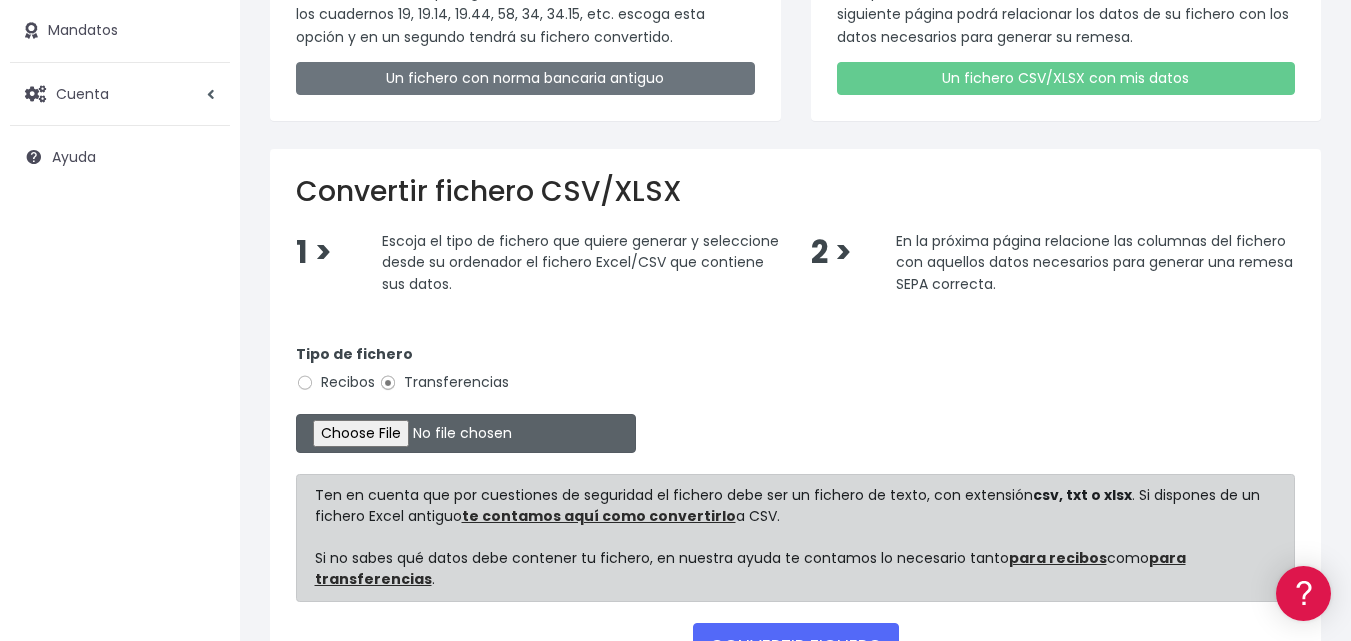 click at bounding box center (466, 433) 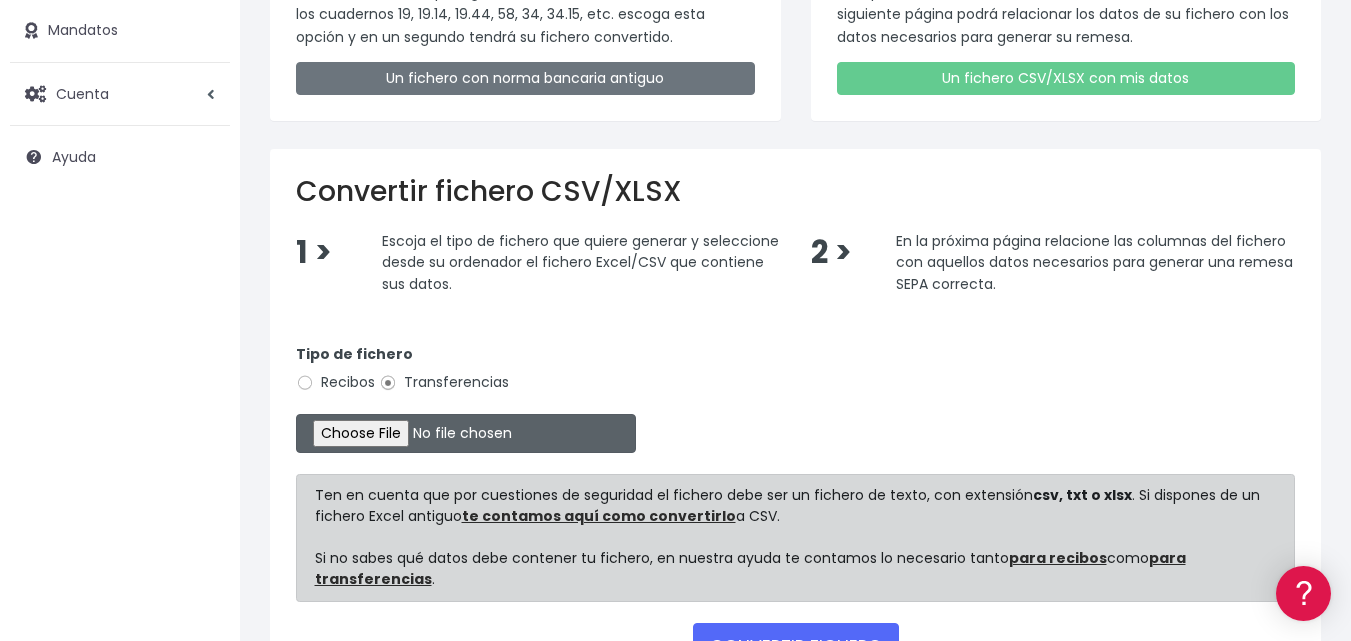 type on "C:\fakepath\NOMINAS JUNIO.csv" 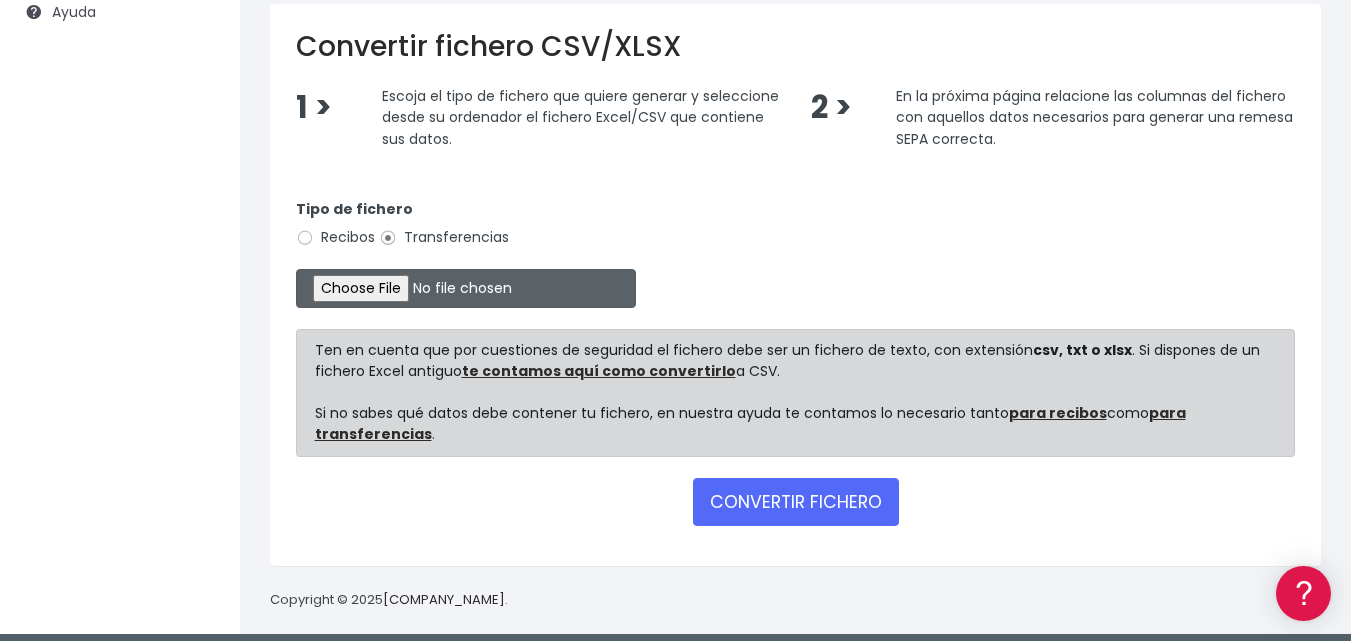 scroll, scrollTop: 411, scrollLeft: 0, axis: vertical 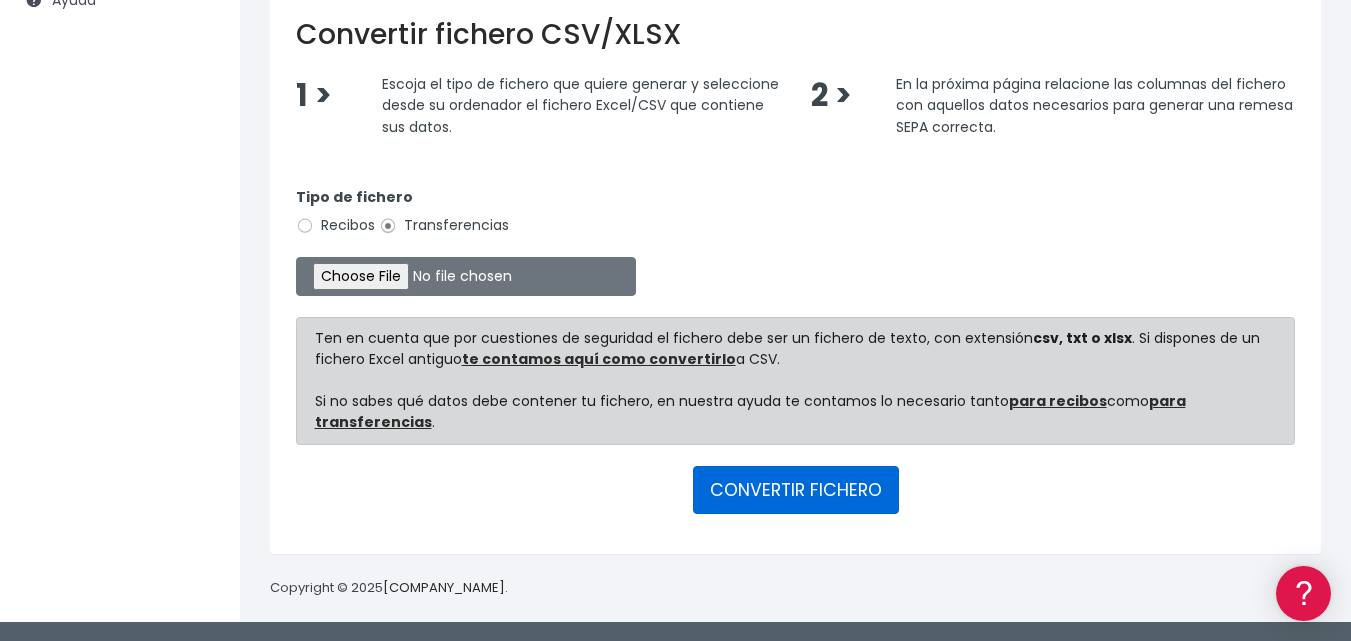 click on "CONVERTIR FICHERO" at bounding box center [796, 490] 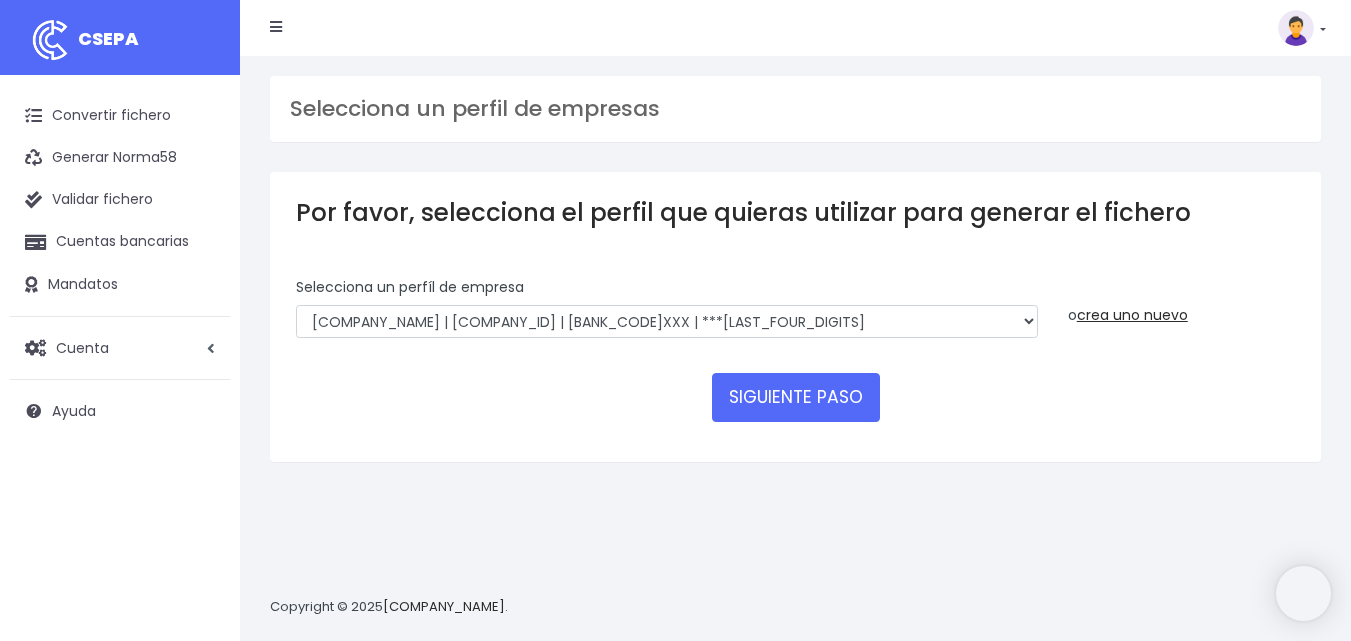scroll, scrollTop: 0, scrollLeft: 0, axis: both 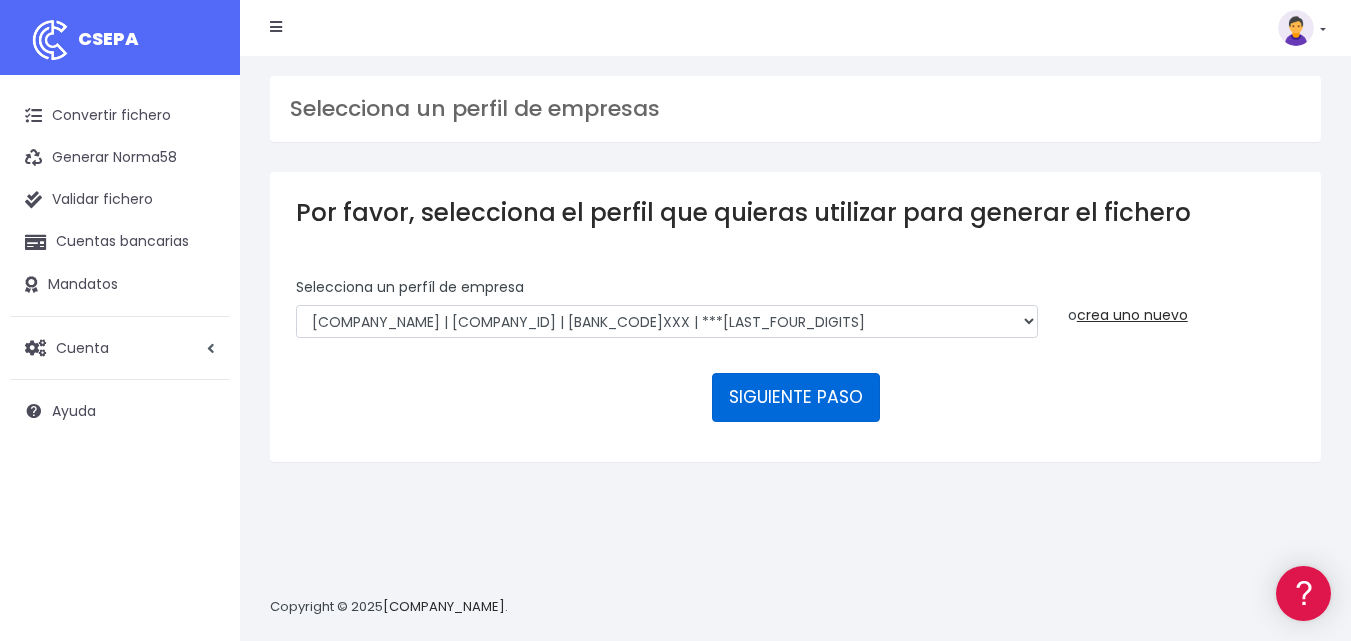 click on "SIGUIENTE PASO" at bounding box center (796, 397) 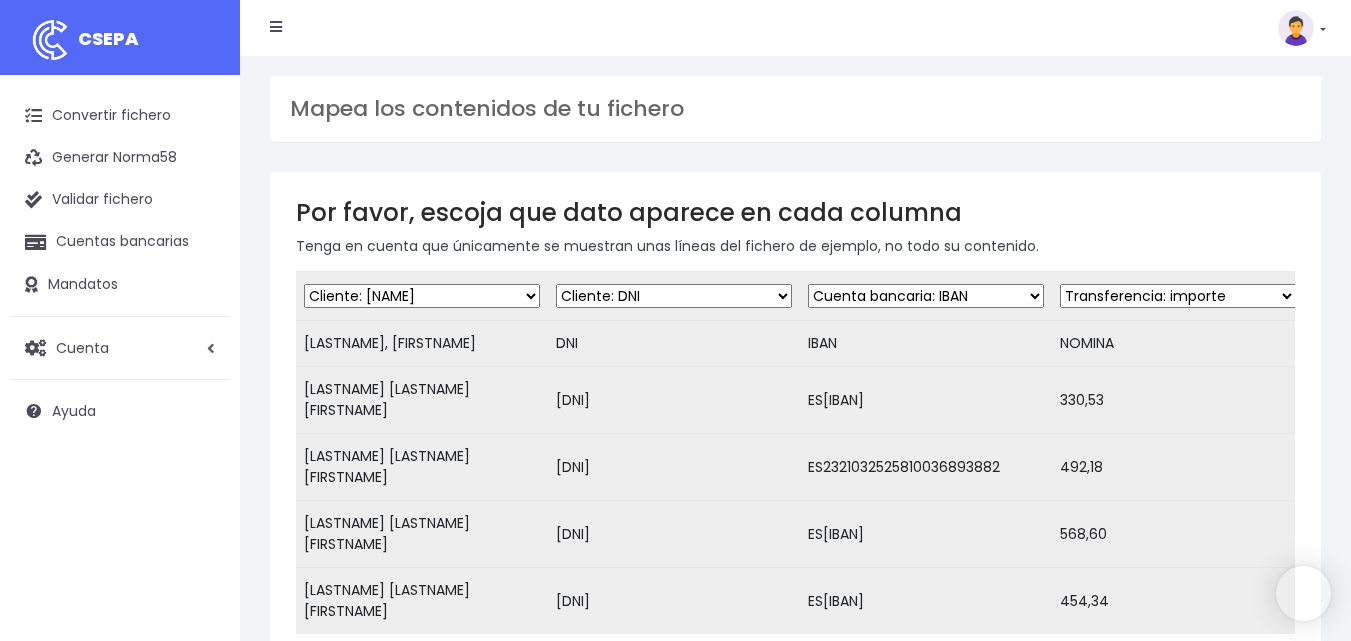 scroll, scrollTop: 0, scrollLeft: 0, axis: both 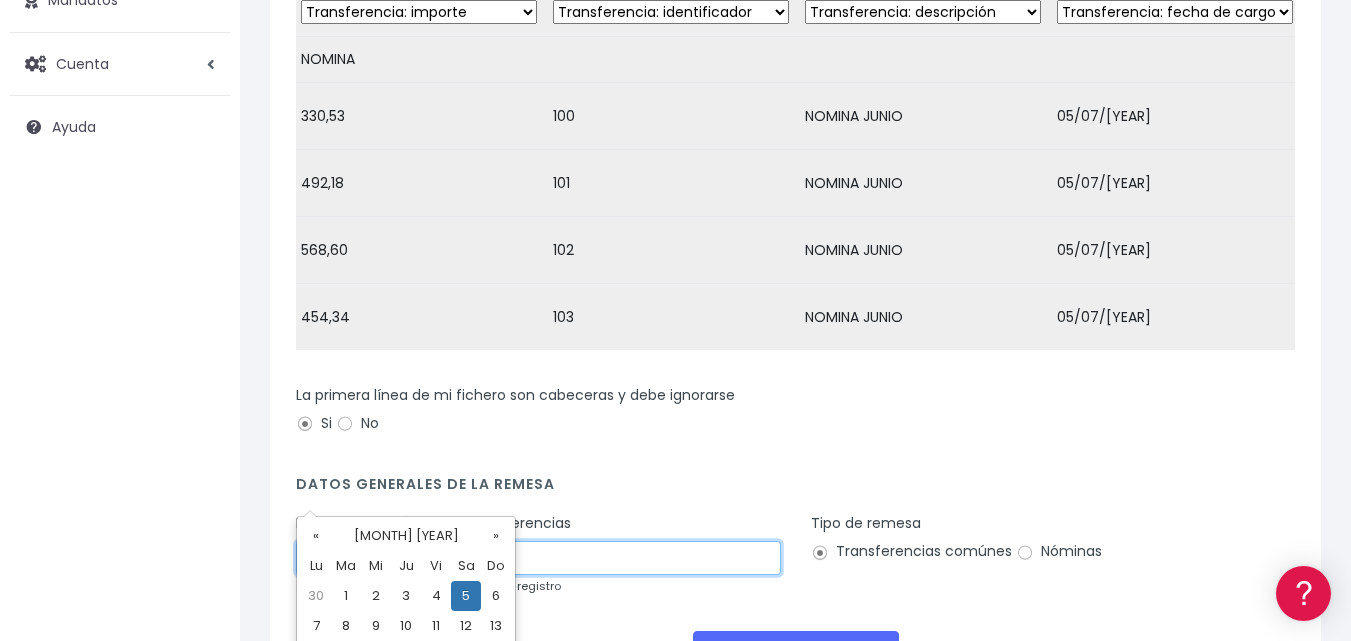 click on "05/07/2025" at bounding box center (538, 558) 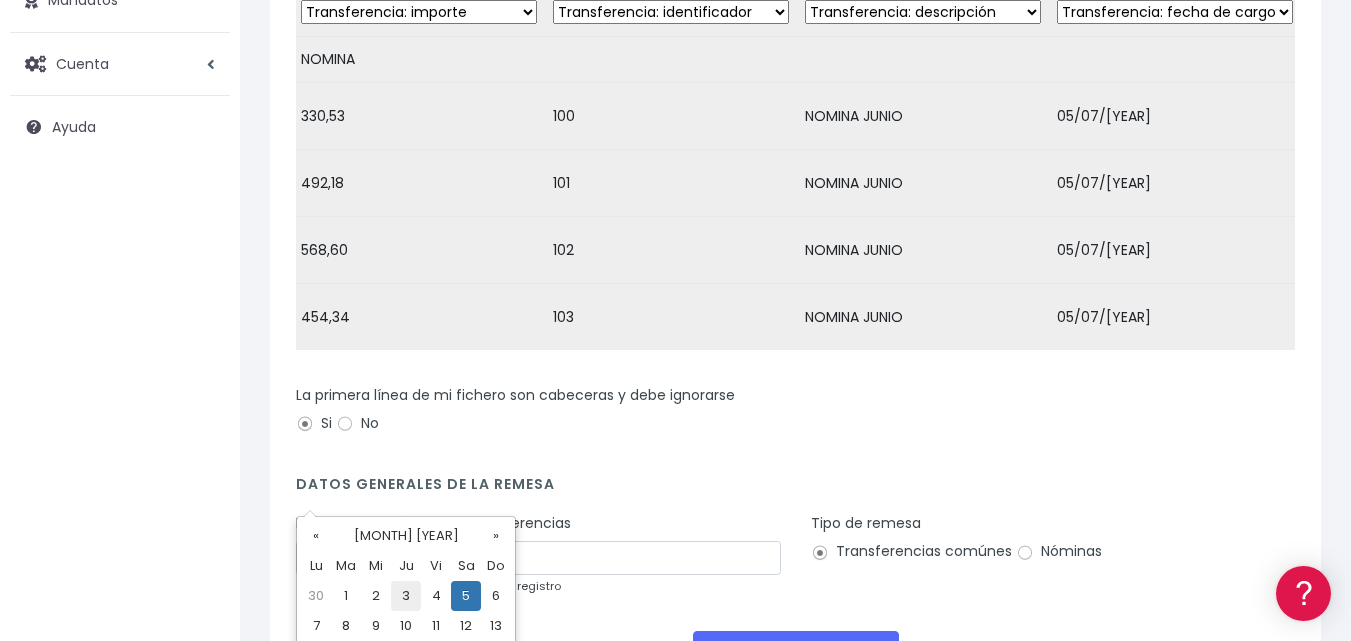 click on "3" at bounding box center [406, 596] 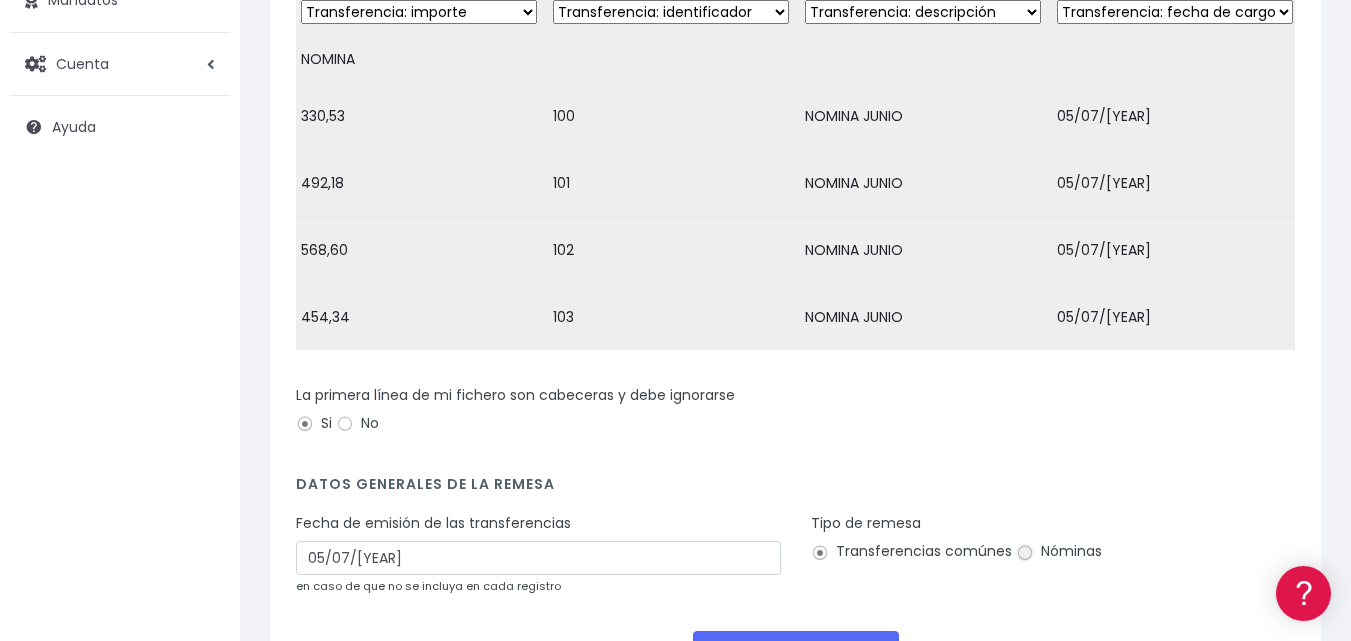 click on "Nóminas" at bounding box center [1025, 553] 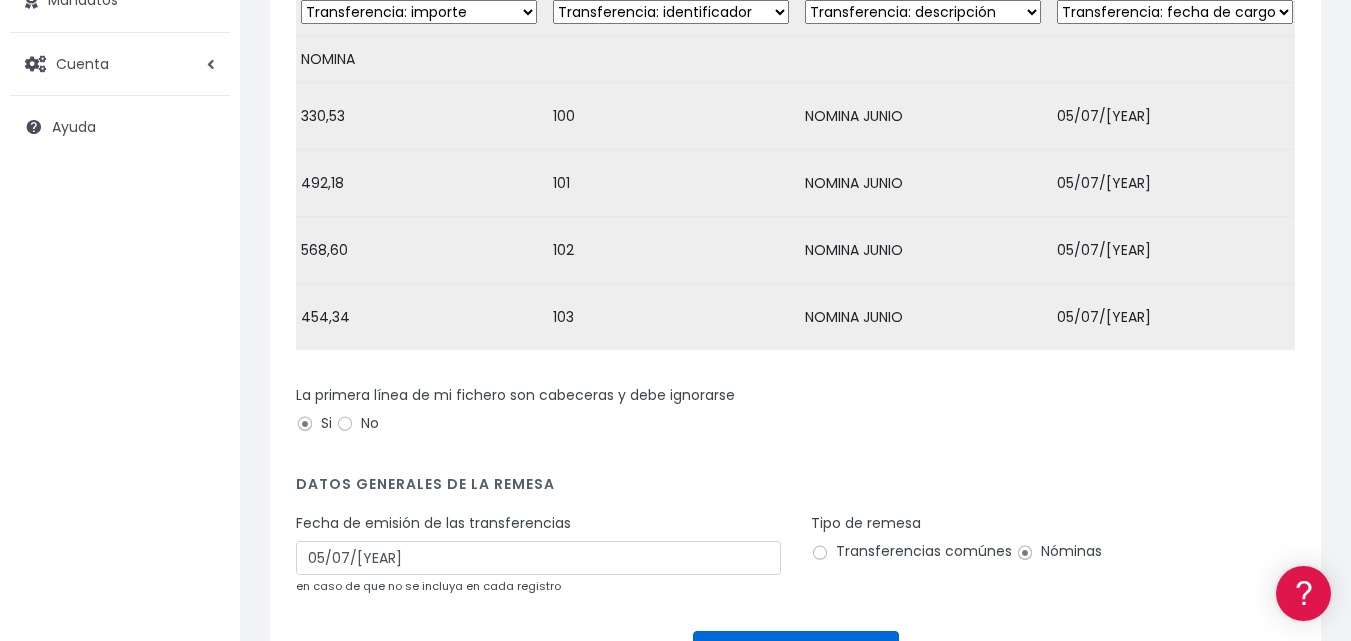 click on "CONVERTIR FICHERO" at bounding box center [796, 655] 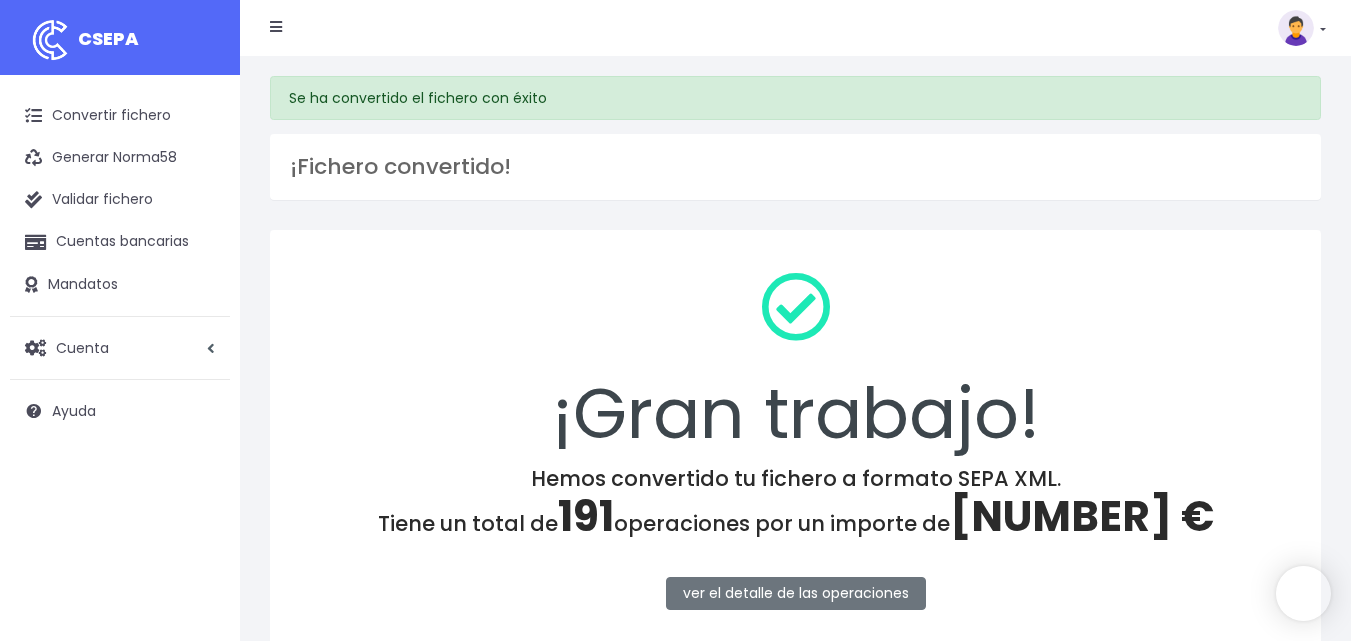 scroll, scrollTop: 0, scrollLeft: 0, axis: both 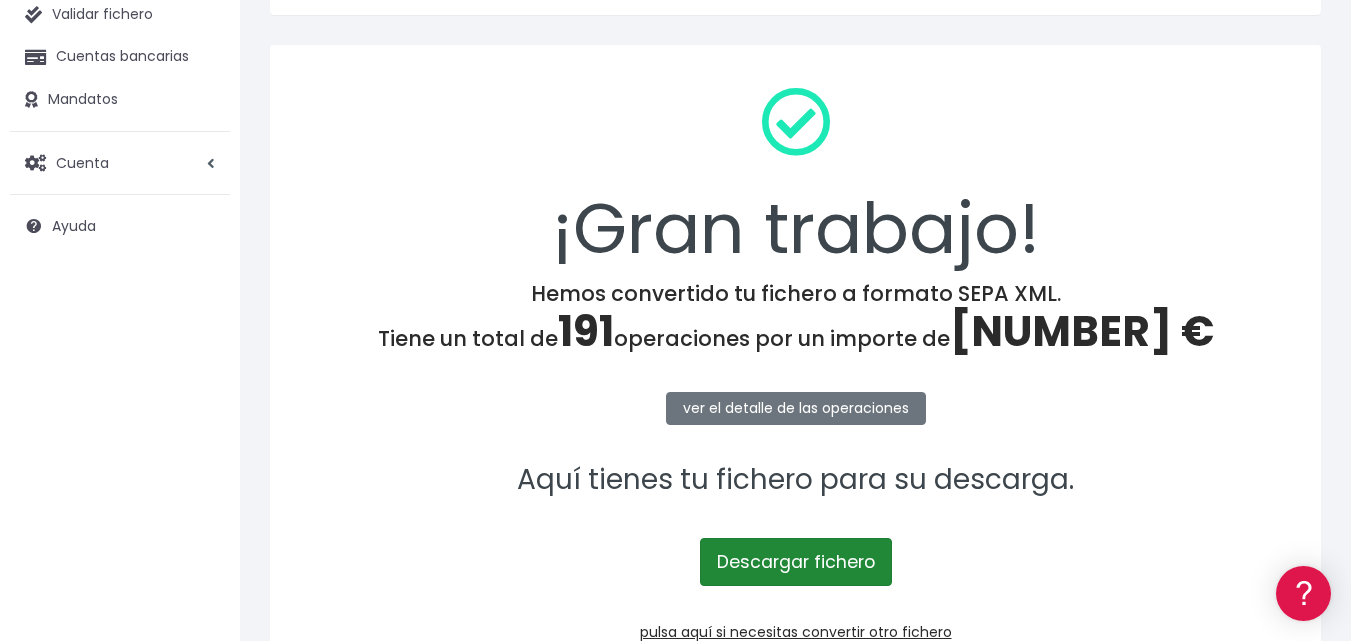 click on "Descargar fichero" at bounding box center (796, 562) 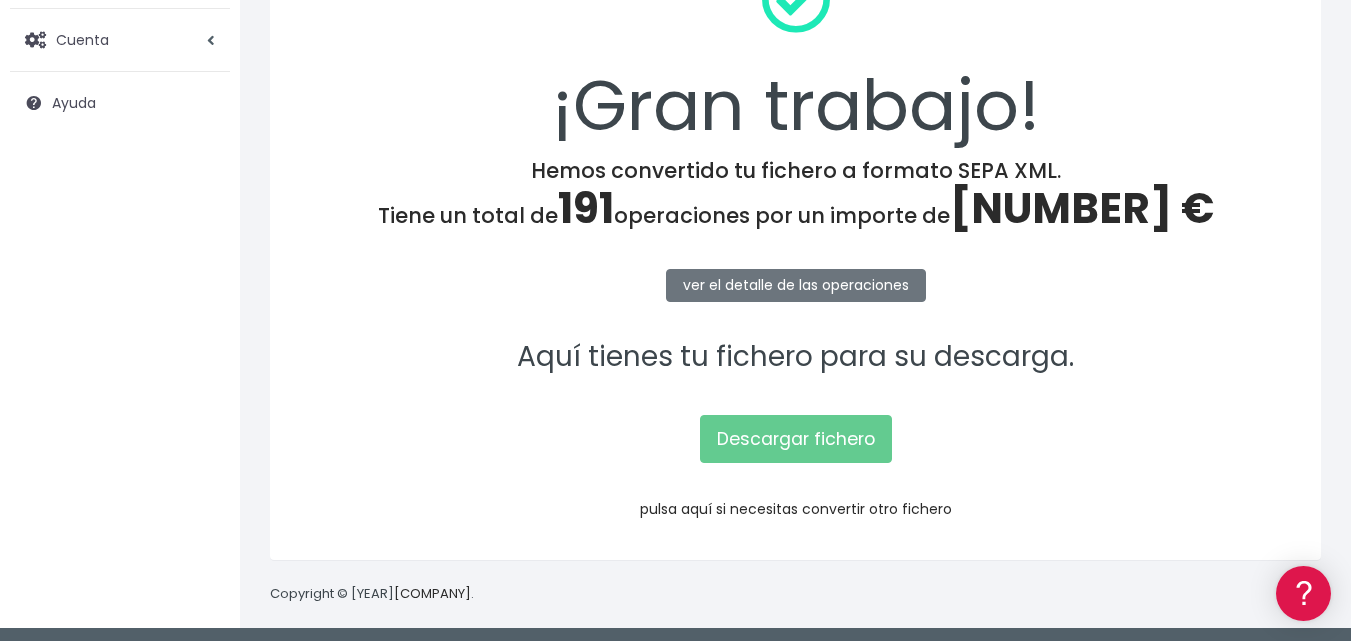 click on "pulsa aquí si necesitas convertir otro fichero" at bounding box center [796, 509] 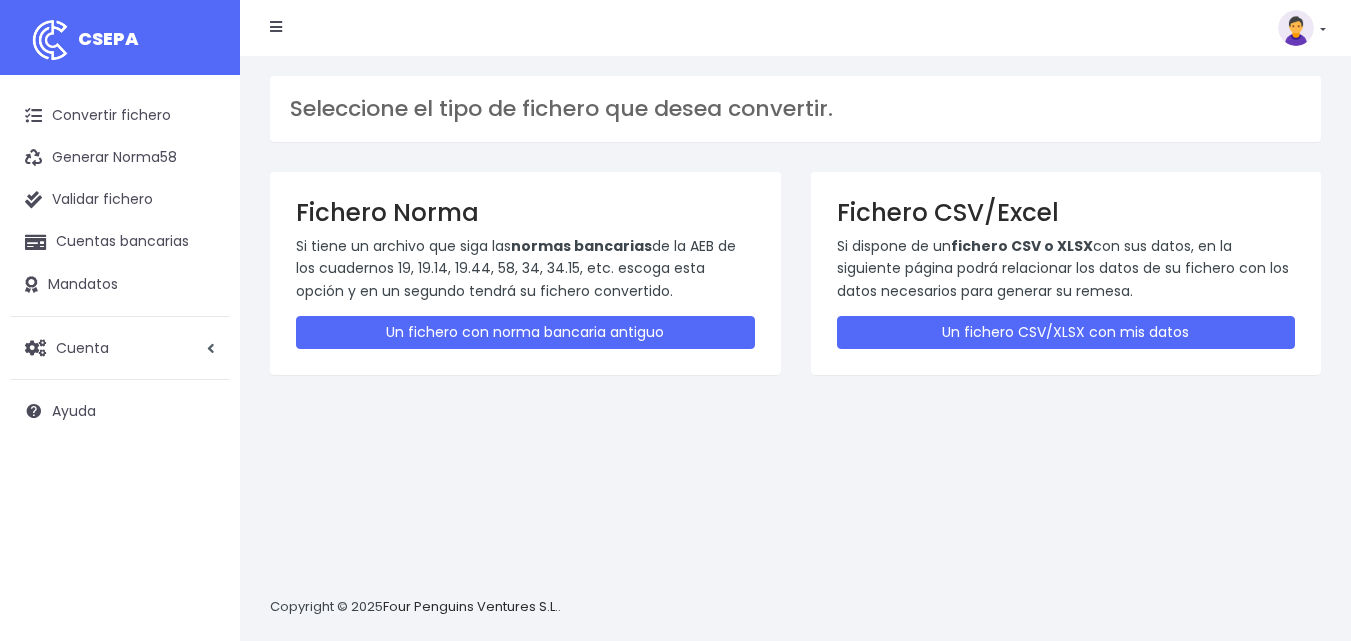 scroll, scrollTop: 0, scrollLeft: 0, axis: both 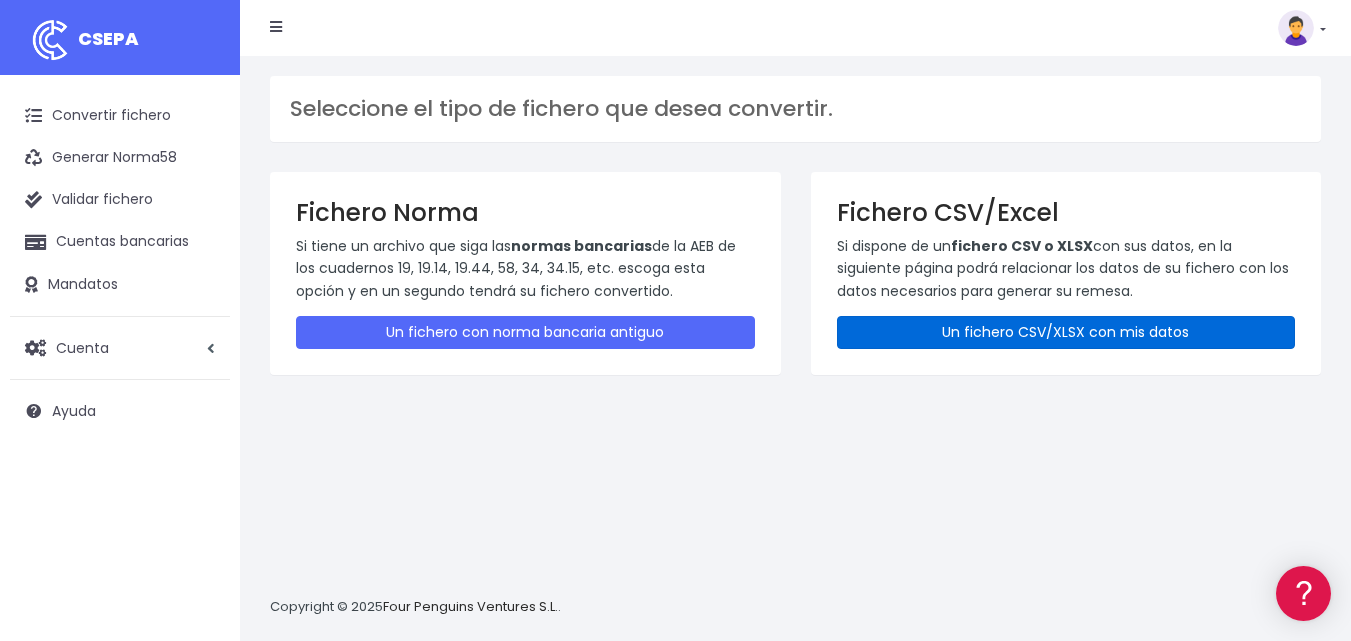 click on "Un fichero CSV/XLSX con mis datos" at bounding box center (1066, 332) 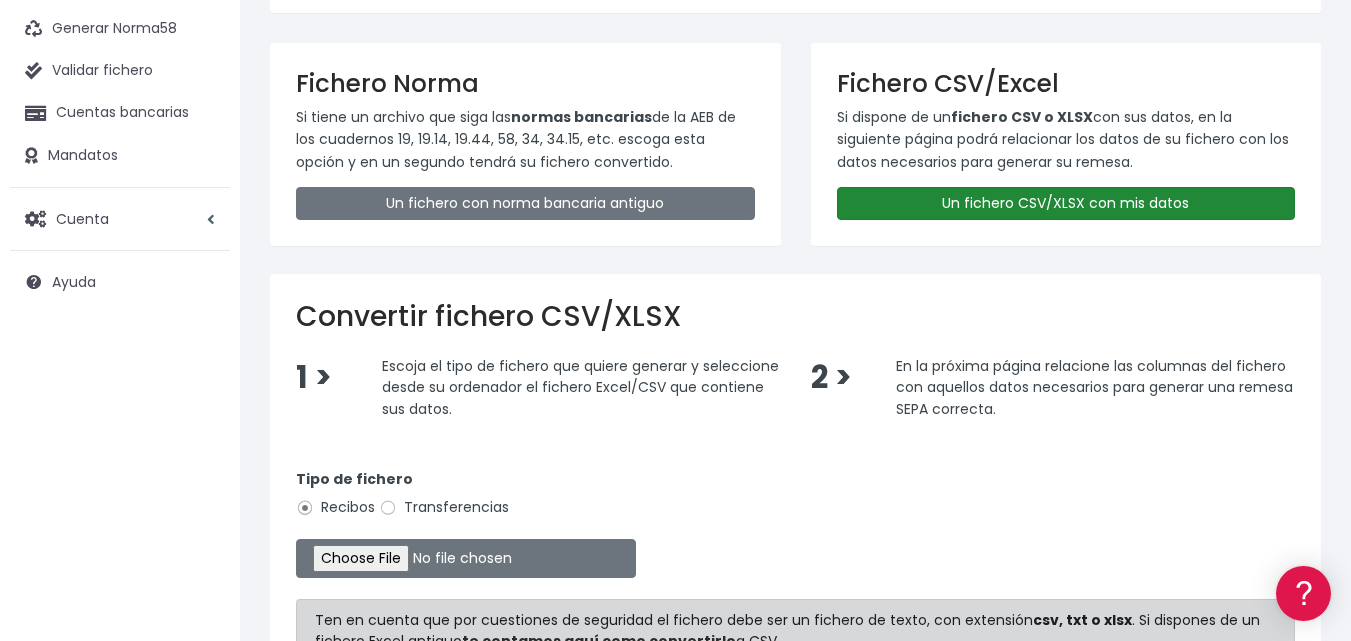 scroll, scrollTop: 259, scrollLeft: 0, axis: vertical 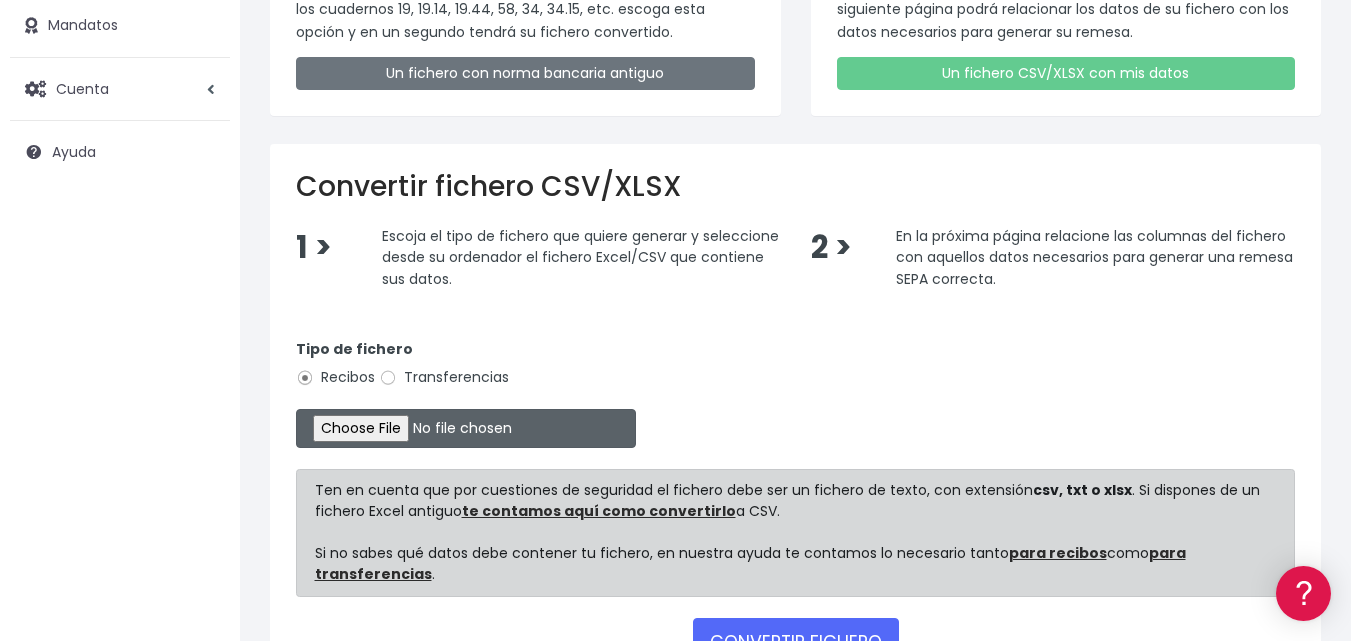 click at bounding box center (466, 428) 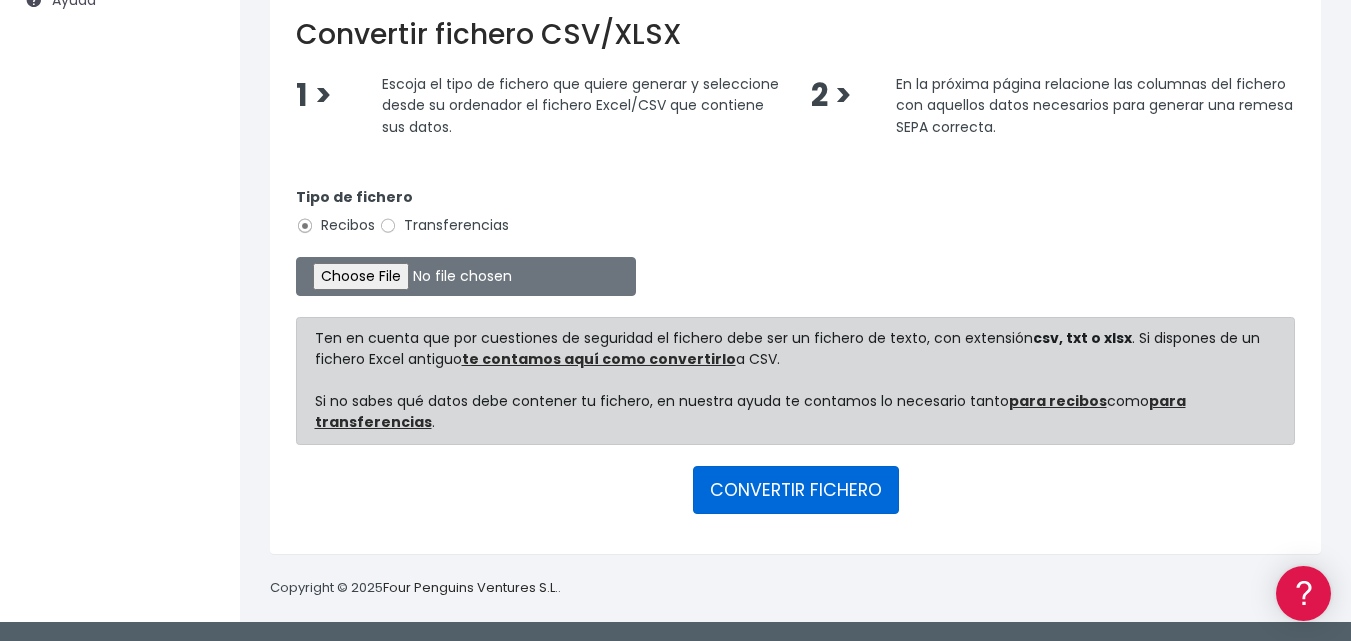 click on "CONVERTIR FICHERO" at bounding box center (796, 490) 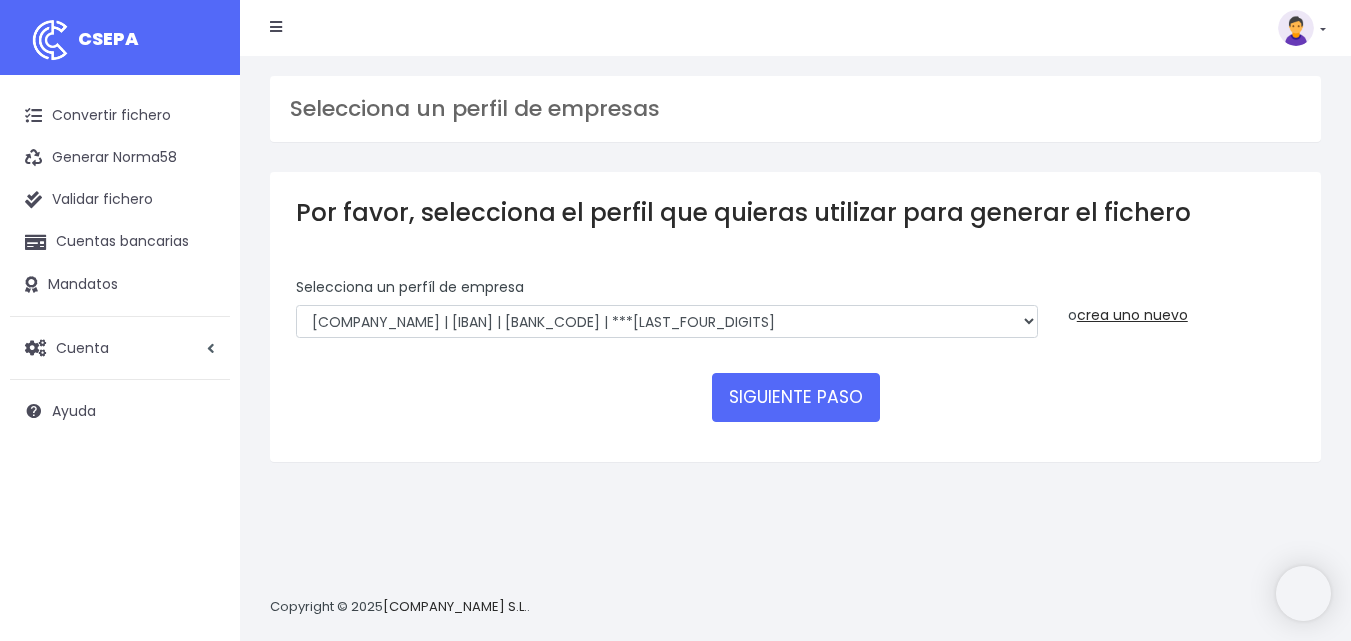 scroll, scrollTop: 0, scrollLeft: 0, axis: both 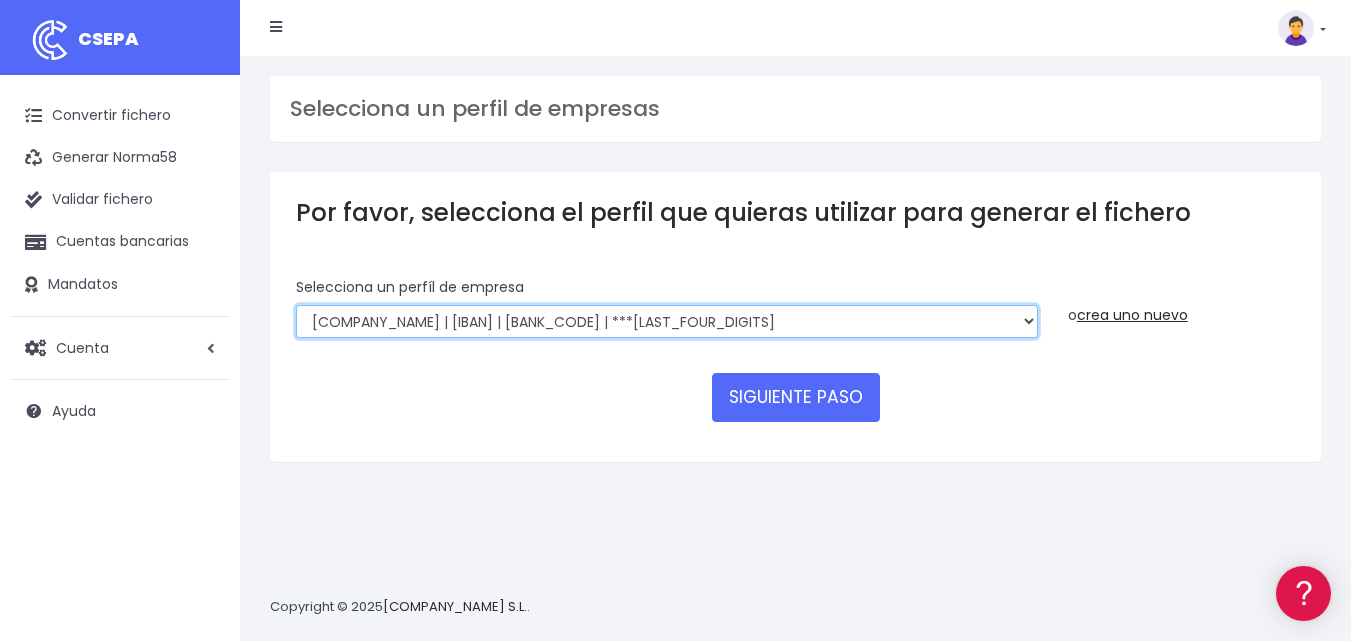 click on "[COMPANY_NAME] | ES28000B86290020 | BSABESBBXXX | ***01733
[COMPANY_NAME] | ES28000B86290020 | BKBKESMMXXX | ***55785" at bounding box center (667, 322) 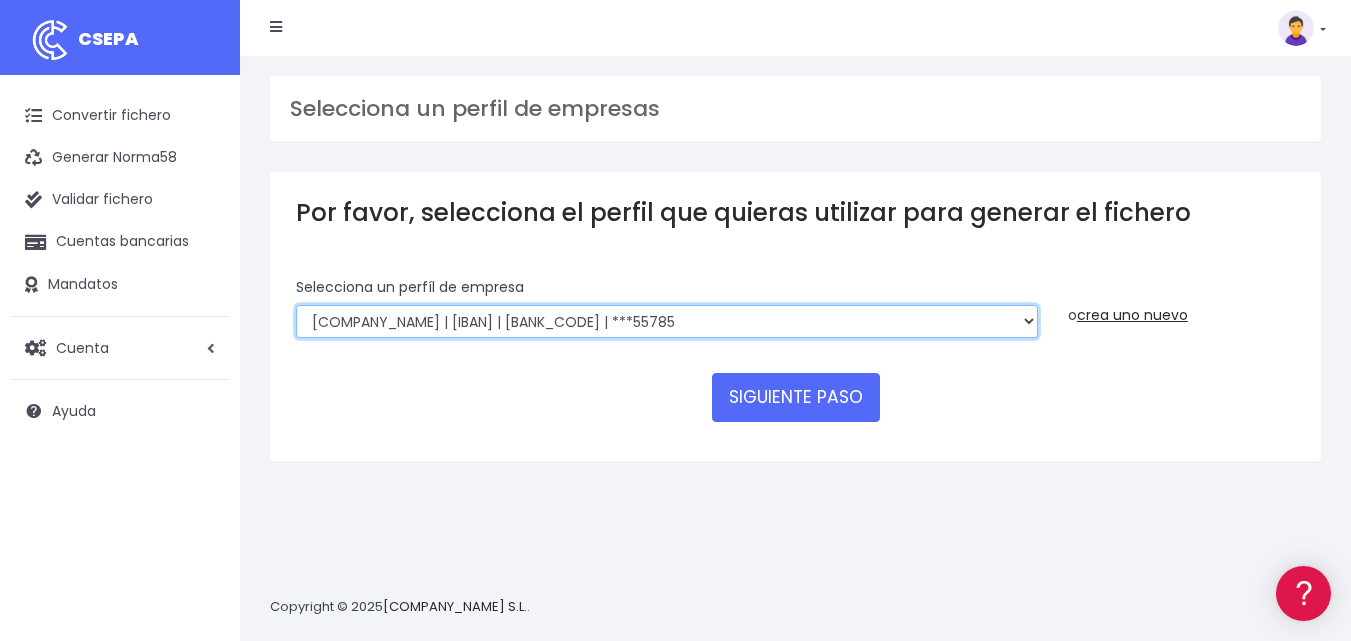 click on "[COMPANY_NAME] | ES28000B86290020 | BSABESBBXXX | ***01733
[COMPANY_NAME] | ES28000B86290020 | BKBKESMMXXX | ***55785" at bounding box center [667, 322] 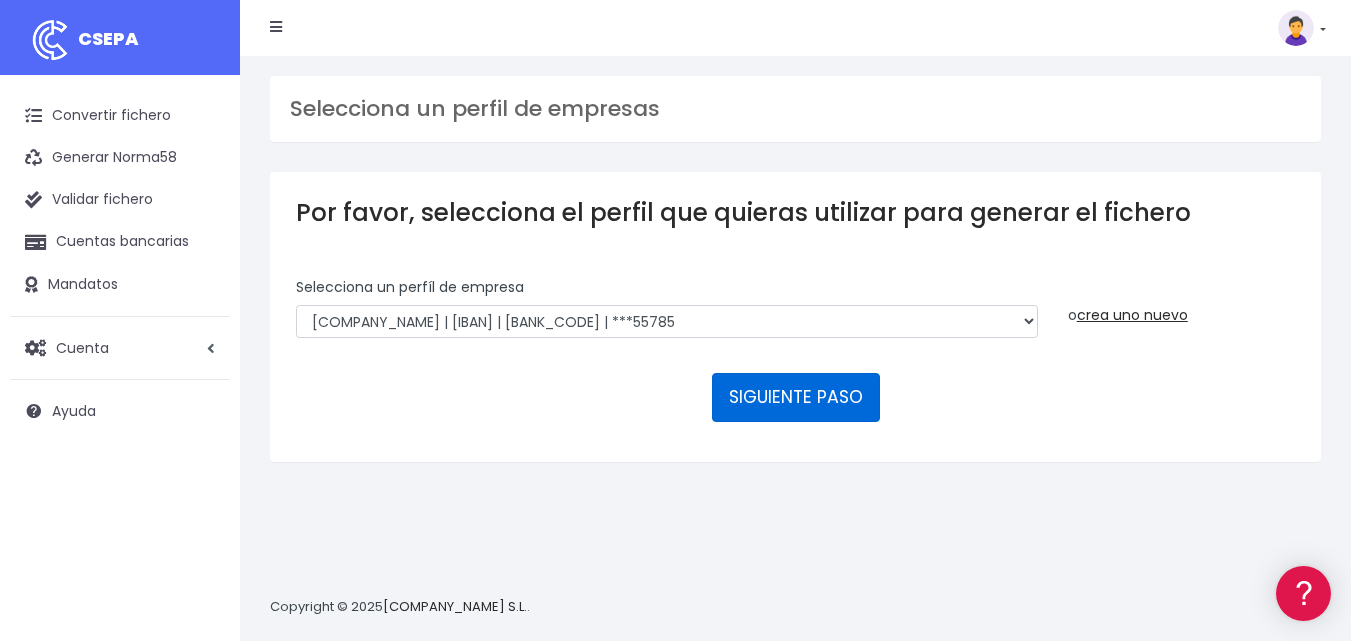 click on "SIGUIENTE PASO" at bounding box center [796, 397] 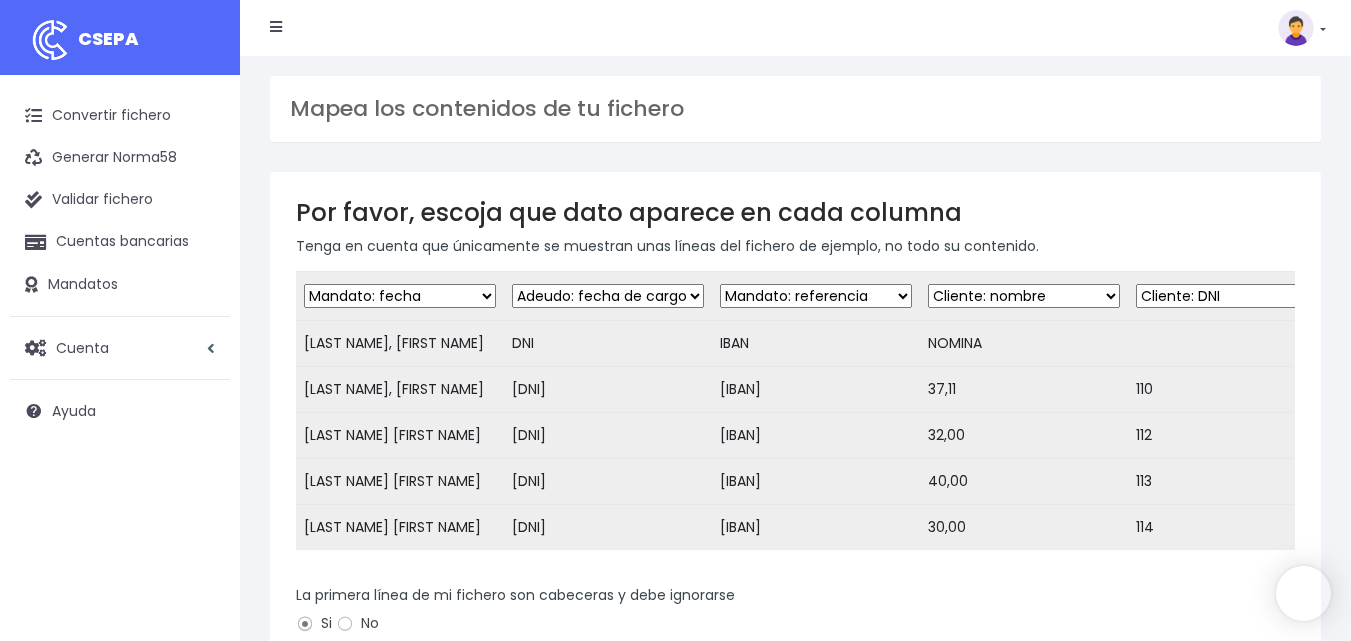 scroll, scrollTop: 0, scrollLeft: 0, axis: both 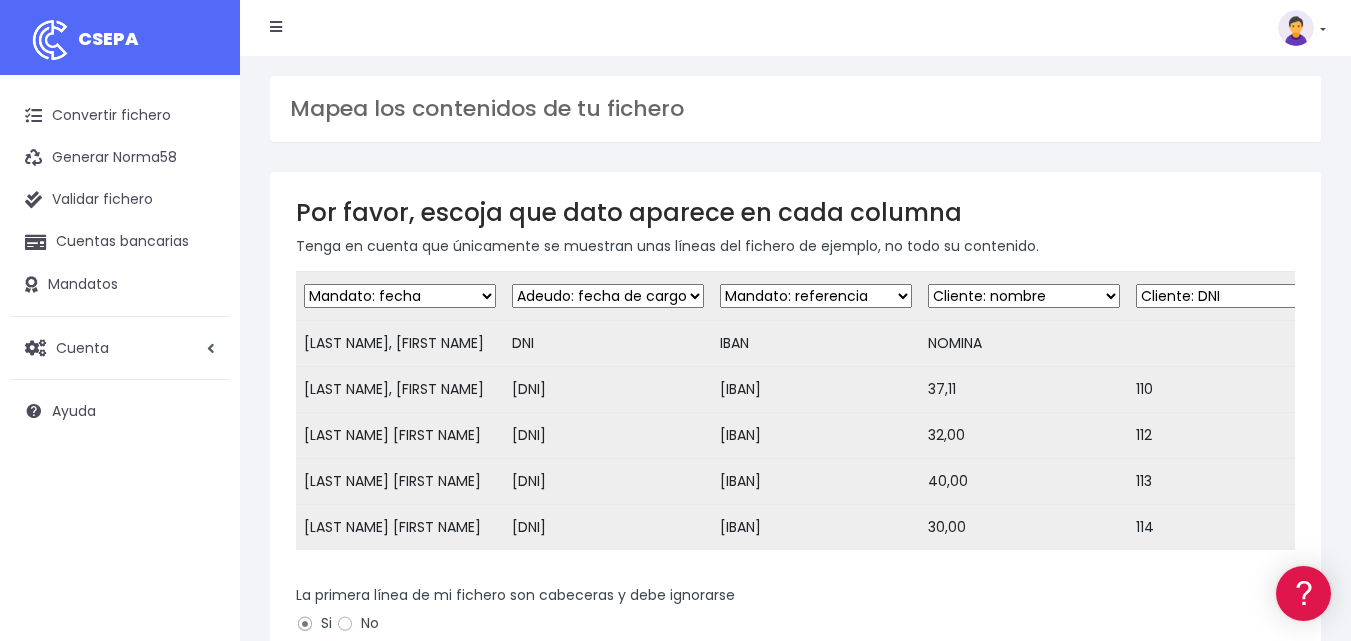 click on "Desechar campo
Cliente: nombre
Cliente: DNI
Cliente: Email
Cliente: Dirección
Cliente: referencia
Cuenta bancaria: BIC
Cuenta bancaria: IBAN
Cuenta bancaria: CC
Mandato: referencia
Mandato: fecha
Adeudo: referencia
Adeudo: importe
Adeudo: fecha de cargo
Adeudo: descripción" at bounding box center [398, 296] 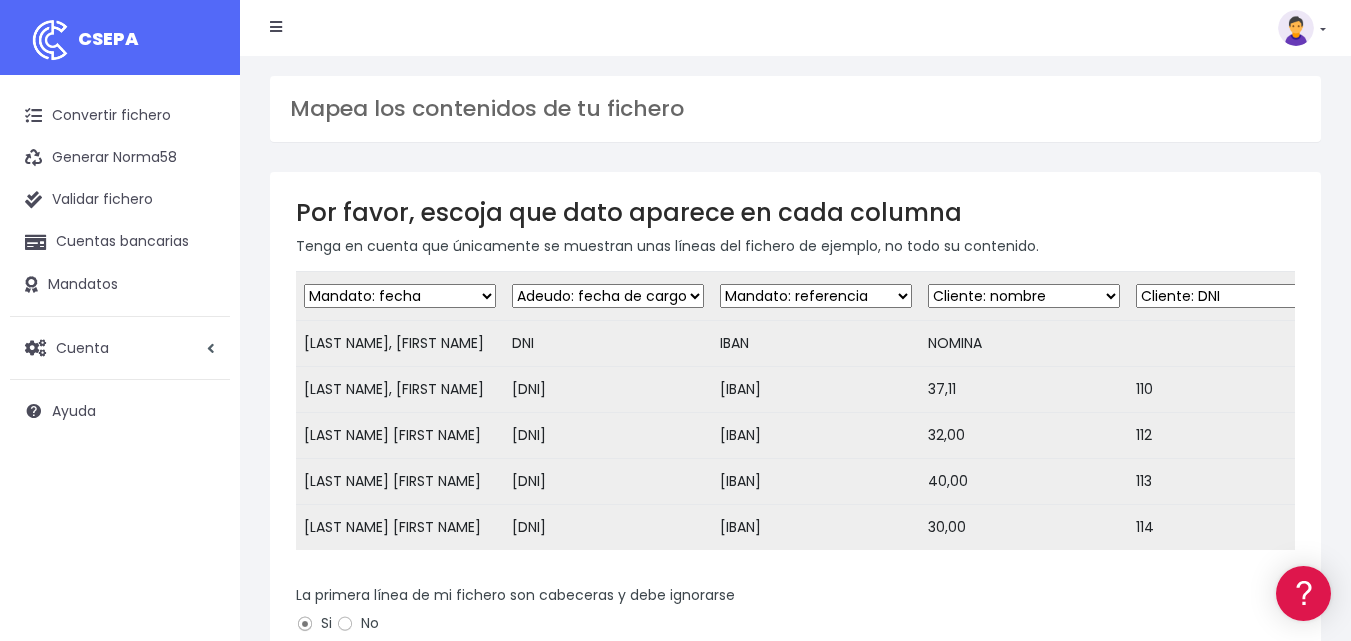 select on "debtor" 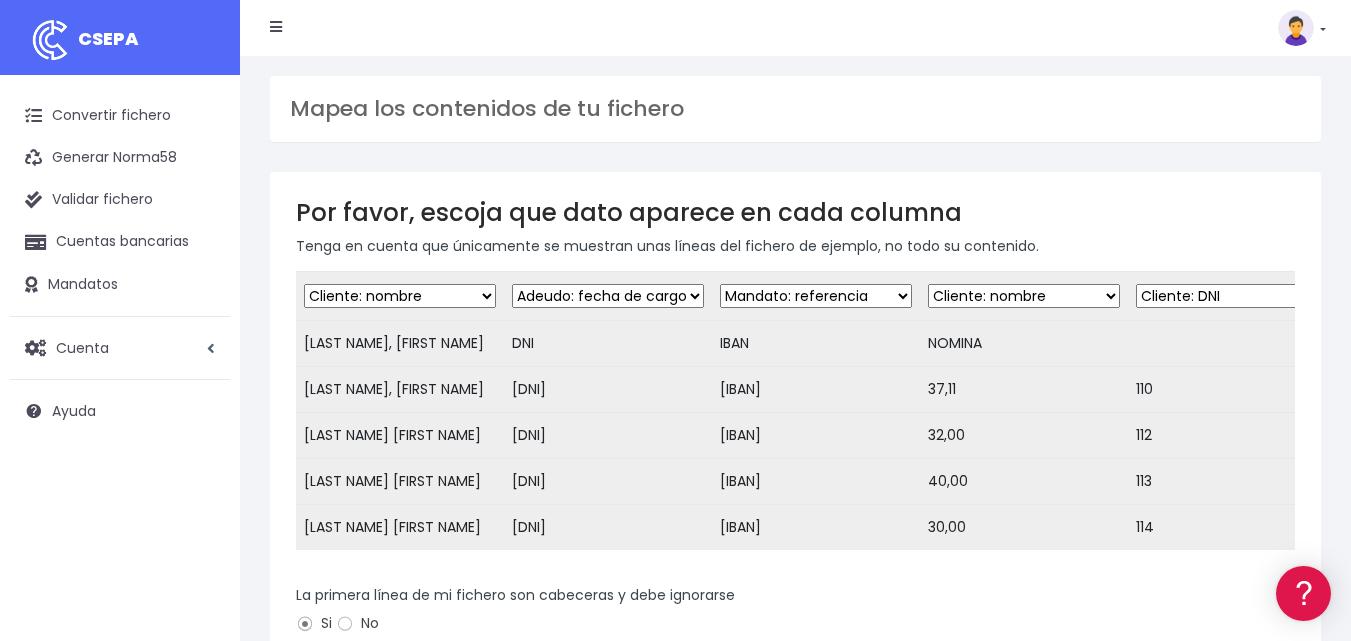 click on "Desechar campo
Cliente: nombre
Cliente: DNI
Cliente: Email
Cliente: Dirección
Cliente: referencia
Cuenta bancaria: BIC
Cuenta bancaria: IBAN
Cuenta bancaria: CC
Mandato: referencia
Mandato: fecha
Adeudo: referencia
Adeudo: importe
Adeudo: fecha de cargo
Adeudo: descripción" at bounding box center [398, 296] 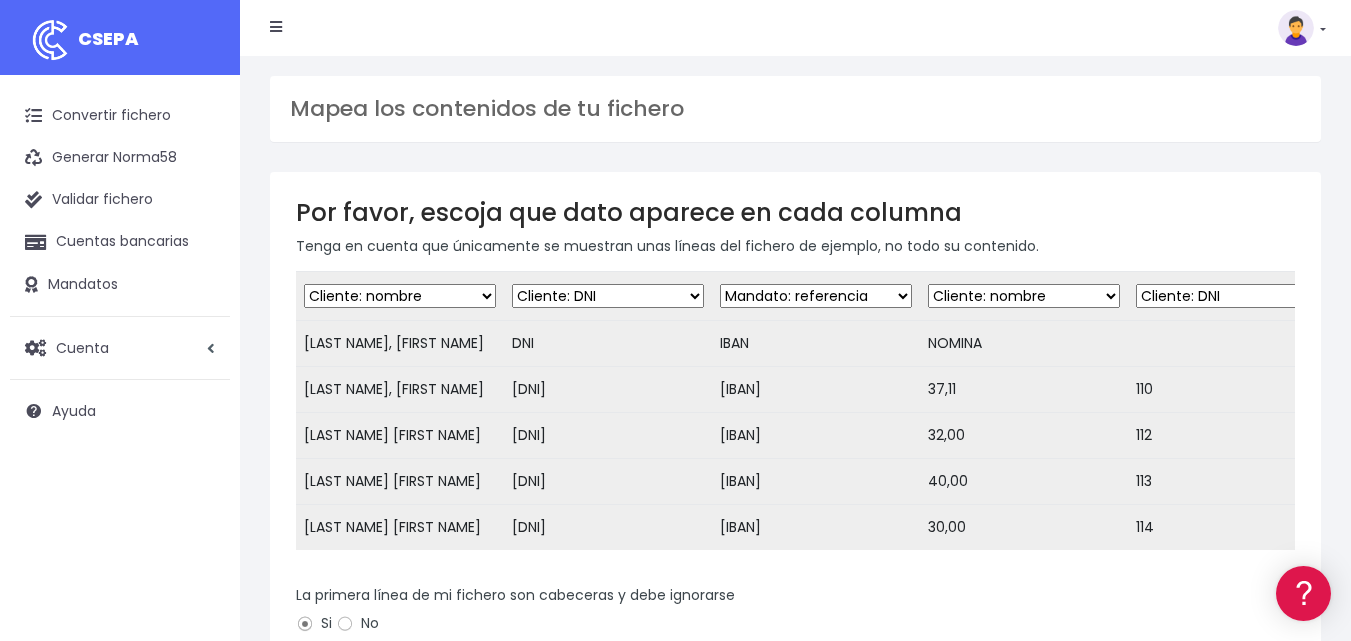 click on "Desechar campo
Cliente: nombre
Cliente: DNI
Cliente: Email
Cliente: Dirección
Cliente: referencia
Cuenta bancaria: BIC
Cuenta bancaria: IBAN
Cuenta bancaria: CC
Mandato: referencia
Mandato: fecha
Adeudo: referencia
Adeudo: importe
Adeudo: fecha de cargo
Adeudo: descripción" at bounding box center (808, 296) 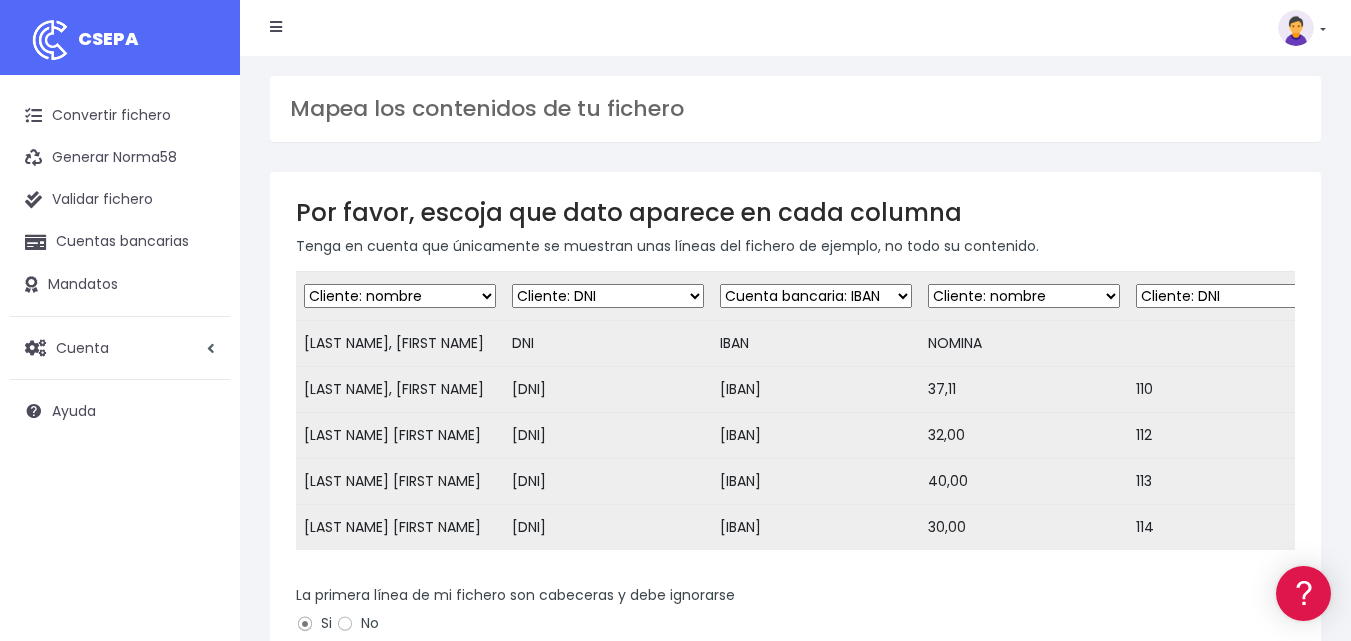click on "Desechar campo
Cliente: nombre
Cliente: DNI
Cliente: Email
Cliente: Dirección
Cliente: referencia
Cuenta bancaria: BIC
Cuenta bancaria: IBAN
Cuenta bancaria: CC
Mandato: referencia
Mandato: fecha
Adeudo: referencia
Adeudo: importe
Adeudo: fecha de cargo
Adeudo: descripción" at bounding box center [1013, 296] 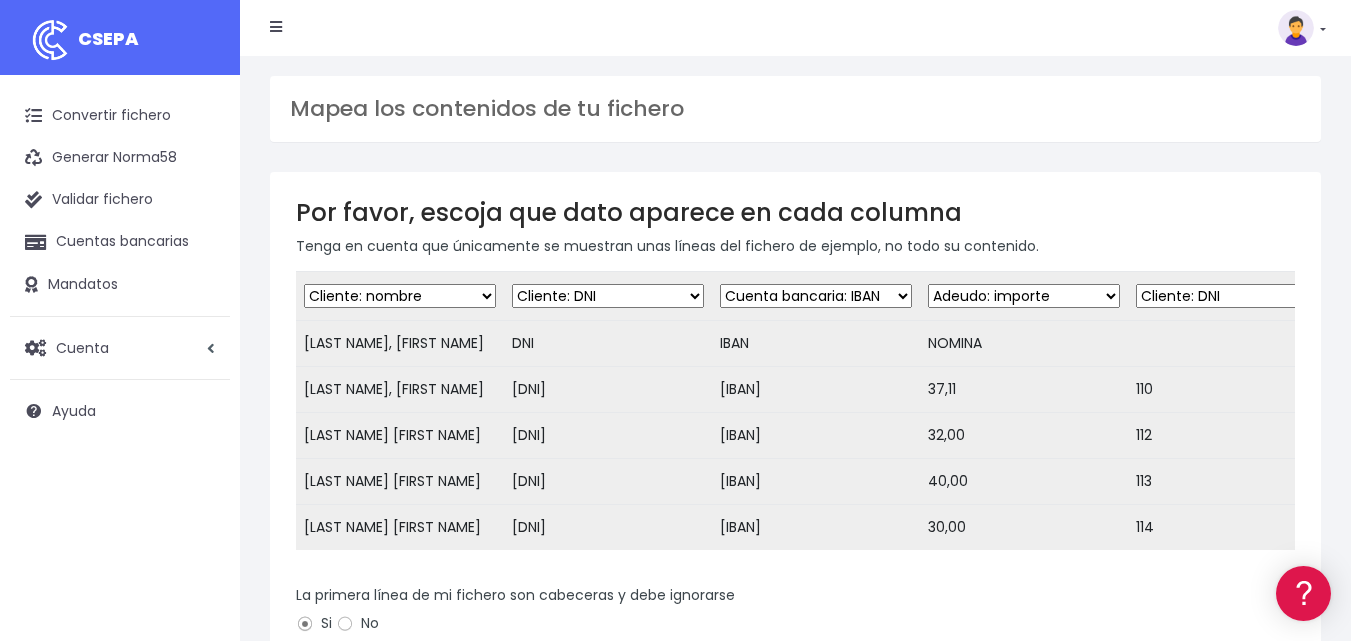 click on "Desechar campo
Cliente: nombre
Cliente: DNI
Cliente: Email
Cliente: Dirección
Cliente: referencia
Cuenta bancaria: BIC
Cuenta bancaria: IBAN
Cuenta bancaria: CC
Mandato: referencia
Mandato: fecha
Adeudo: referencia
Adeudo: importe
Adeudo: fecha de cargo
Adeudo: descripción" at bounding box center [1013, 296] 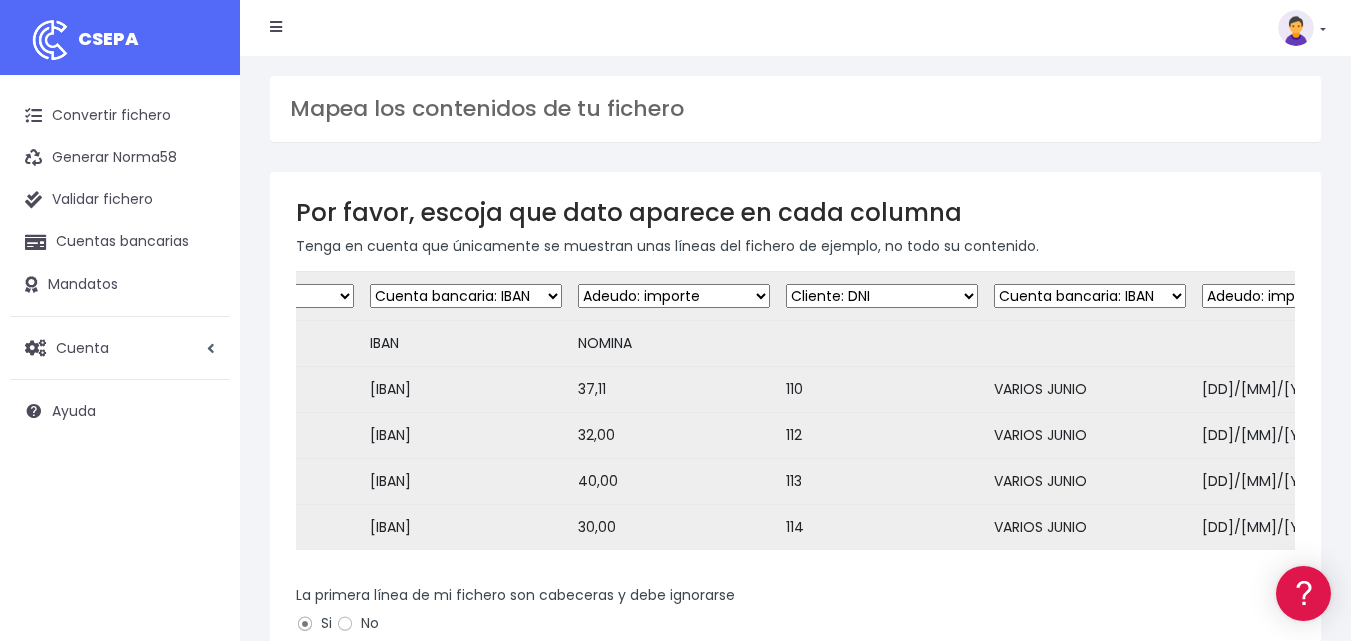 scroll, scrollTop: 0, scrollLeft: 390, axis: horizontal 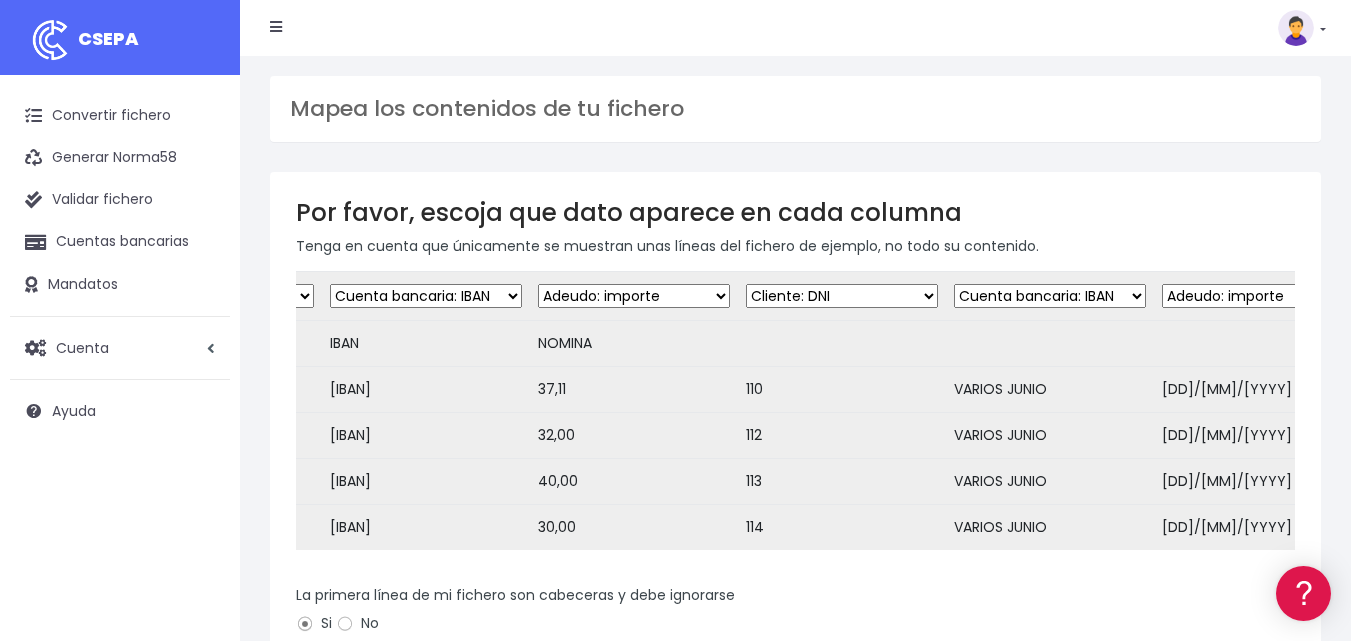click on "Desechar campo
Cliente: nombre
Cliente: DNI
Cliente: Email
Cliente: Dirección
Cliente: referencia
Cuenta bancaria: BIC
Cuenta bancaria: IBAN
Cuenta bancaria: CC
Mandato: referencia
Mandato: fecha
Adeudo: referencia
Adeudo: importe
Adeudo: fecha de cargo
Adeudo: descripción" at bounding box center (1033, 296) 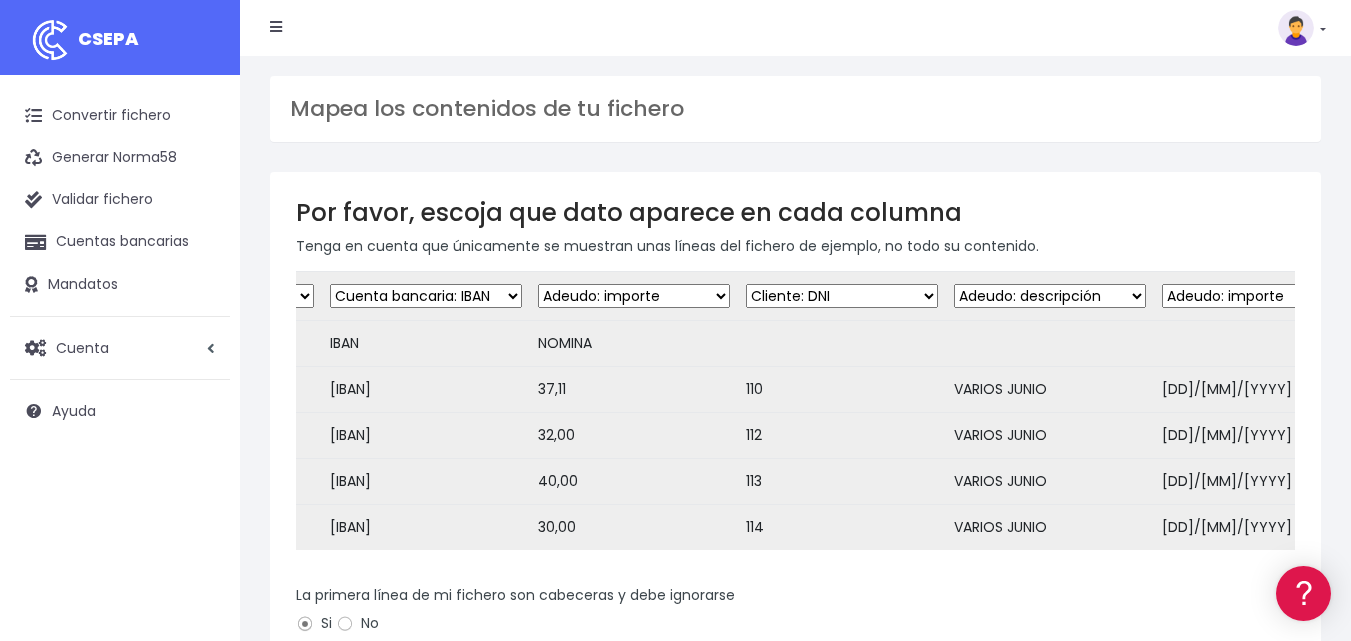 click on "Desechar campo
Cliente: nombre
Cliente: DNI
Cliente: Email
Cliente: Dirección
Cliente: referencia
Cuenta bancaria: BIC
Cuenta bancaria: IBAN
Cuenta bancaria: CC
Mandato: referencia
Mandato: fecha
Adeudo: referencia
Adeudo: importe
Adeudo: fecha de cargo
Adeudo: descripción" at bounding box center [1238, 296] 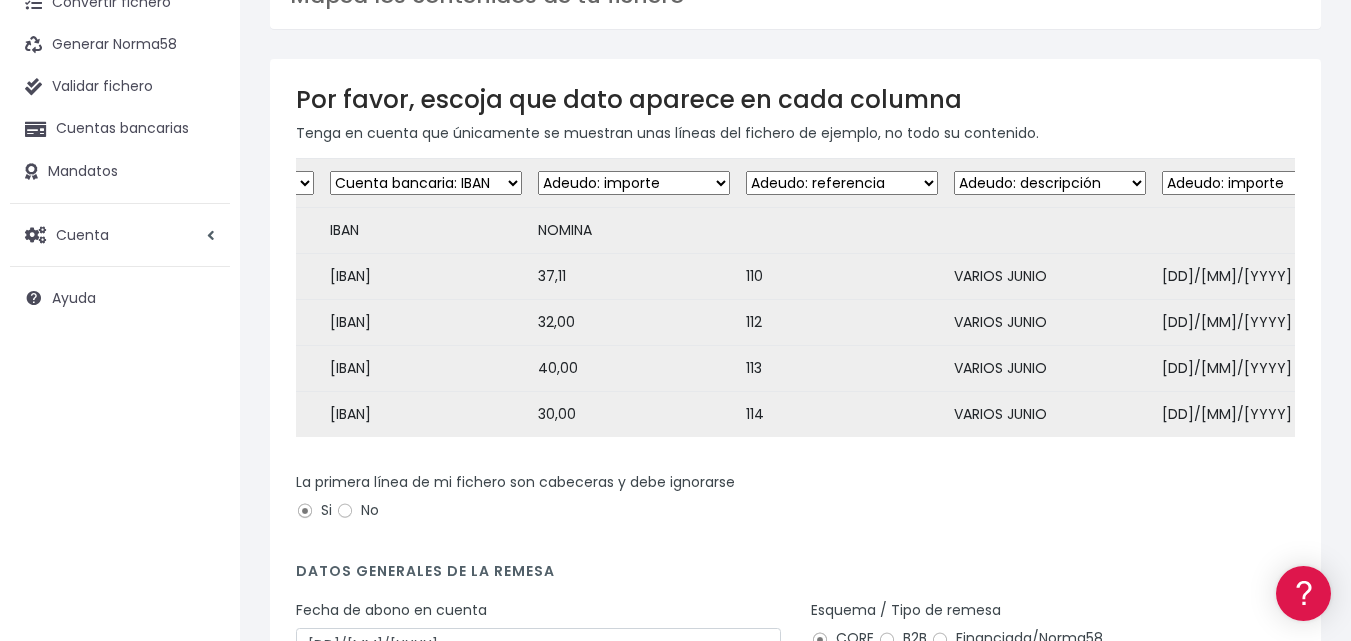 scroll, scrollTop: 232, scrollLeft: 0, axis: vertical 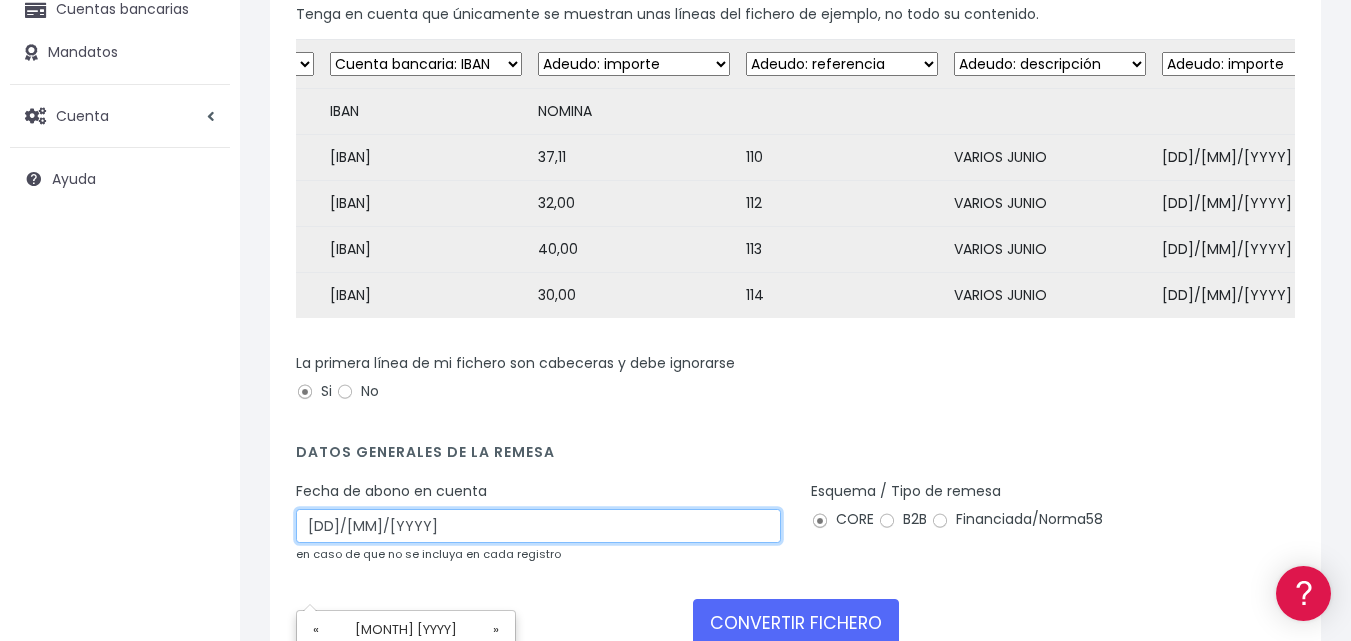 click on "05/07/2025" at bounding box center (538, 526) 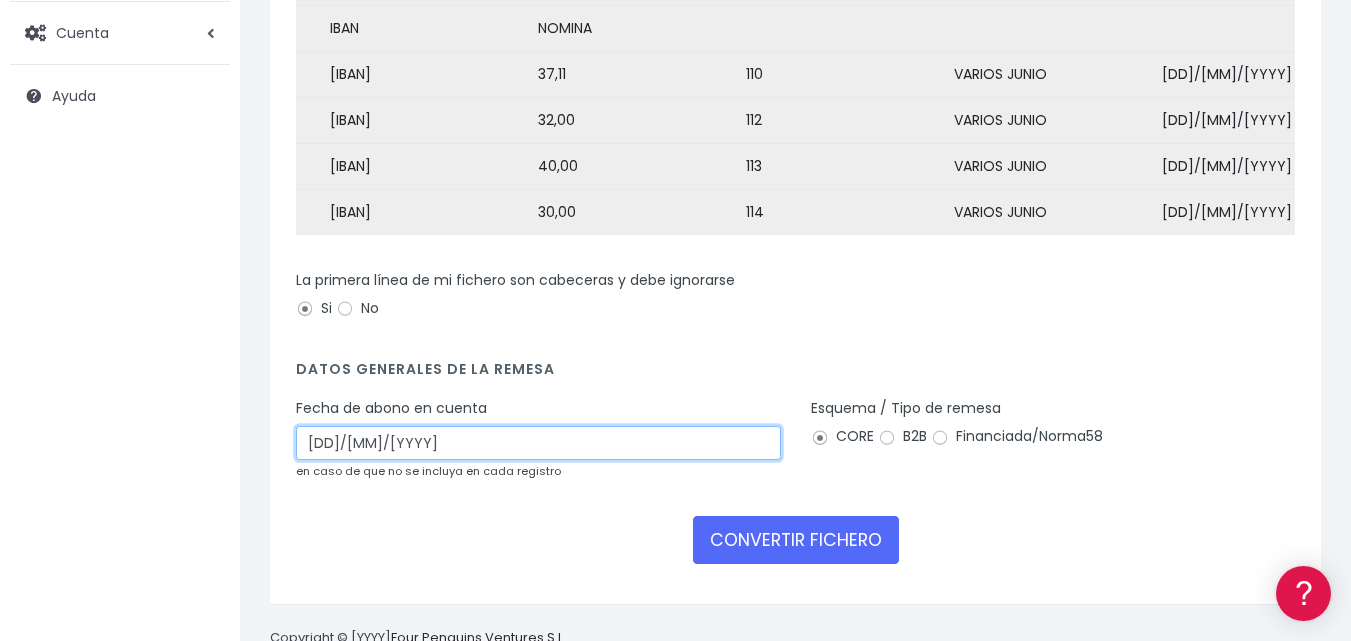 scroll, scrollTop: 406, scrollLeft: 0, axis: vertical 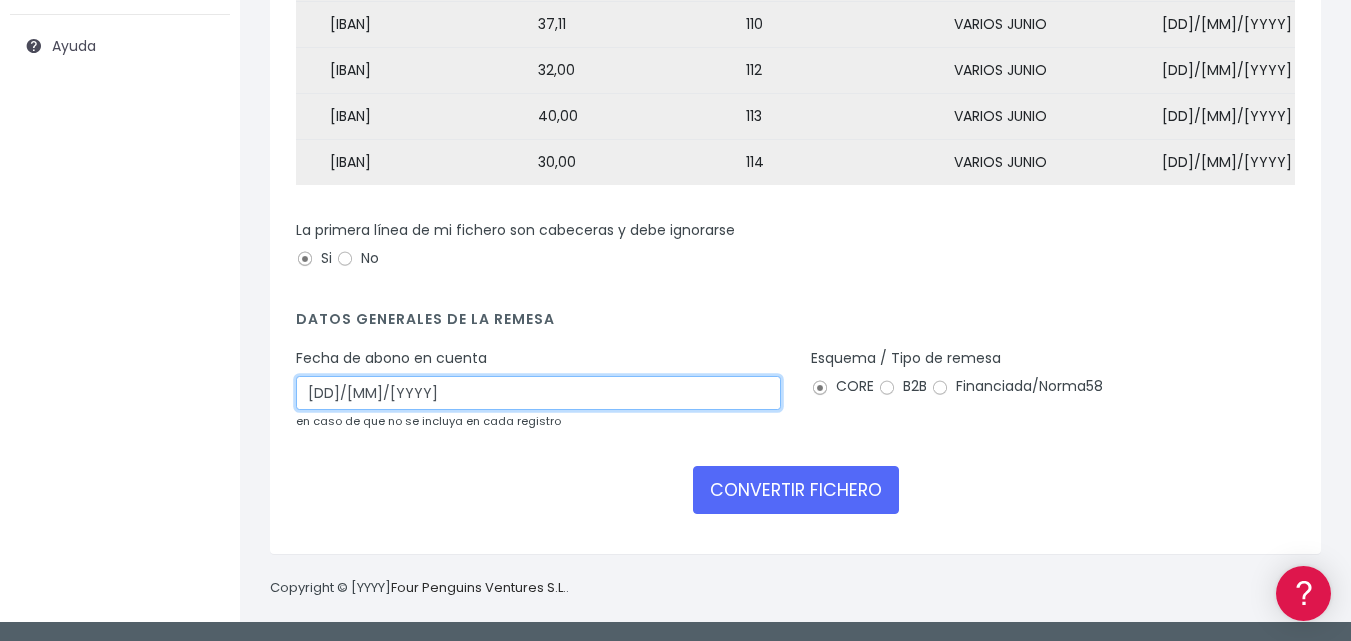 click on "05/07/2025" at bounding box center [538, 393] 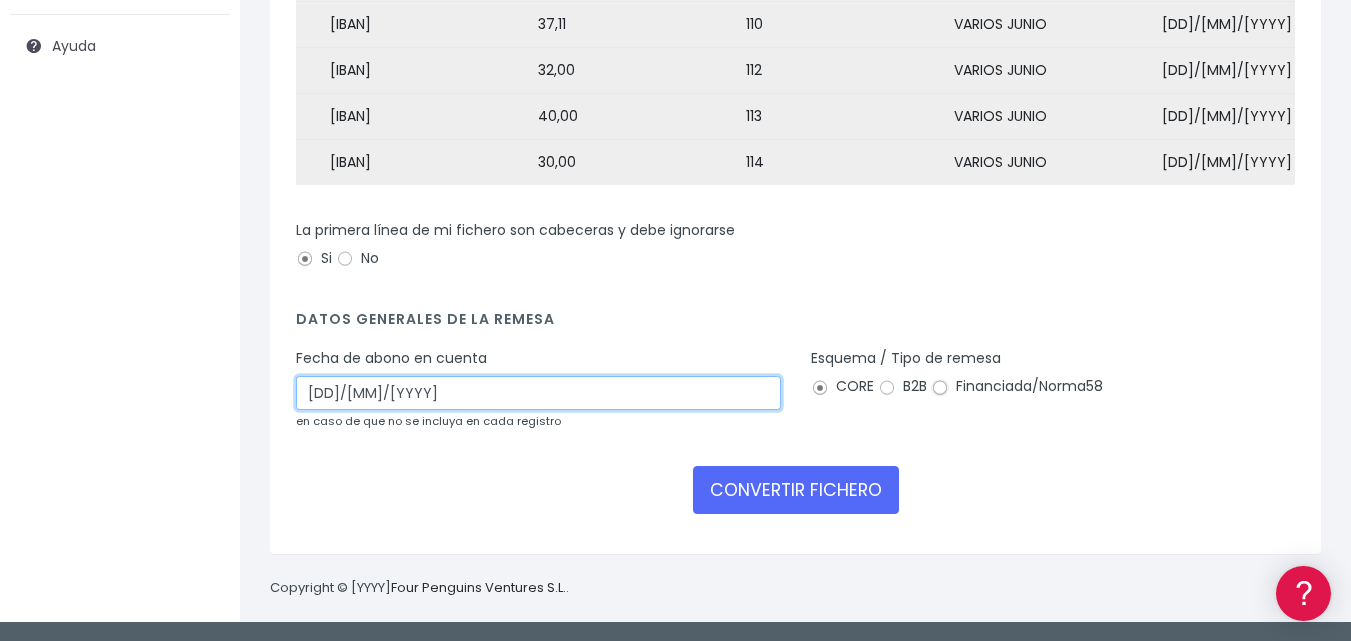 type on "03/07/2025" 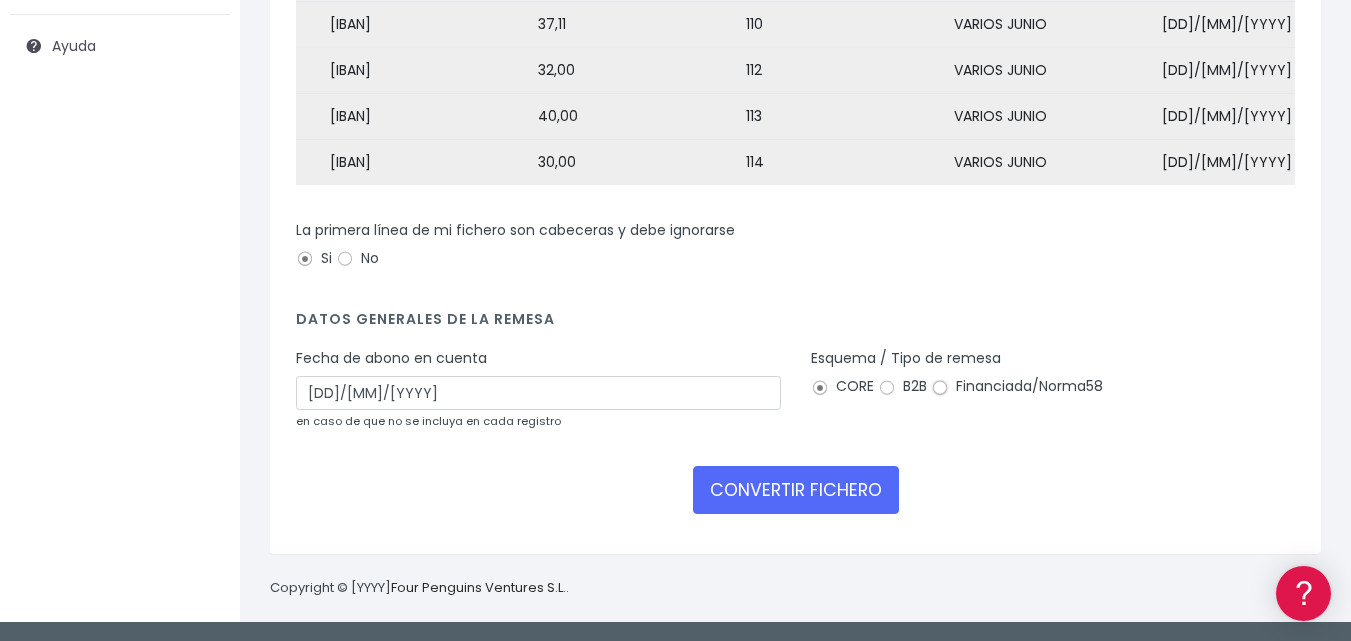 click on "Financiada/Norma58" at bounding box center [940, 388] 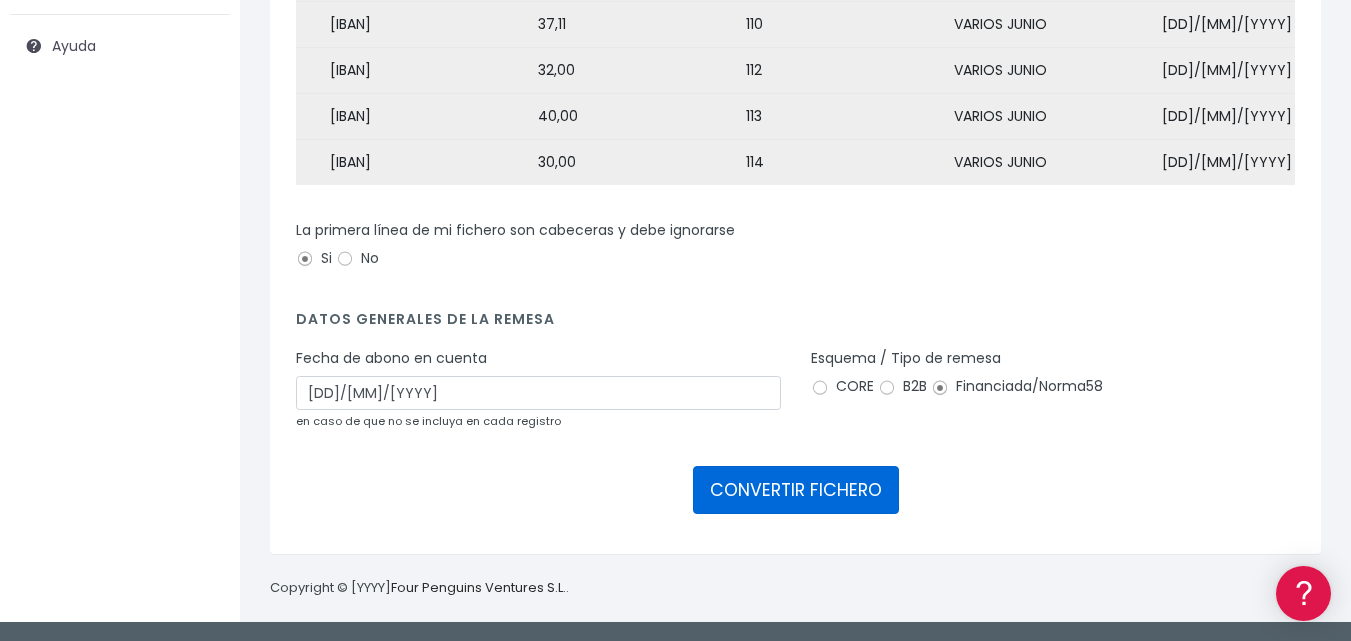 click on "CONVERTIR FICHERO" at bounding box center [796, 490] 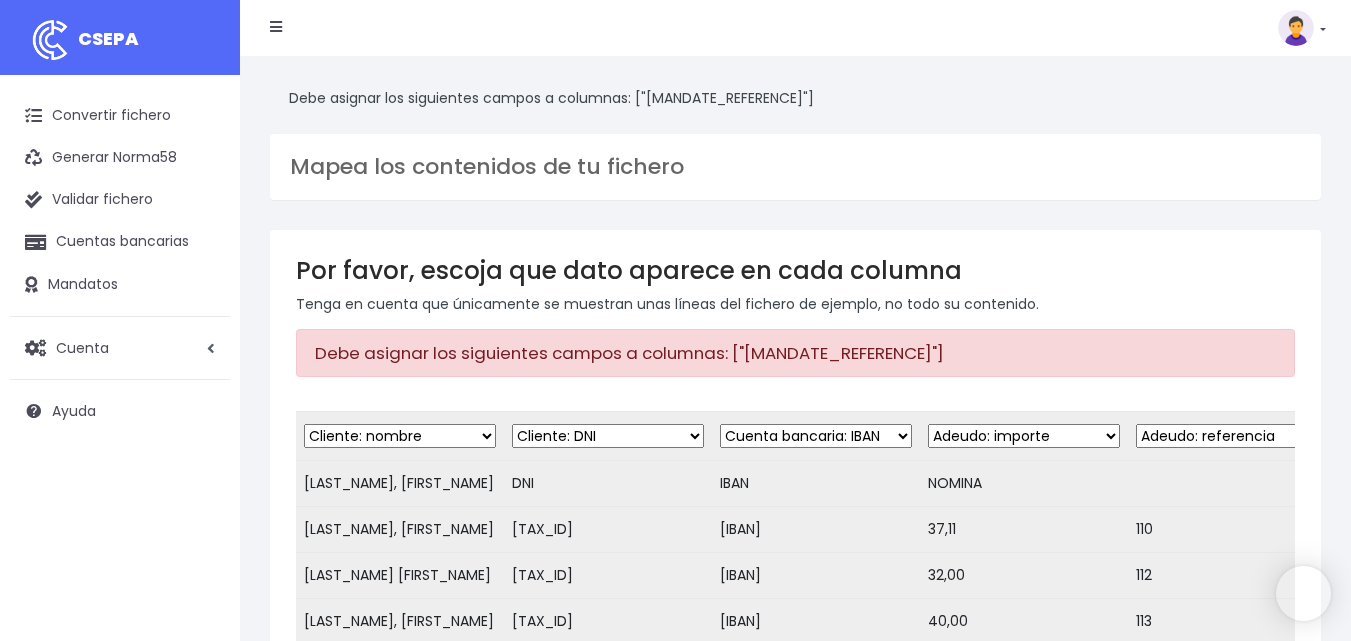 scroll, scrollTop: 0, scrollLeft: 0, axis: both 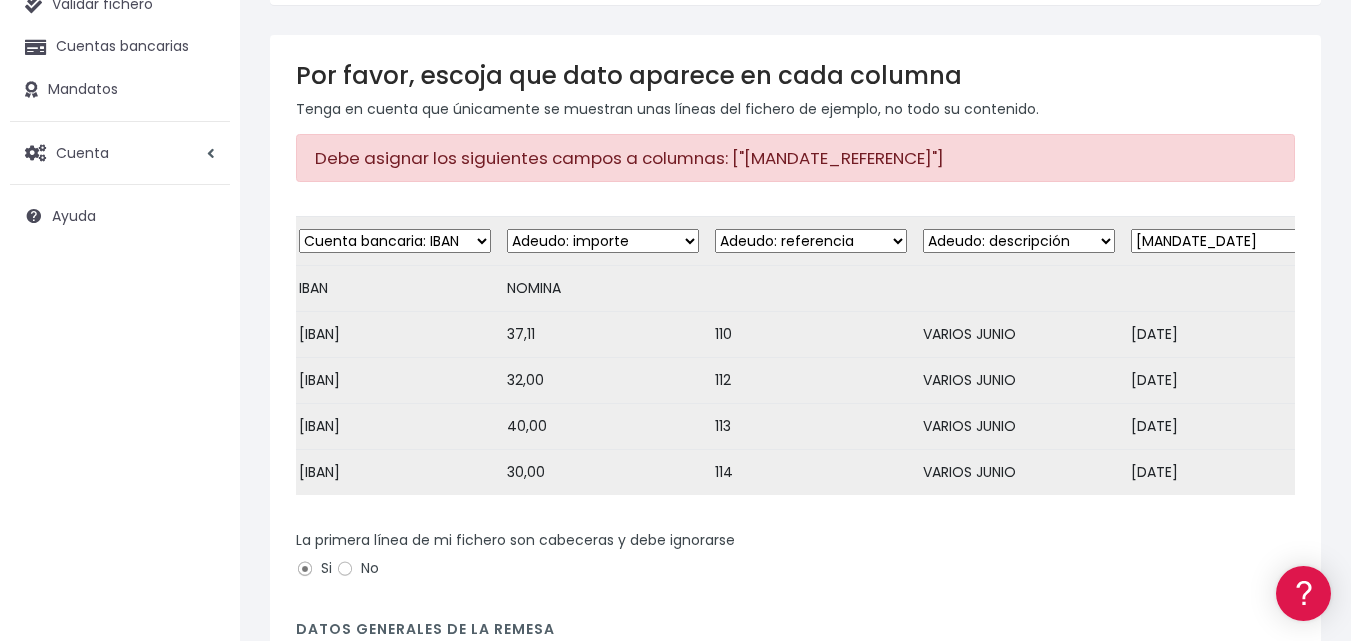 click on "Desechar campo
Cliente: nombre
Cliente: DNI
Cliente: Email
Cliente: Dirección
Cliente: referencia
Cuenta bancaria: BIC
Cuenta bancaria: IBAN
Cuenta bancaria: CC
Mandato: referencia
Mandato: fecha
Adeudo: referencia
Adeudo: importe
Adeudo: fecha de cargo
Adeudo: descripción" at bounding box center (1261, 241) 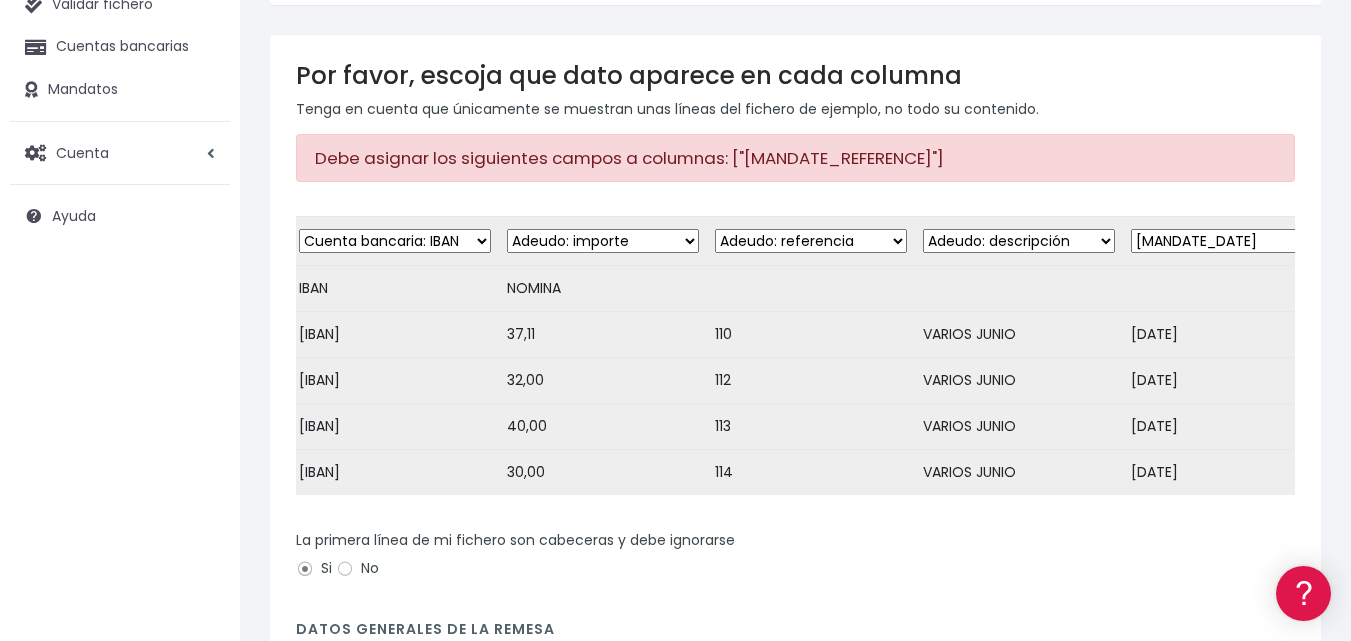 select on "mandate_reference" 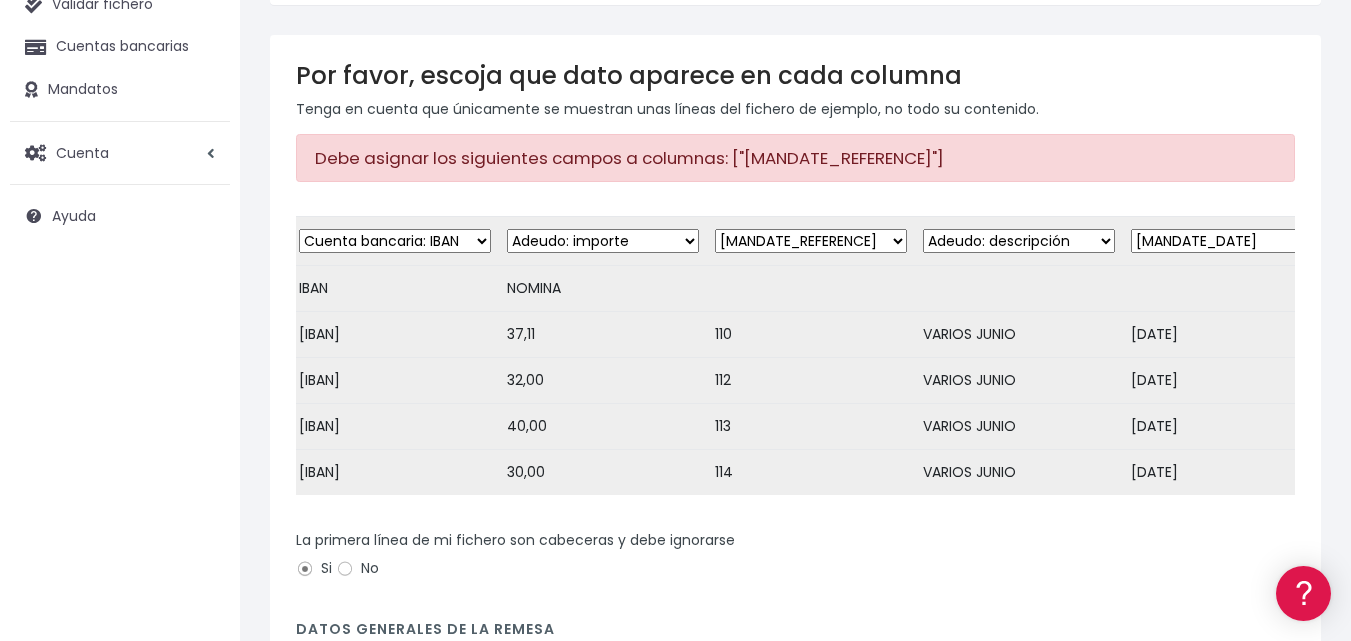 click on "Desechar campo
Cliente: nombre
Cliente: DNI
Cliente: Email
Cliente: Dirección
Cliente: referencia
Cuenta bancaria: BIC
Cuenta bancaria: IBAN
Cuenta bancaria: CC
Mandato: referencia
Mandato: fecha
Adeudo: referencia
Adeudo: importe
Adeudo: fecha de cargo
Adeudo: descripción" at bounding box center [1261, 241] 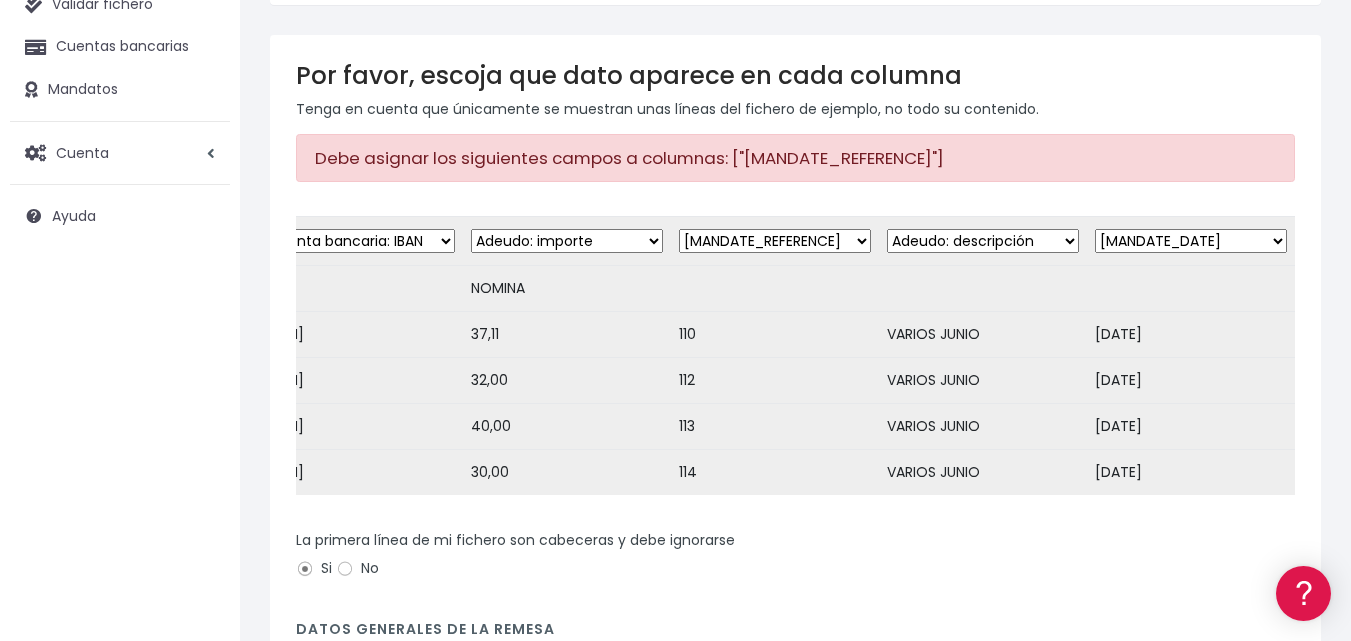 scroll, scrollTop: 0, scrollLeft: 476, axis: horizontal 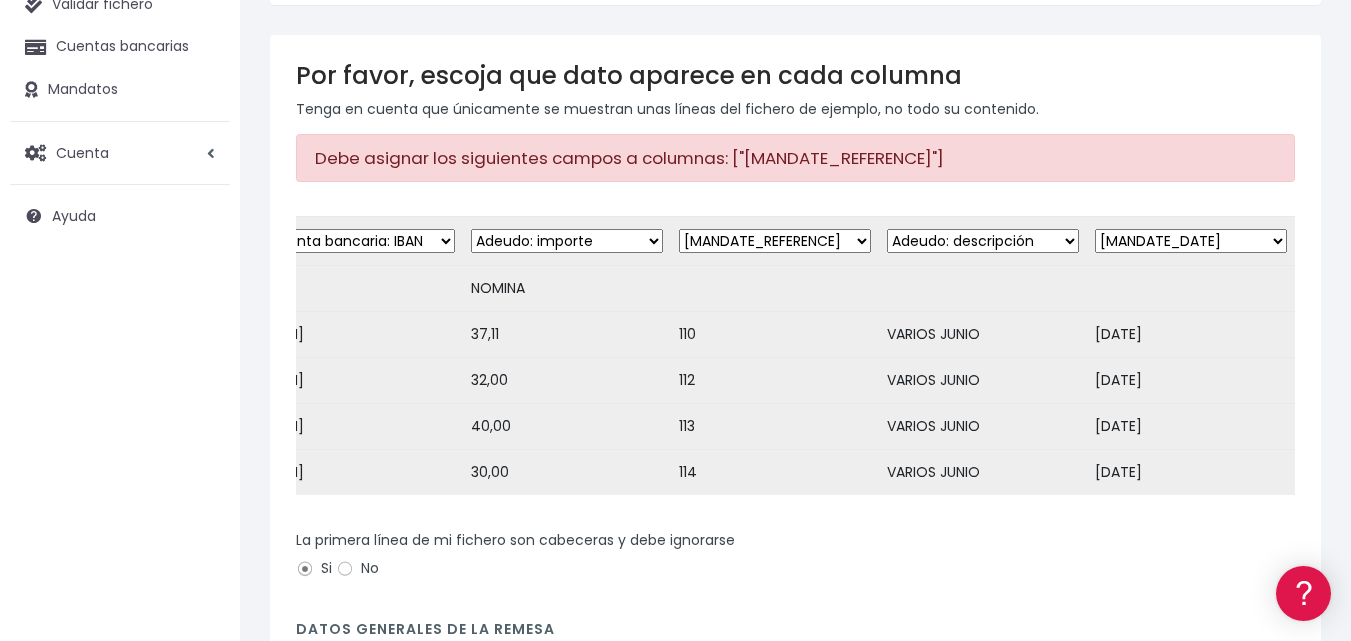 click on "Desechar campo
Cliente: nombre
Cliente: DNI
Cliente: Email
Cliente: Dirección
Cliente: referencia
Cuenta bancaria: BIC
Cuenta bancaria: IBAN
Cuenta bancaria: CC
Mandato: referencia
Mandato: fecha
Adeudo: referencia
Adeudo: importe
Adeudo: fecha de cargo
Adeudo: descripción" at bounding box center [1514, 241] 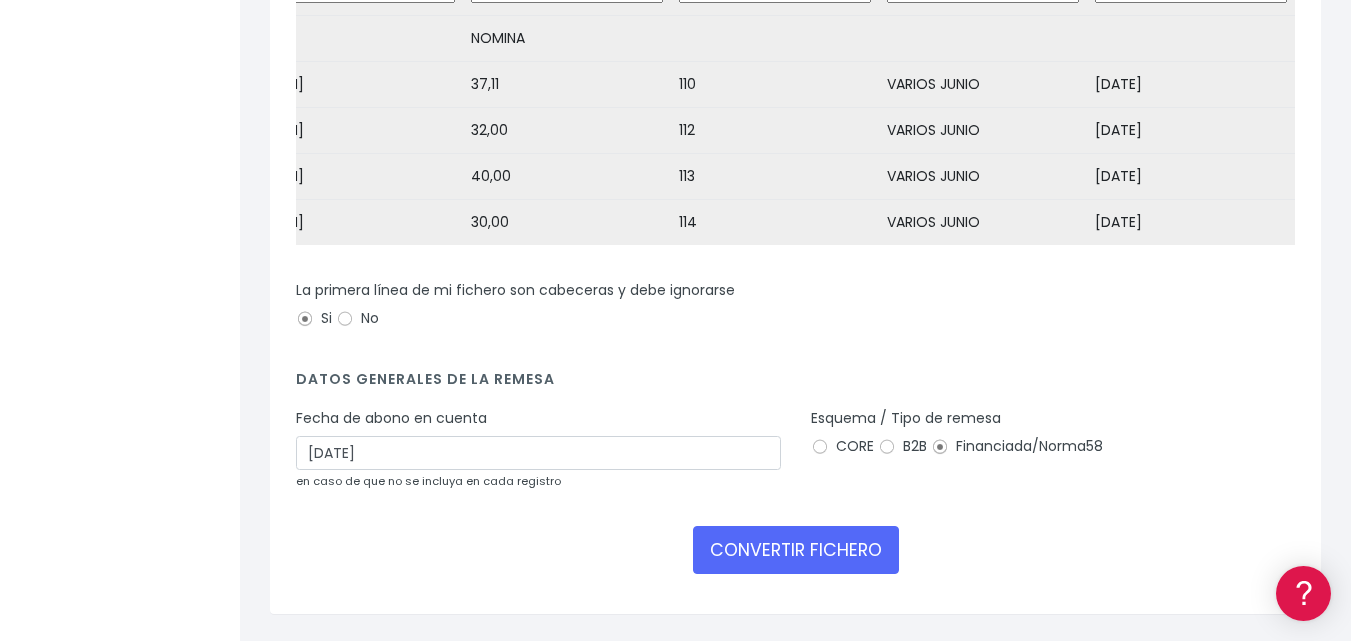 scroll, scrollTop: 528, scrollLeft: 0, axis: vertical 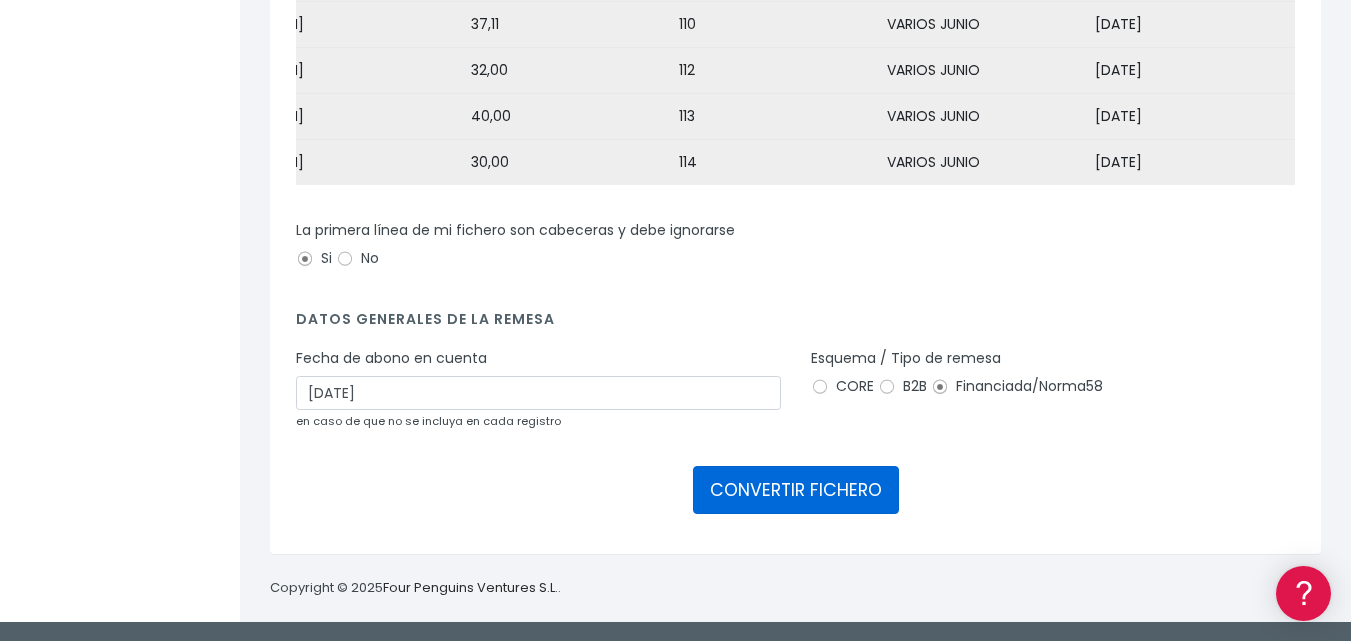 click on "CONVERTIR FICHERO" at bounding box center [796, 490] 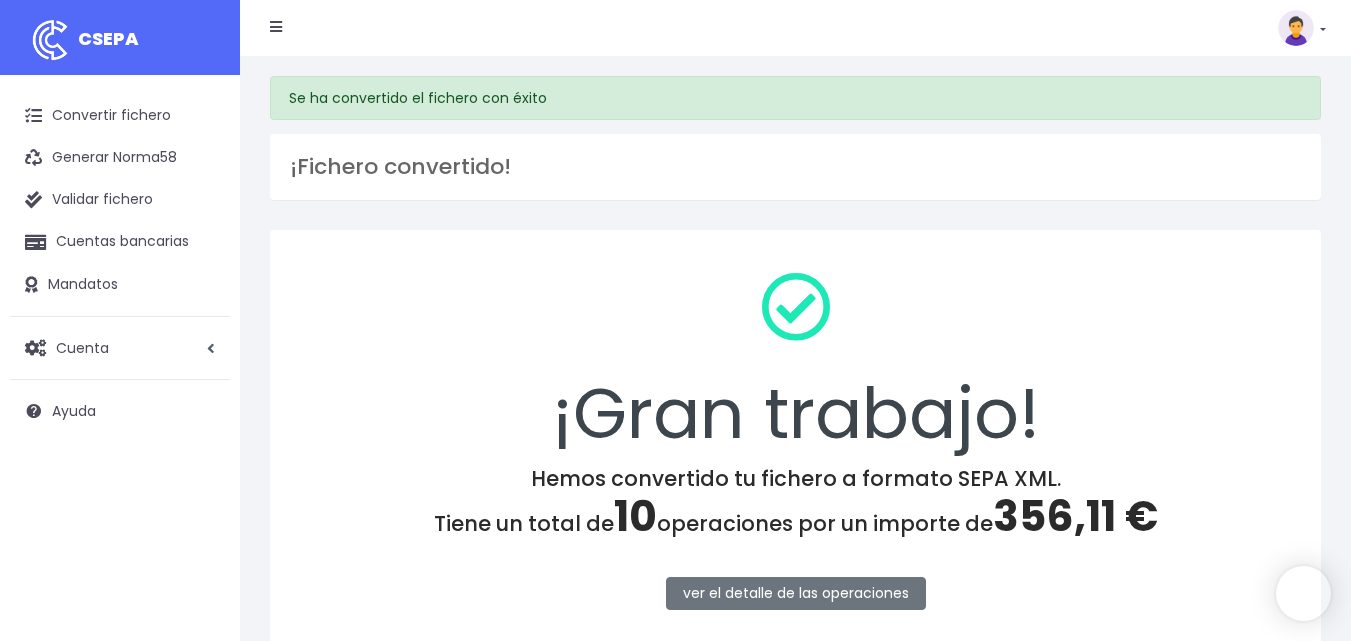 scroll, scrollTop: 0, scrollLeft: 0, axis: both 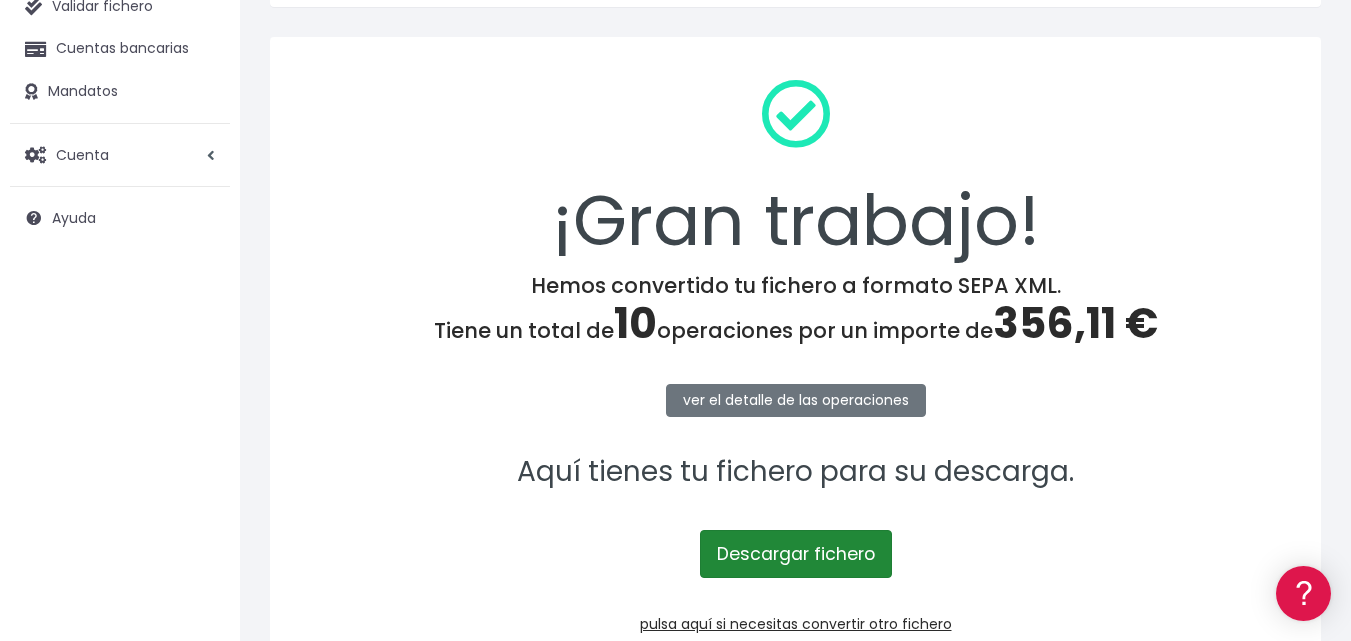 click on "Descargar fichero" at bounding box center (796, 554) 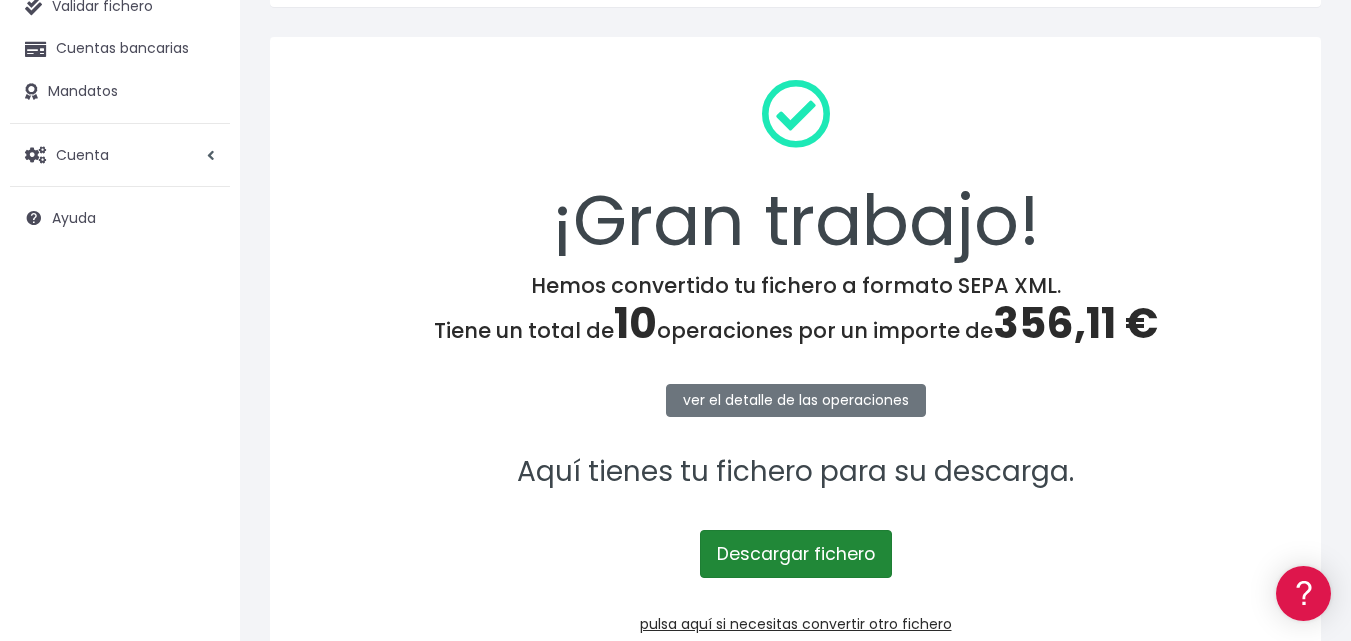 scroll, scrollTop: 0, scrollLeft: 0, axis: both 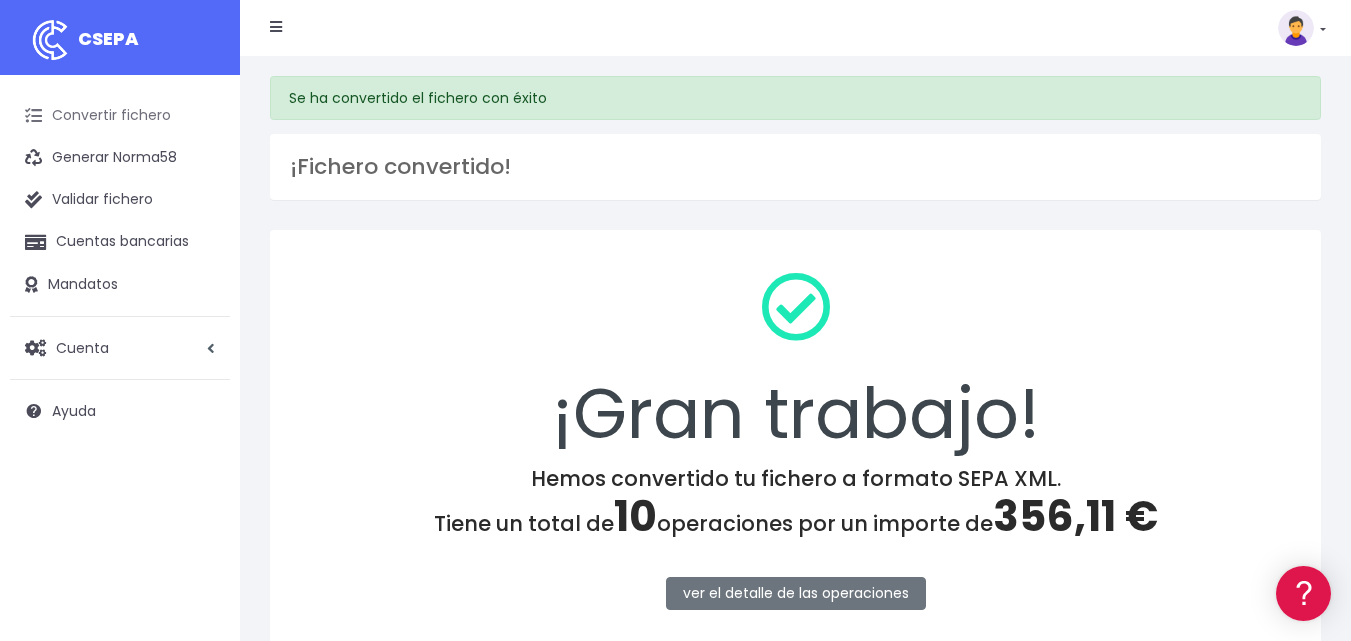 click on "Convertir fichero" at bounding box center (120, 116) 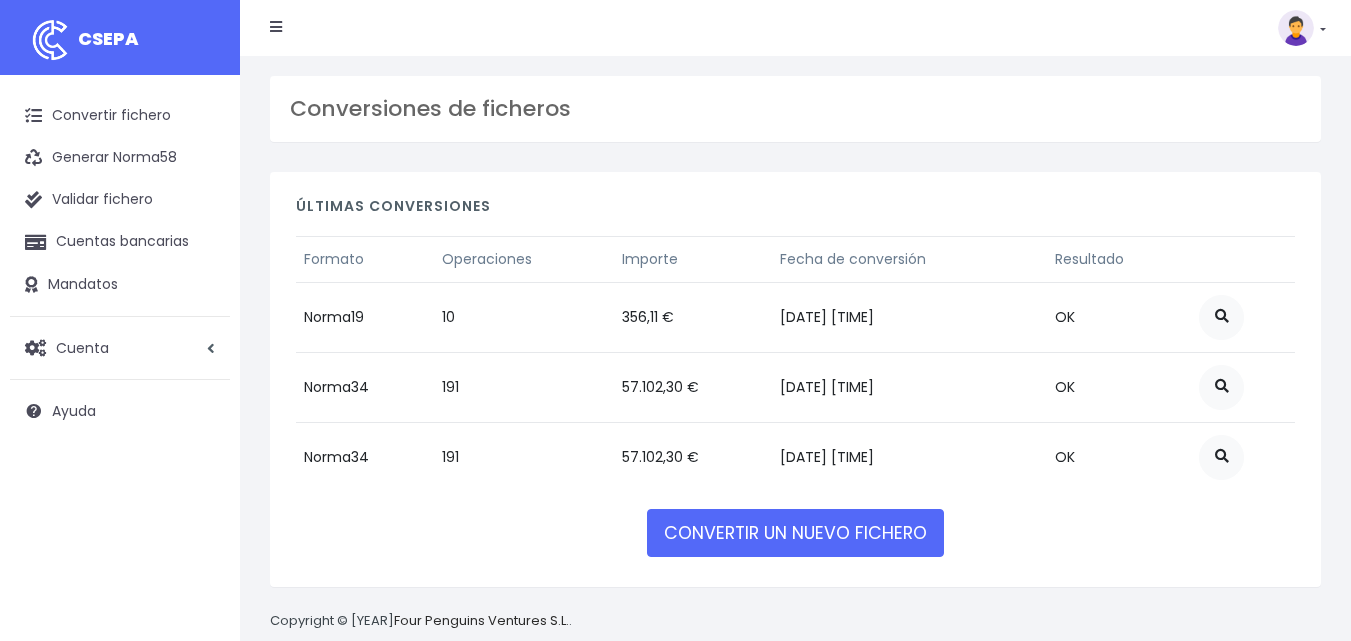 scroll, scrollTop: 0, scrollLeft: 0, axis: both 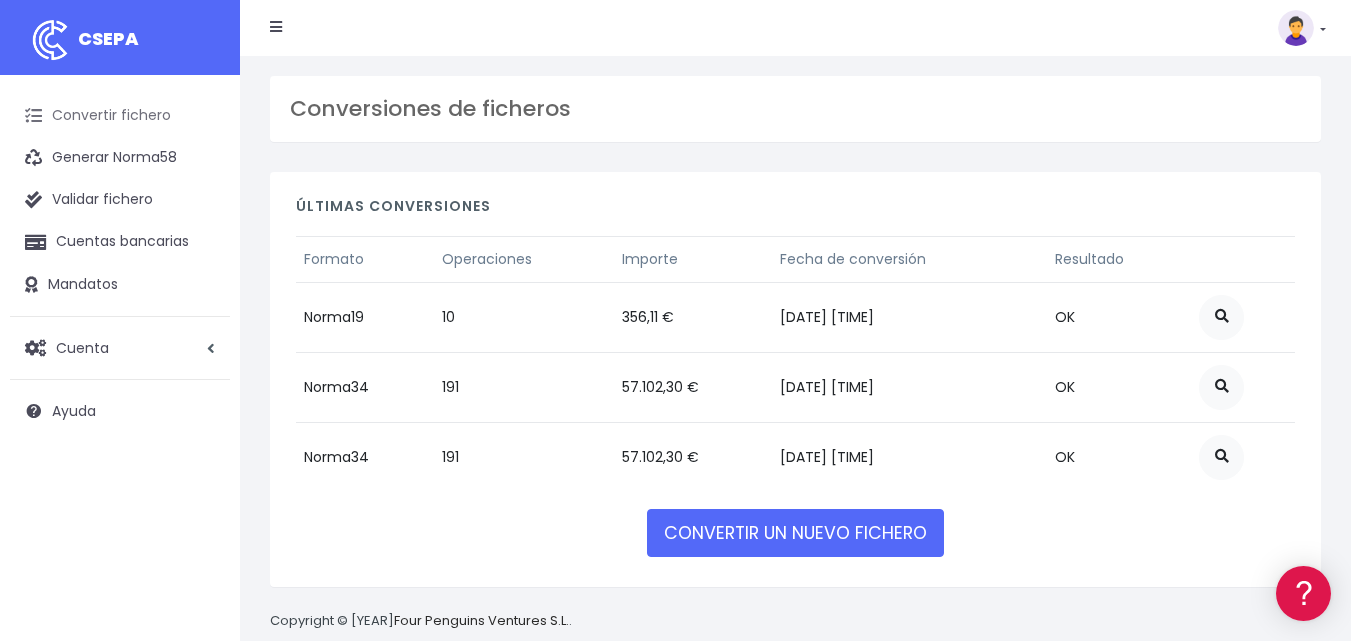 click on "Convertir fichero" at bounding box center [120, 116] 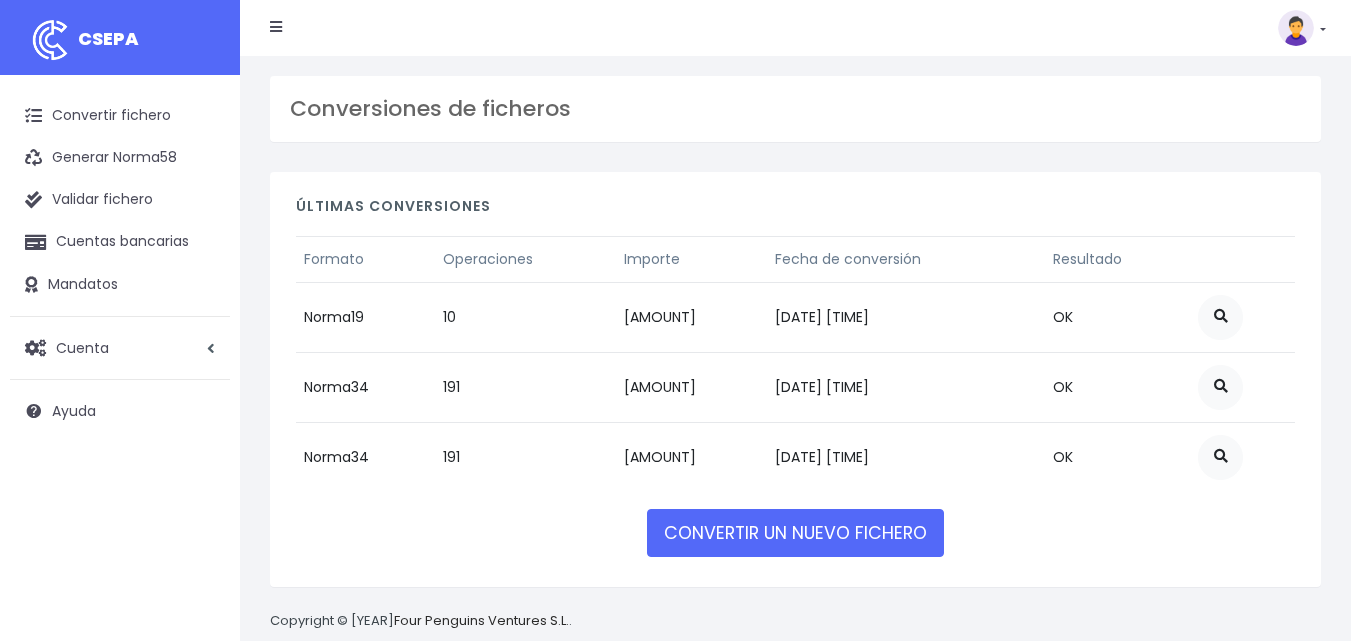scroll, scrollTop: 0, scrollLeft: 0, axis: both 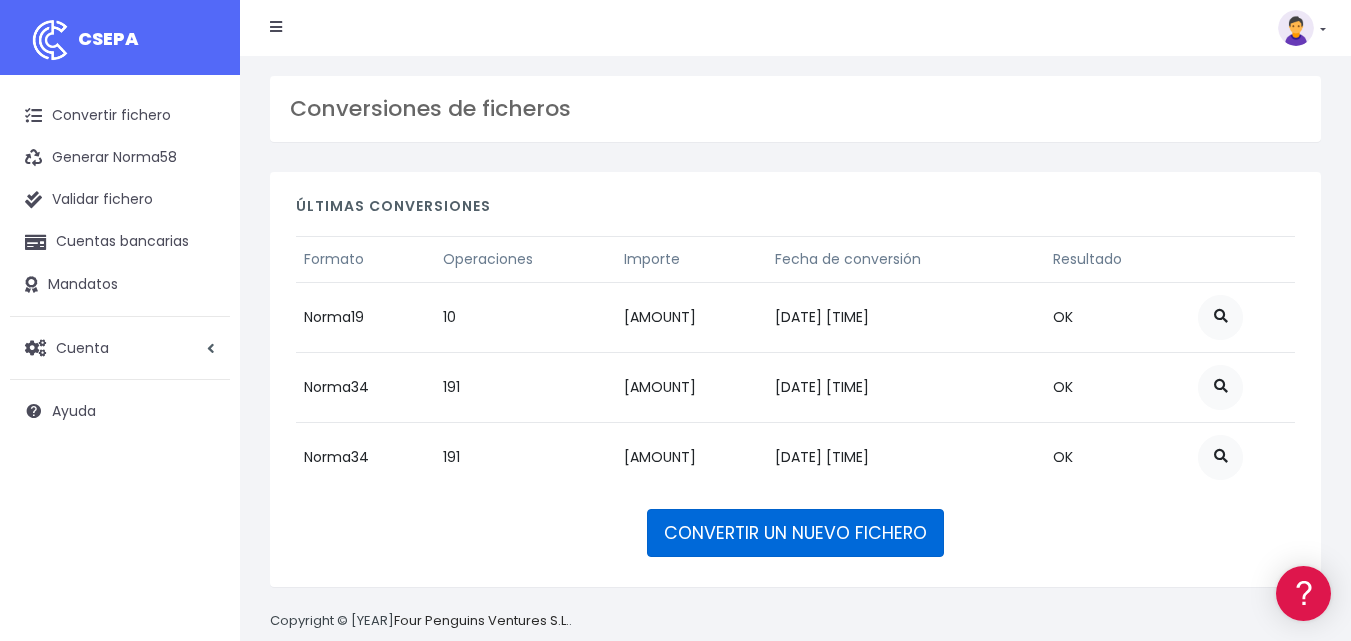 click on "CONVERTIR UN NUEVO FICHERO" at bounding box center (795, 533) 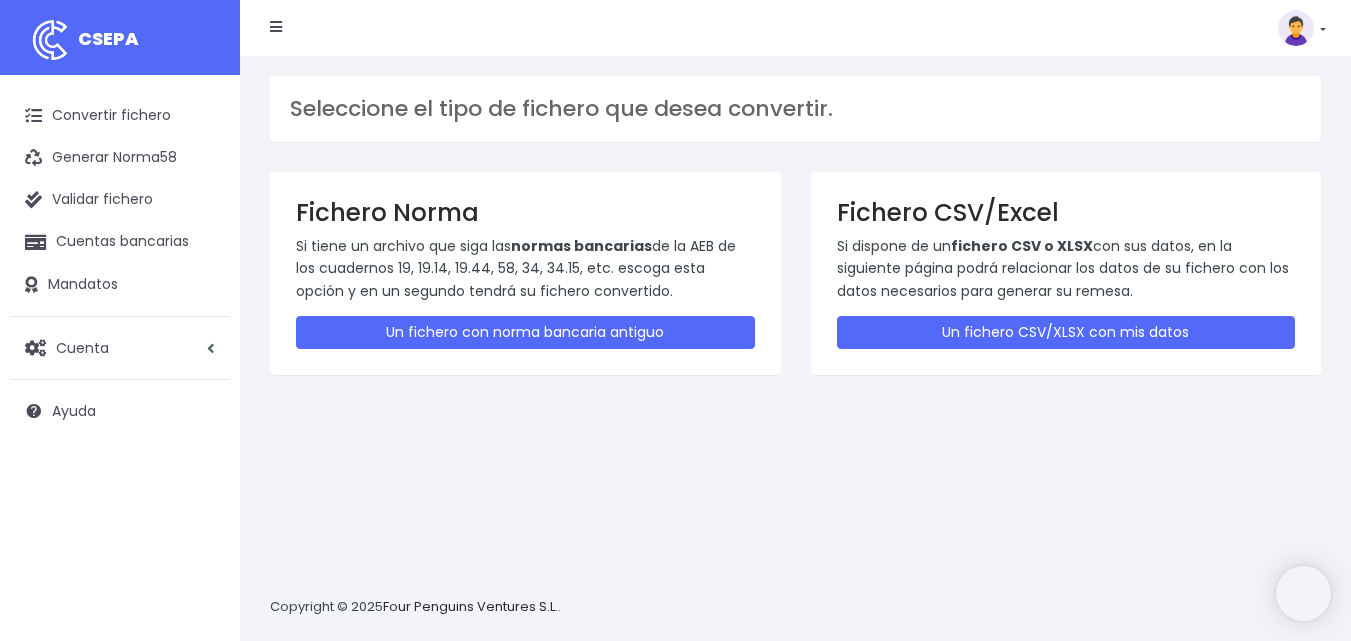 scroll, scrollTop: 0, scrollLeft: 0, axis: both 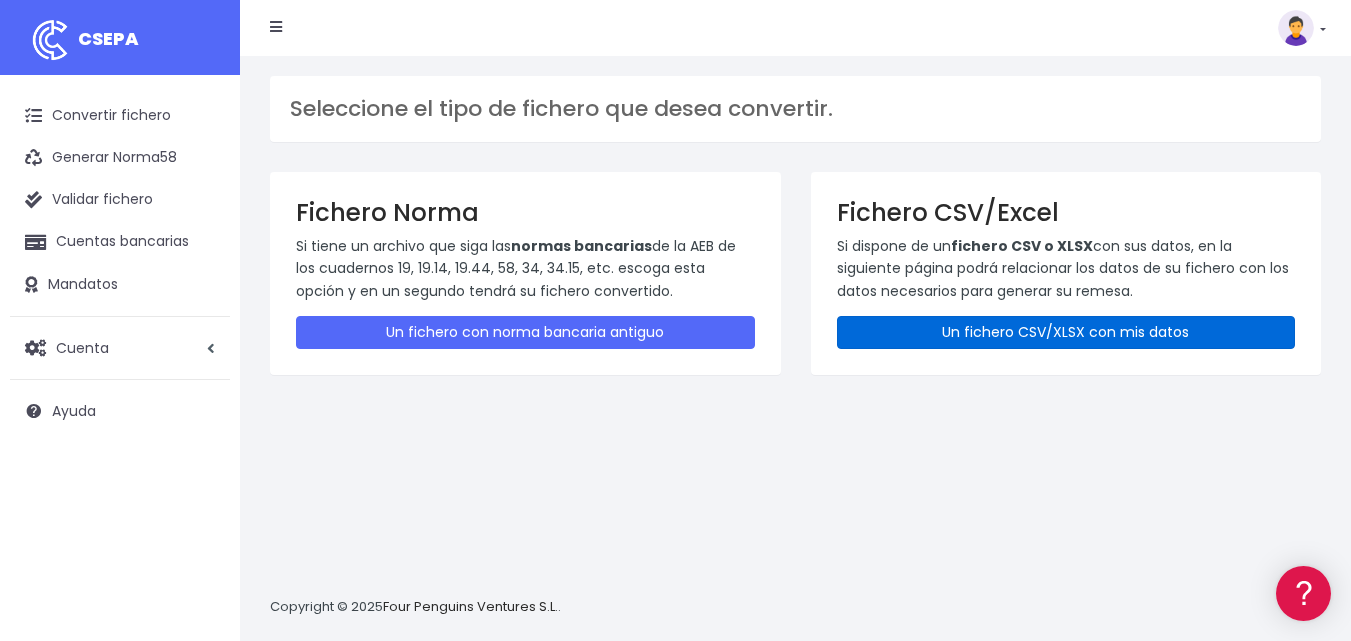 click on "Un fichero CSV/XLSX con mis datos" at bounding box center [1066, 332] 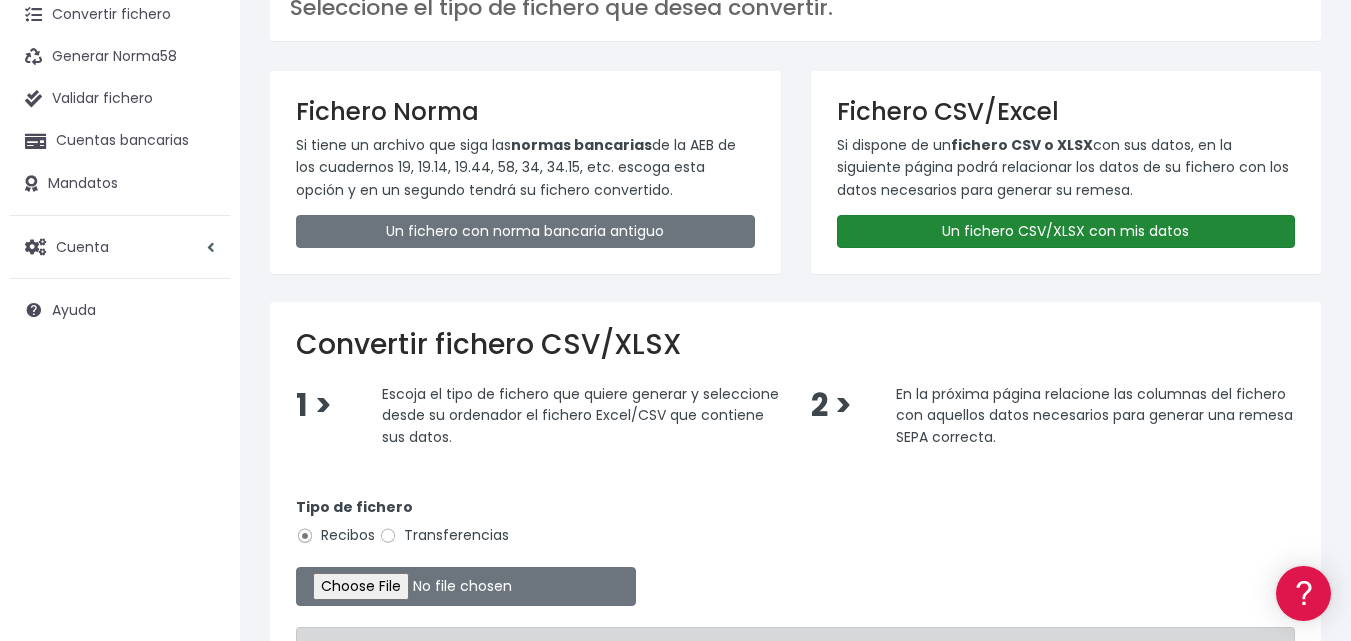 scroll, scrollTop: 228, scrollLeft: 0, axis: vertical 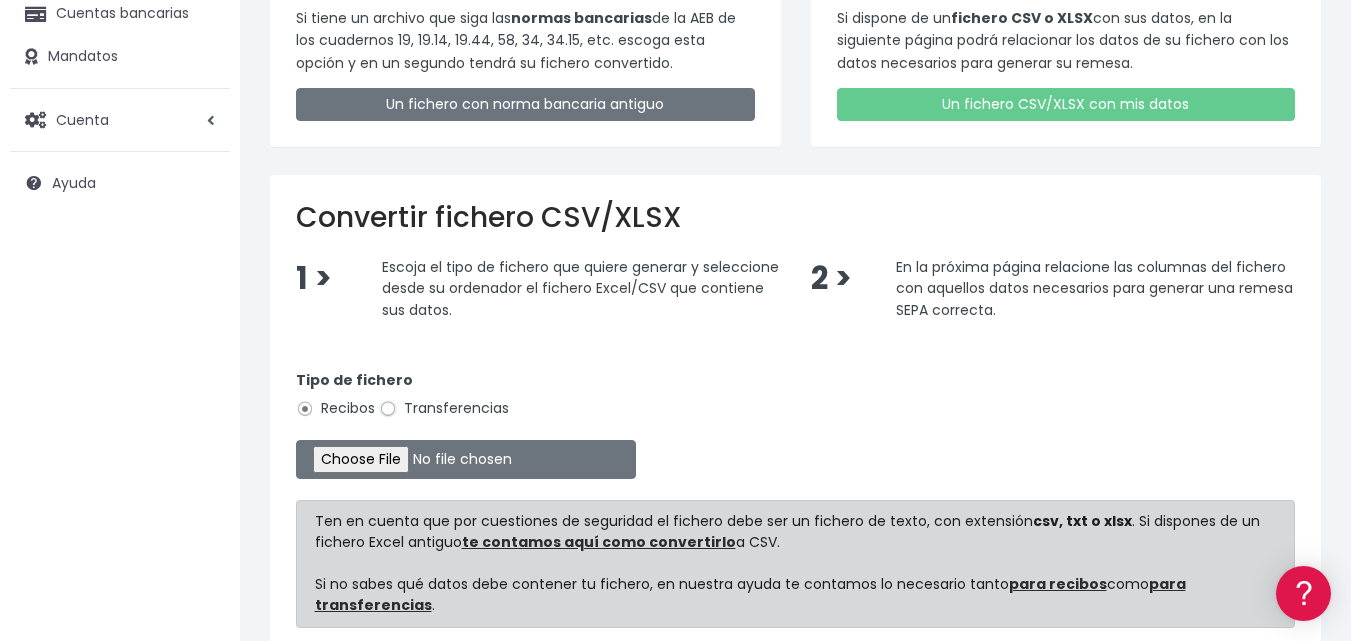 click on "Transferencias" at bounding box center (388, 409) 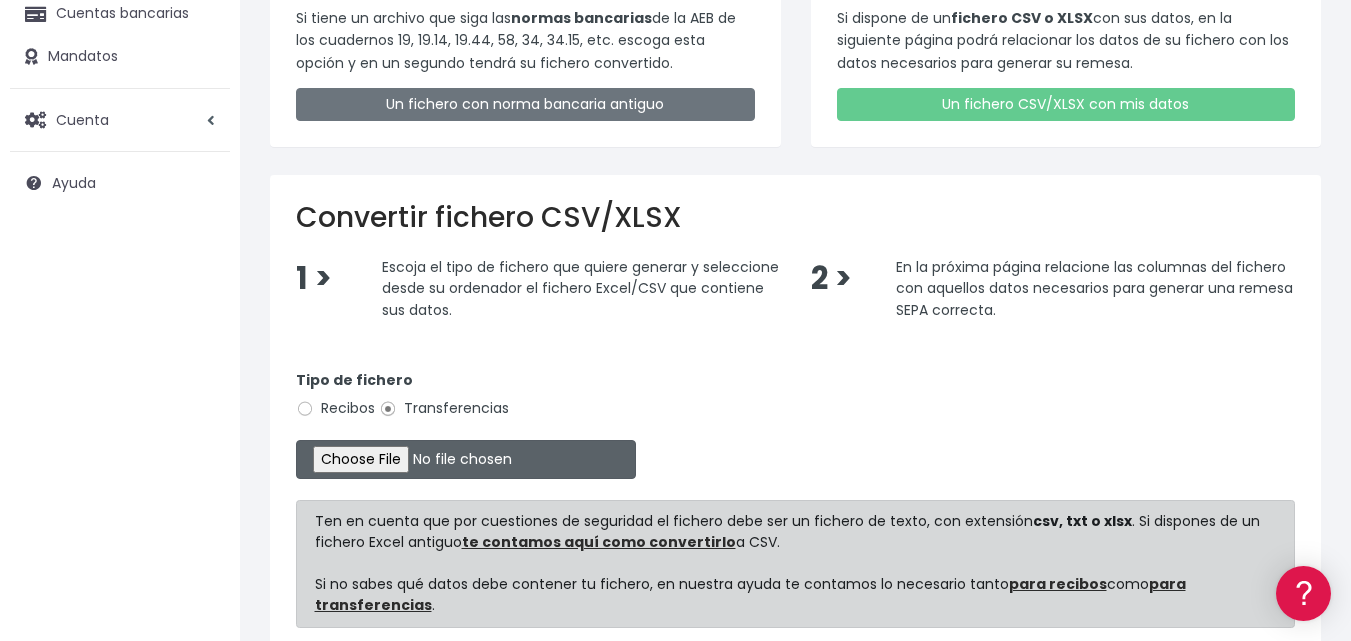 click at bounding box center (466, 459) 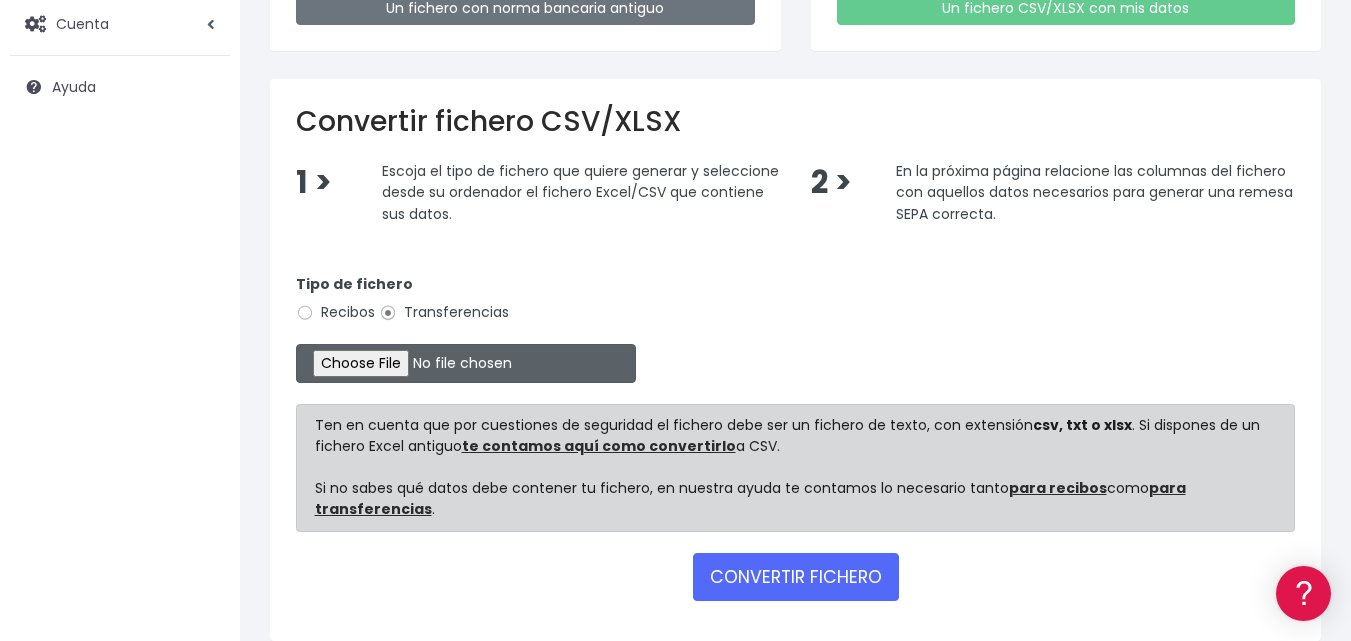 scroll, scrollTop: 411, scrollLeft: 0, axis: vertical 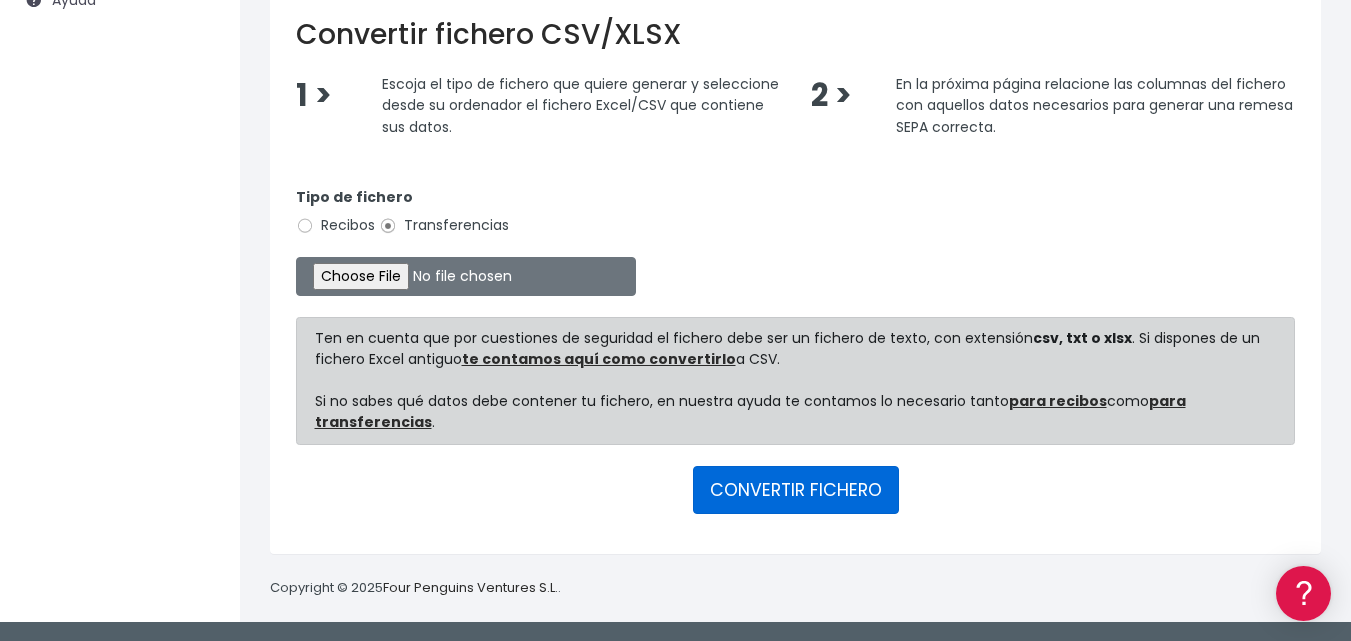 click on "CONVERTIR FICHERO" at bounding box center (796, 490) 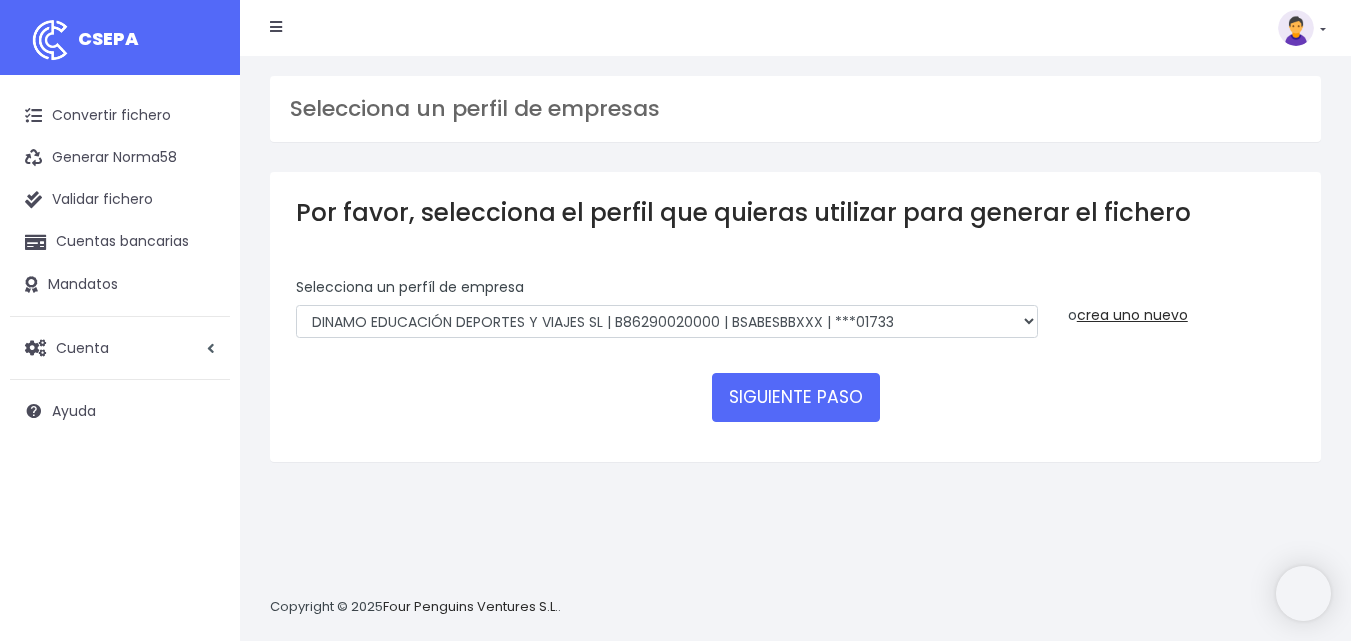scroll, scrollTop: 0, scrollLeft: 0, axis: both 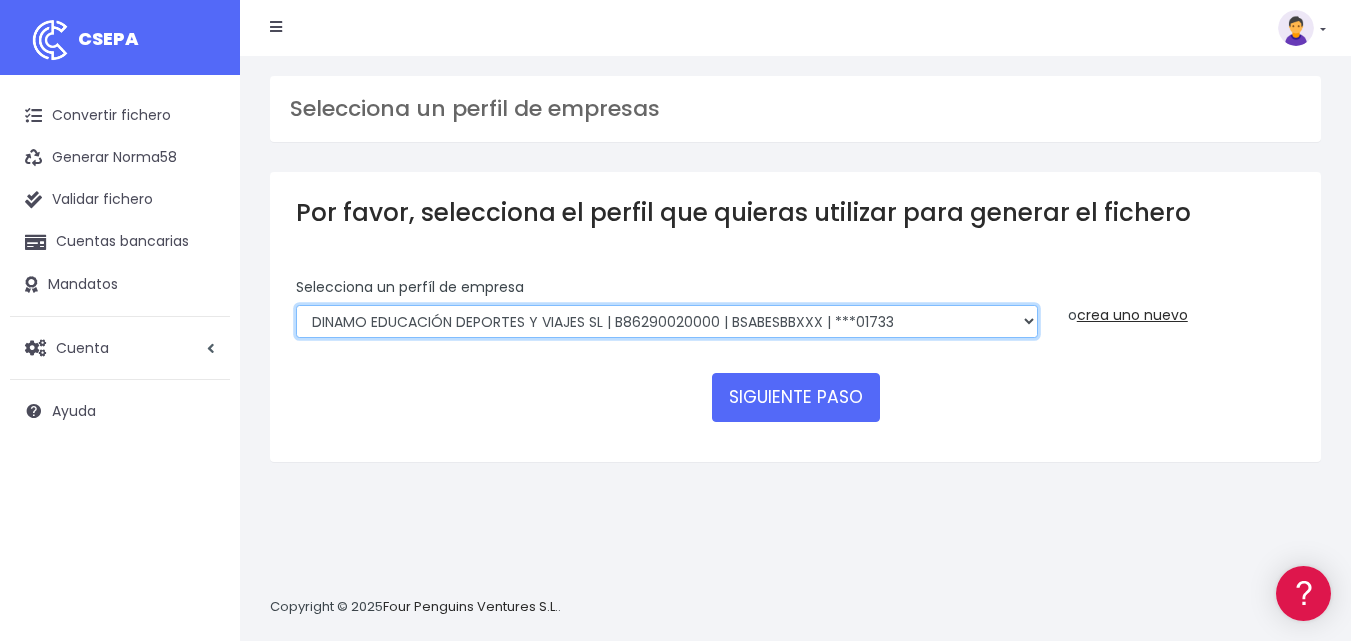 click on "DINAMO EDUCACIÓN DEPORTES Y VIAJES SL | B86290020000 | BSABESBBXXX | ***01733
DINAMO EDUCACIÓN DEPORTES Y VIAJES SL | B86290020000 | BKBKESMMXXX | ***55785
|  |  | ***" at bounding box center [667, 322] 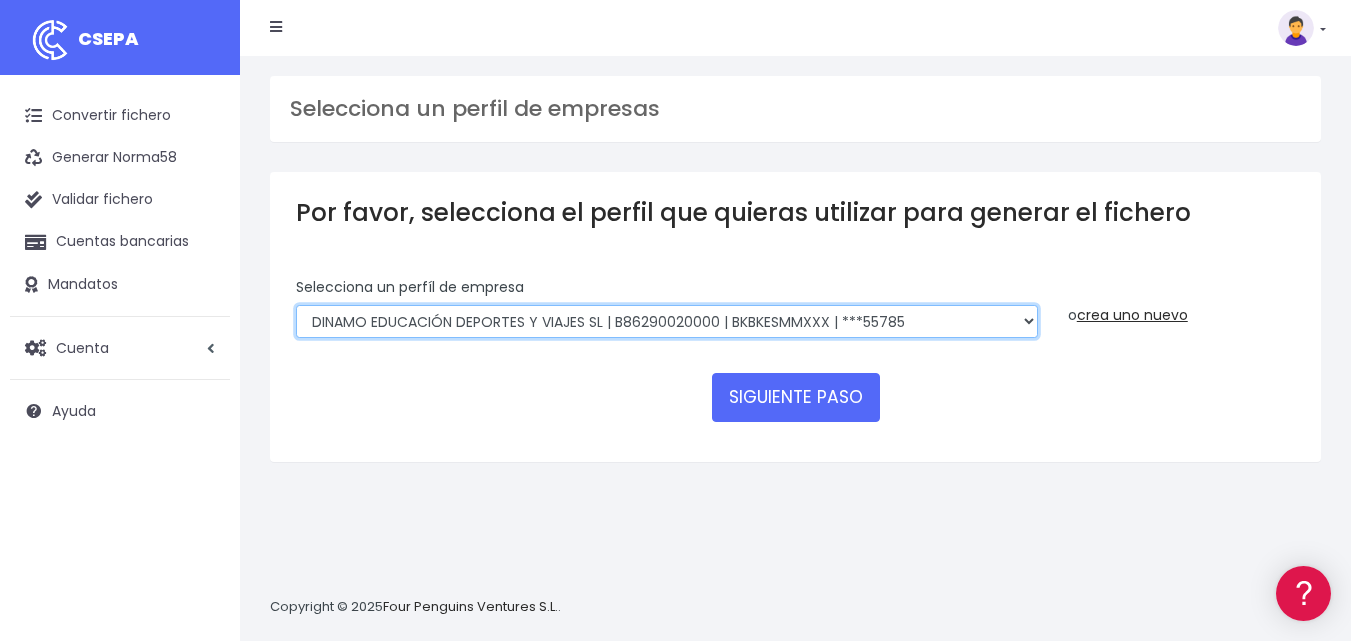 click on "DINAMO EDUCACIÓN DEPORTES Y VIAJES SL | B86290020000 | BSABESBBXXX | ***01733
DINAMO EDUCACIÓN DEPORTES Y VIAJES SL | B86290020000 | BKBKESMMXXX | ***55785
|  |  | ***" at bounding box center (667, 322) 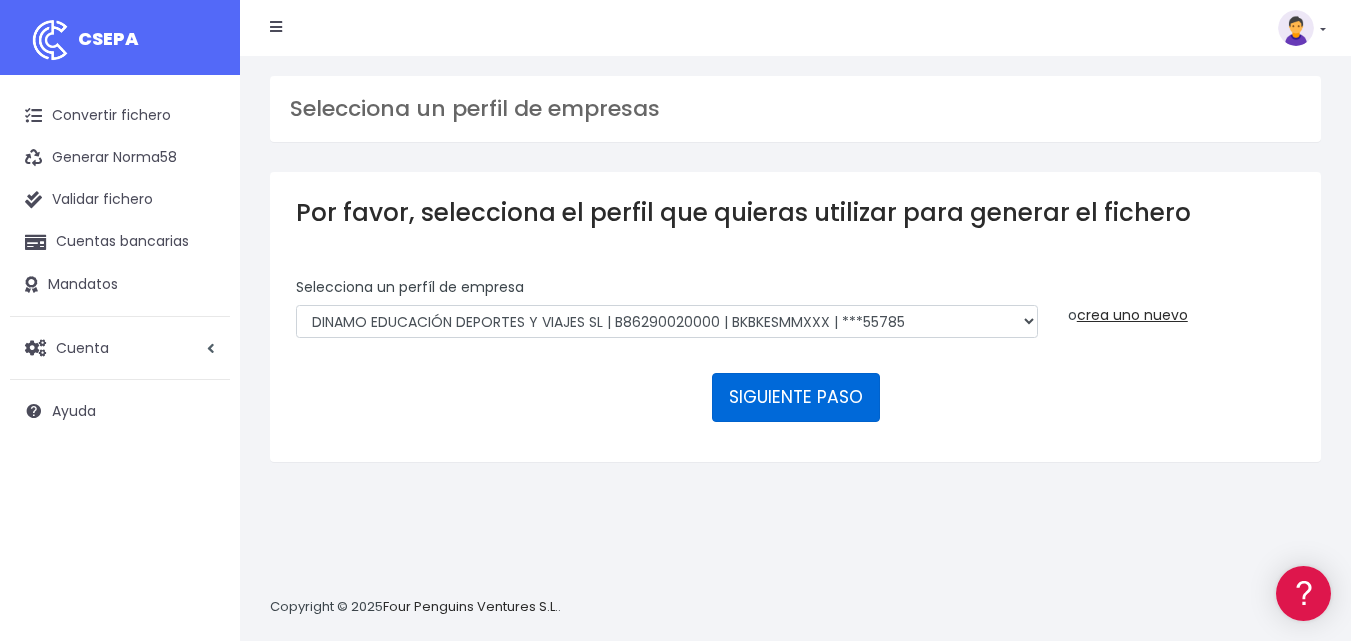 click on "SIGUIENTE PASO" at bounding box center [796, 397] 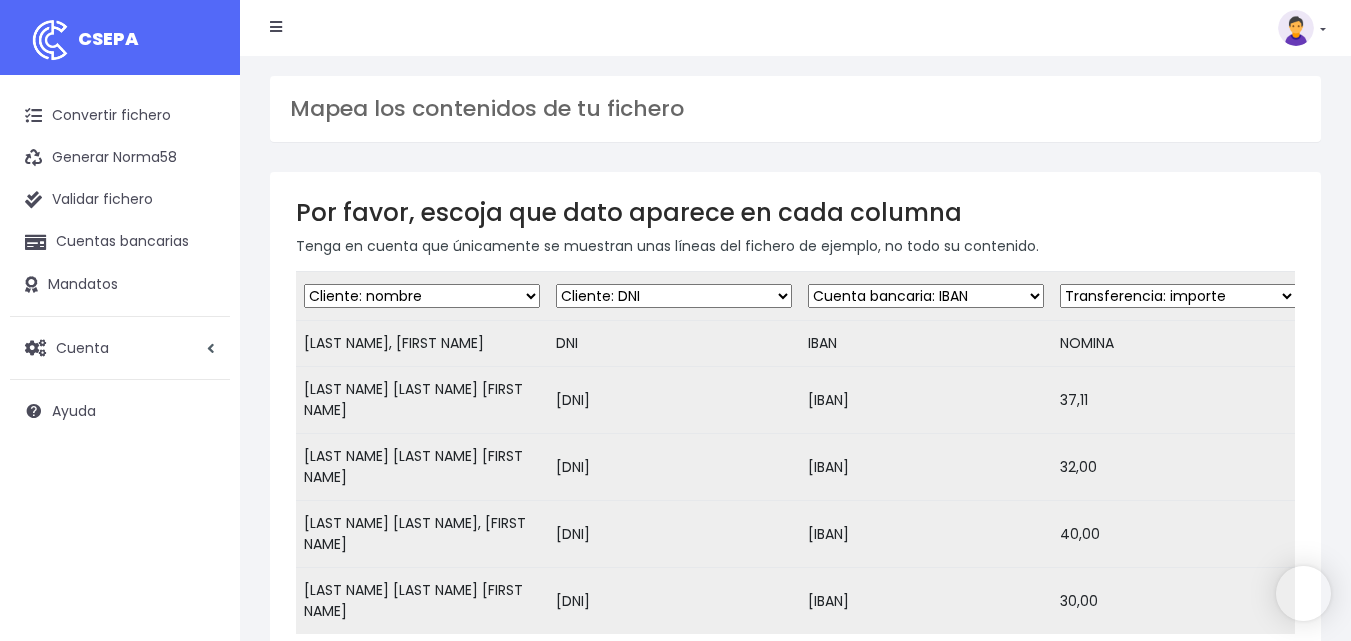 scroll, scrollTop: 0, scrollLeft: 0, axis: both 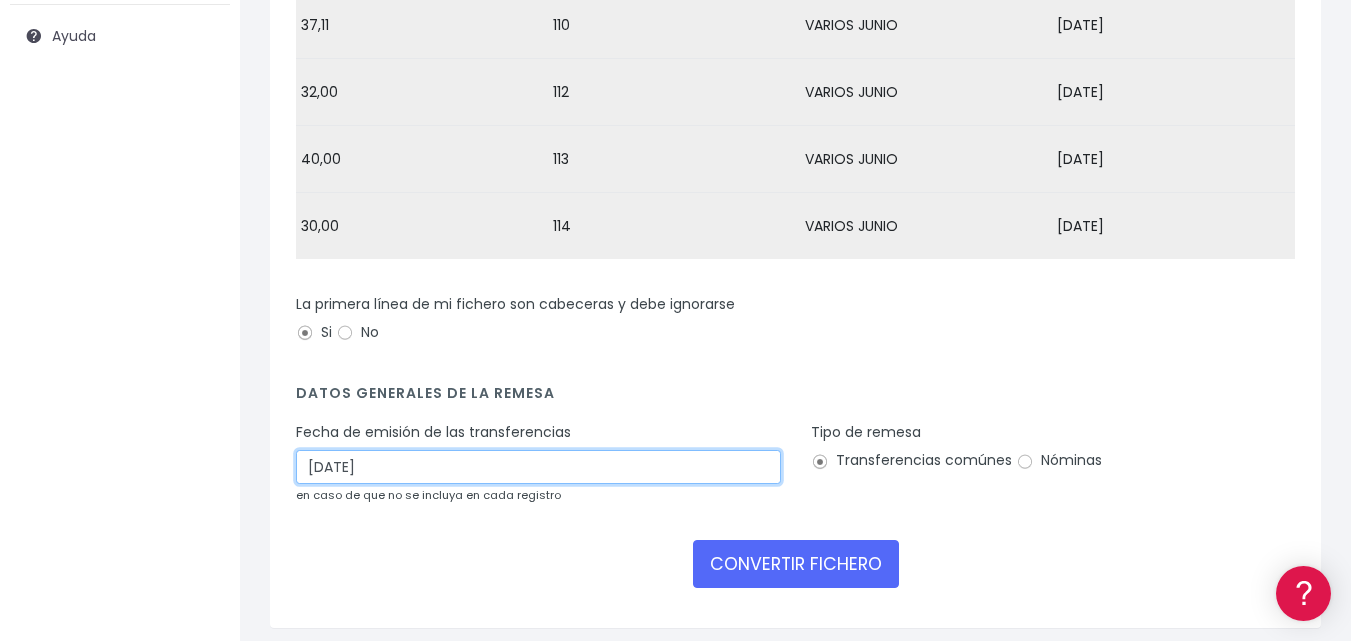 click on "05/07/2025" at bounding box center (538, 393) 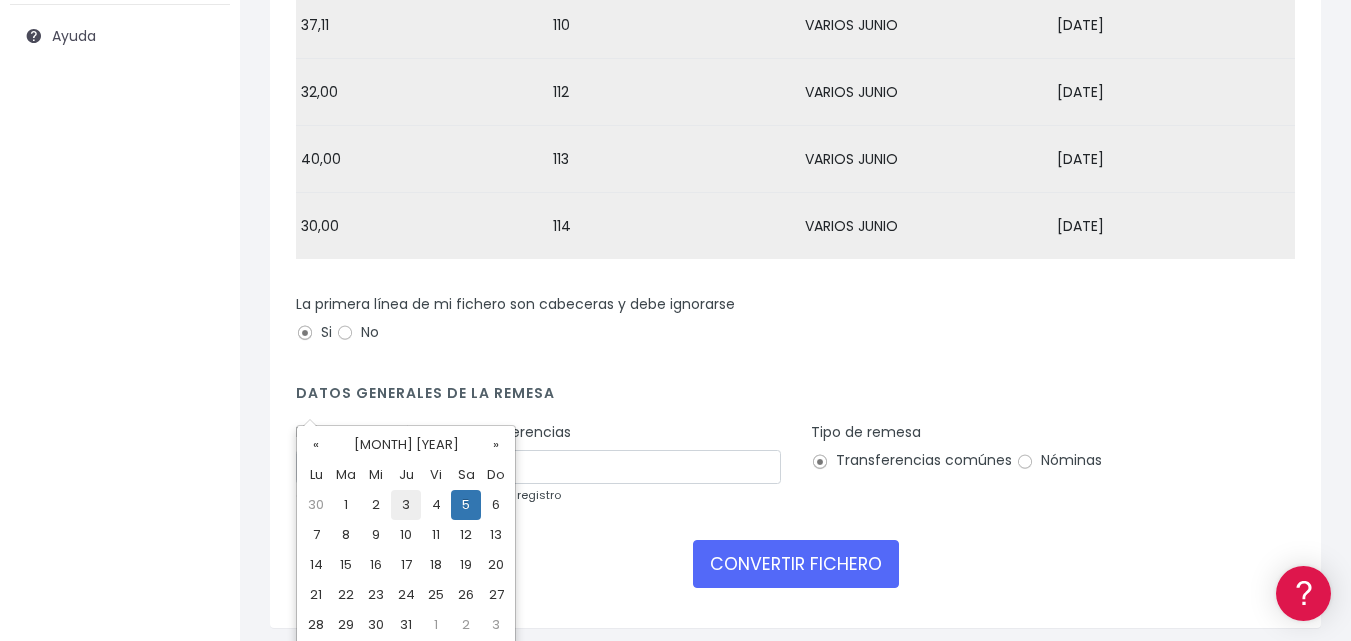 click on "3" at bounding box center (406, 505) 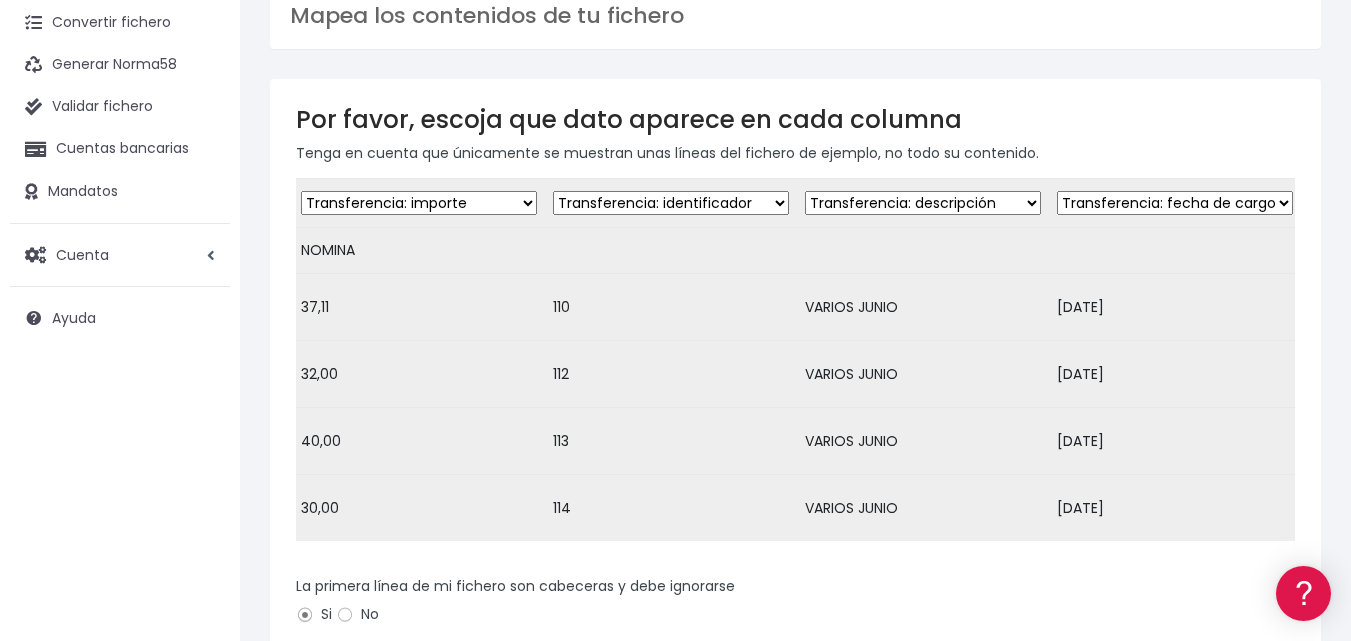 scroll, scrollTop: 78, scrollLeft: 0, axis: vertical 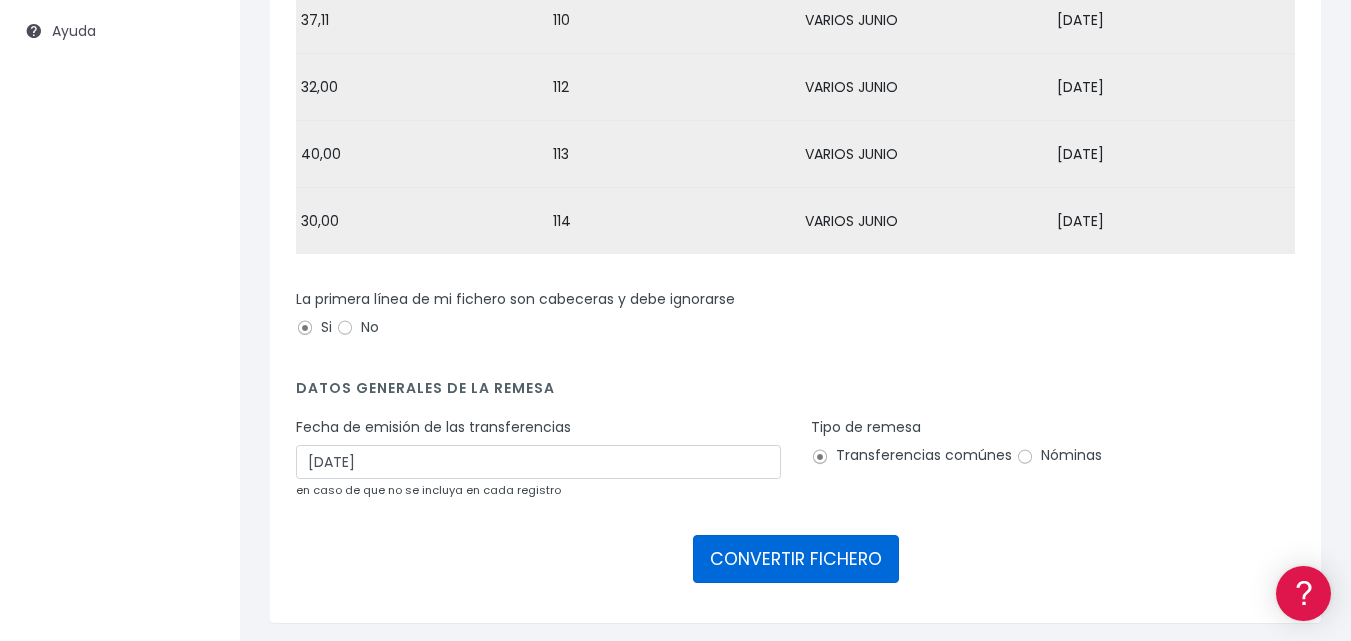 click on "CONVERTIR FICHERO" at bounding box center (796, 490) 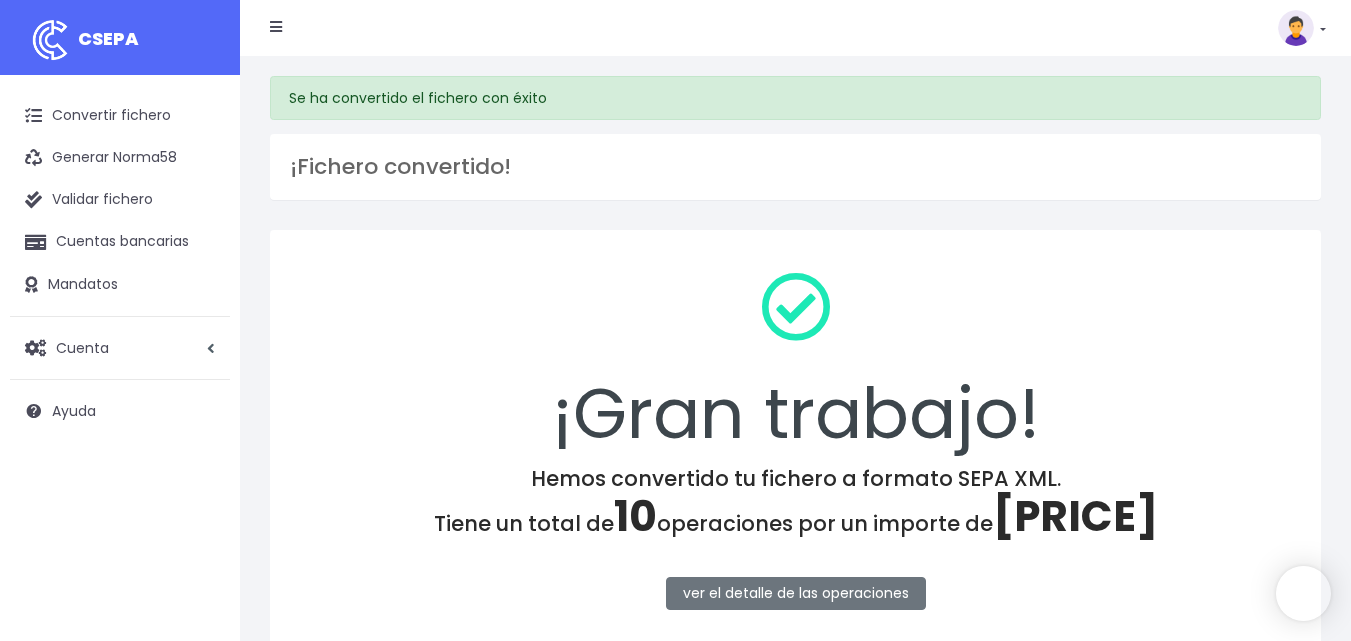 scroll, scrollTop: 0, scrollLeft: 0, axis: both 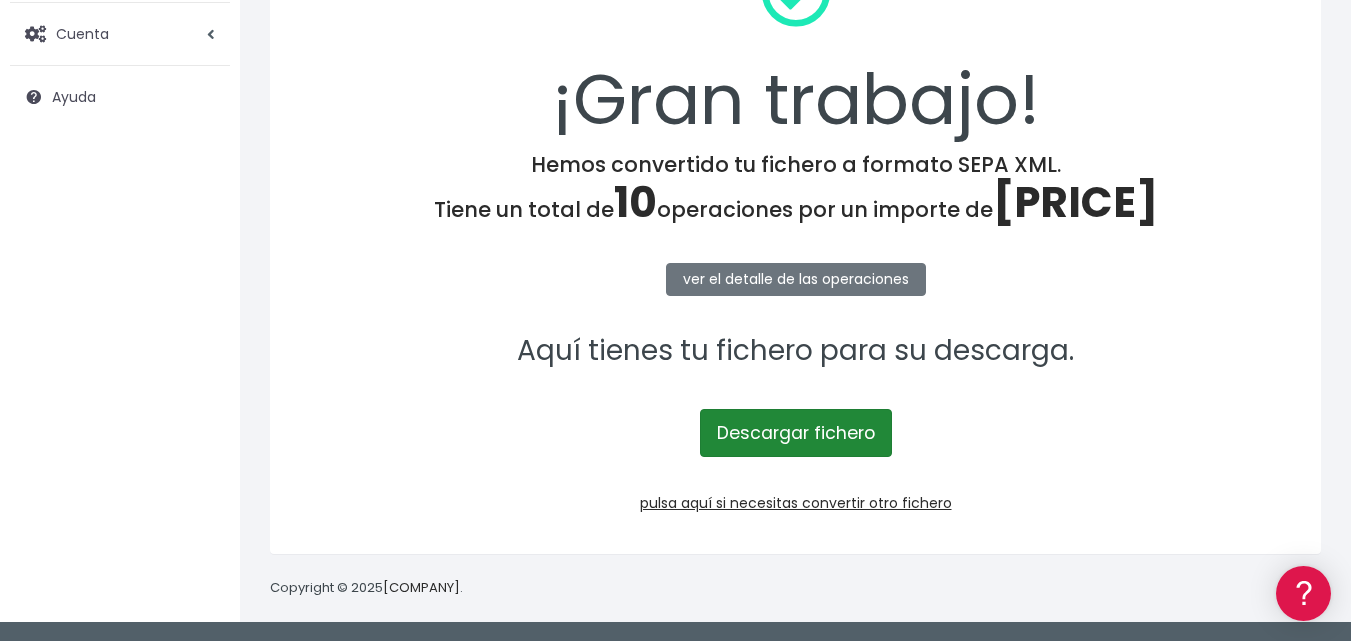 click on "Descargar fichero" at bounding box center [796, 433] 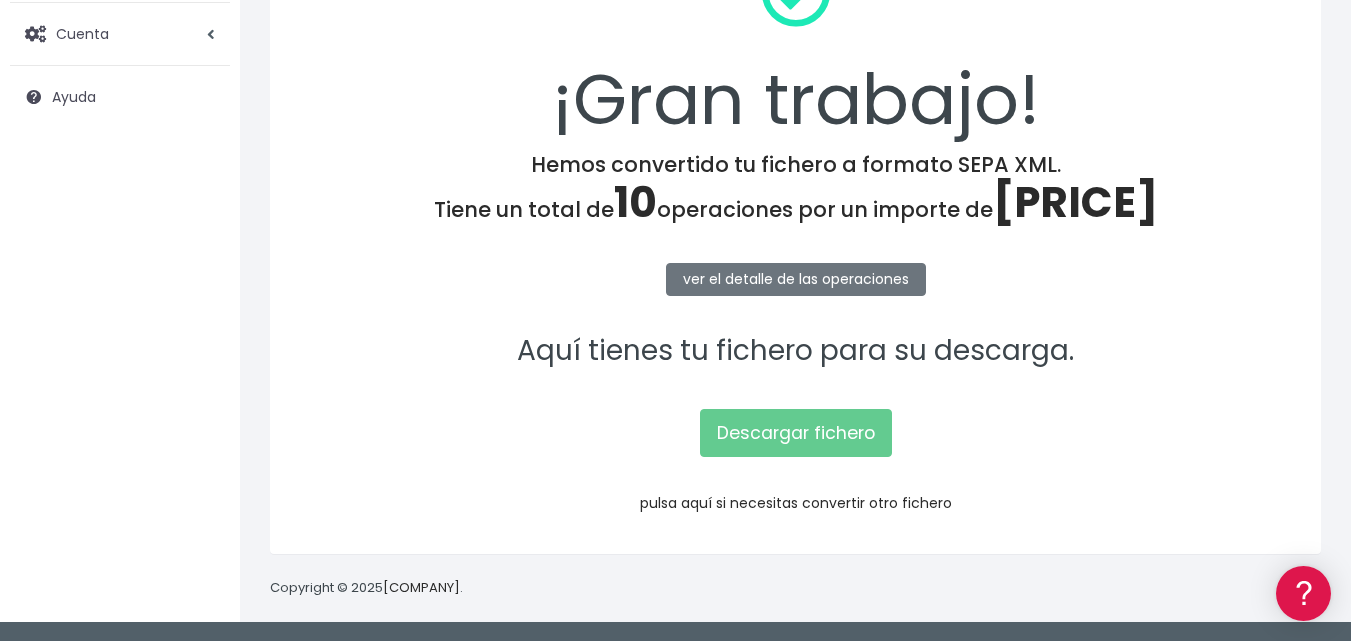 click on "pulsa aquí si necesitas convertir otro fichero" at bounding box center [796, 503] 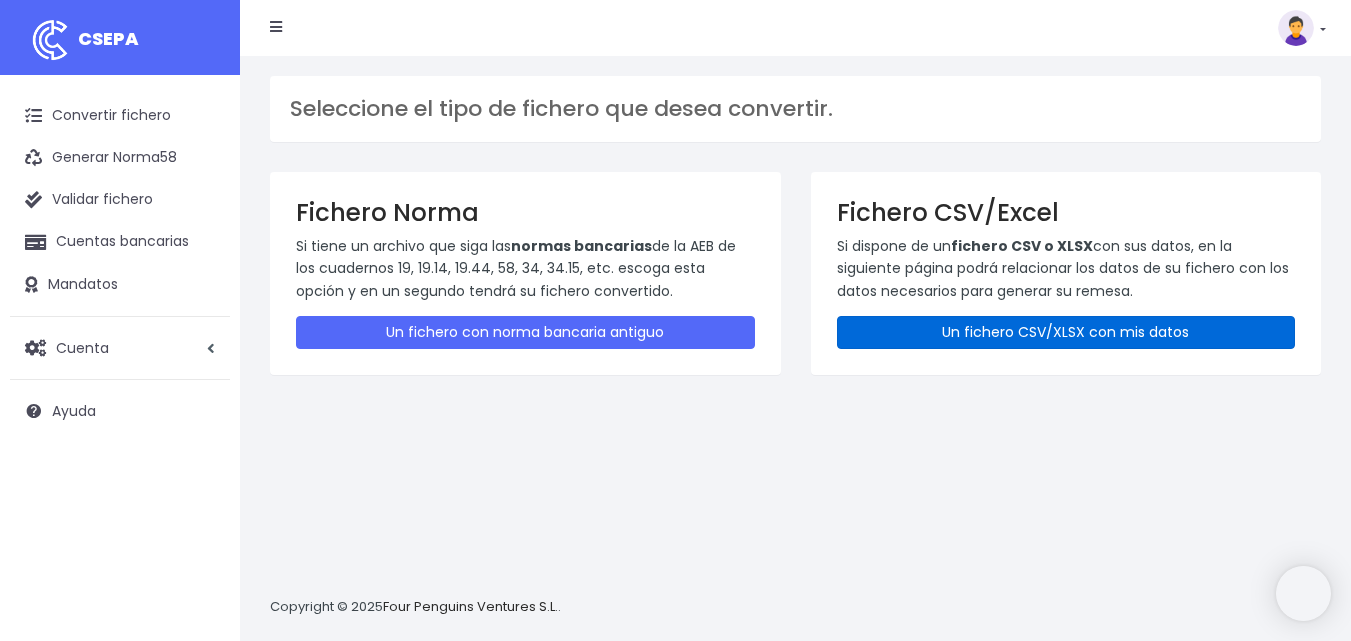 scroll, scrollTop: 0, scrollLeft: 0, axis: both 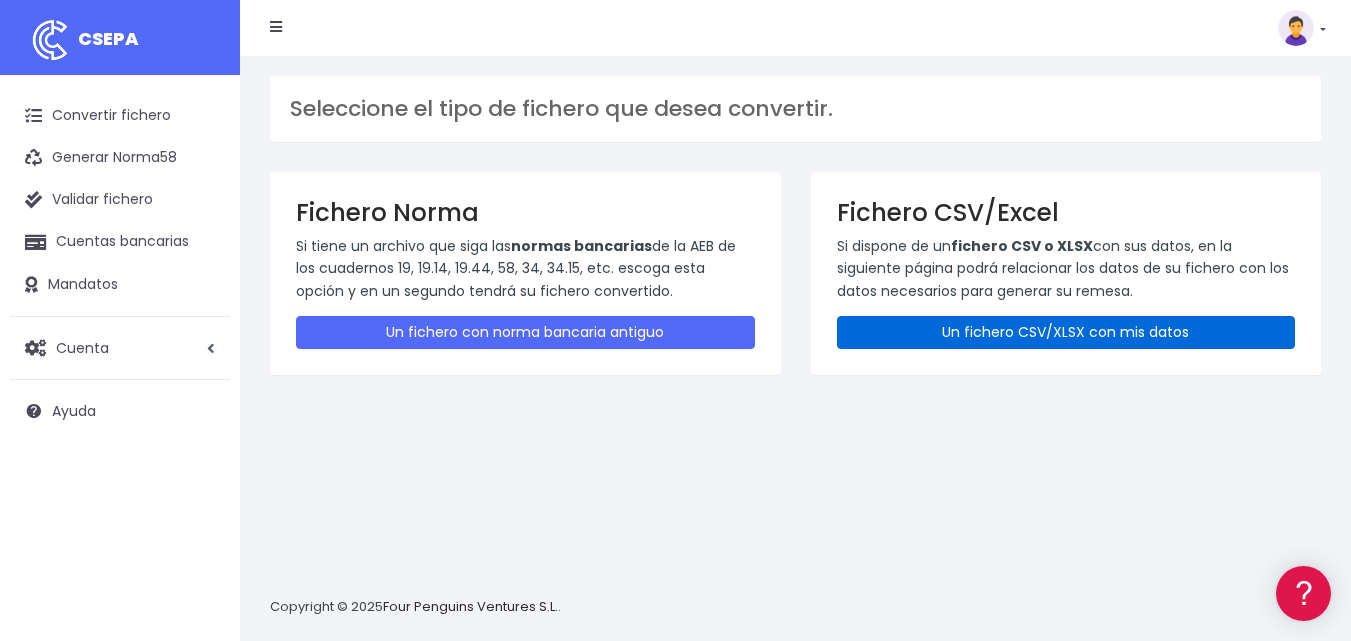 click on "Un fichero CSV/XLSX con mis datos" at bounding box center [1066, 332] 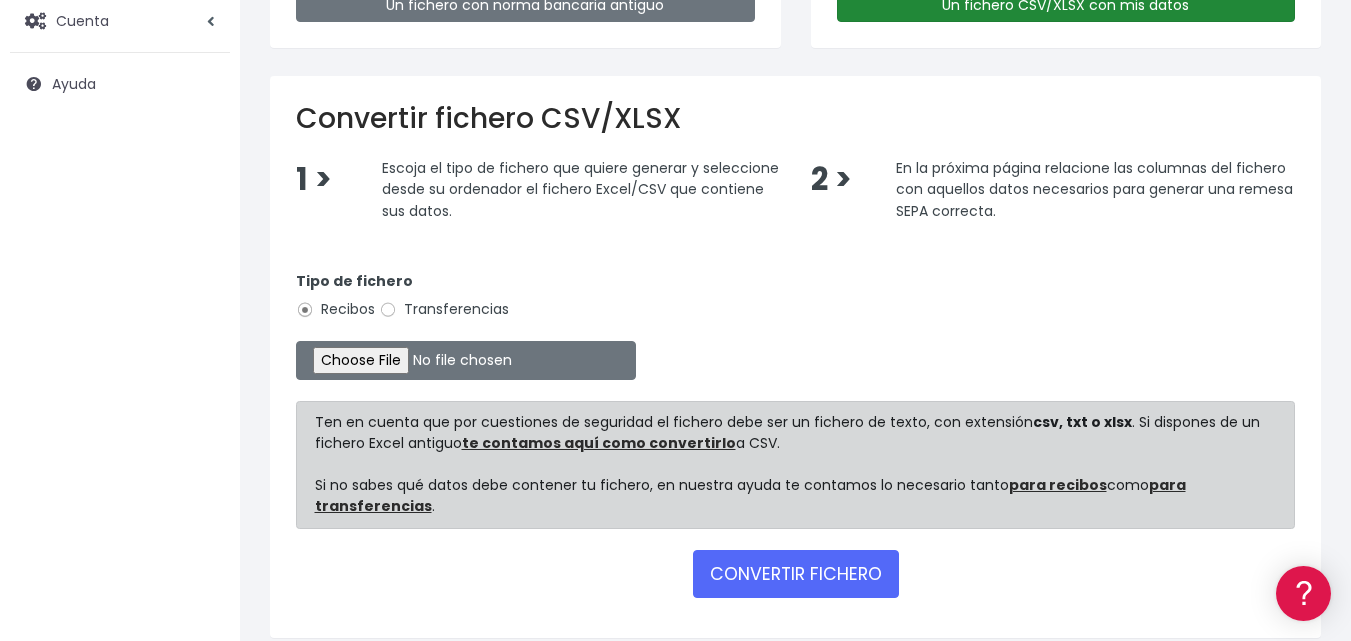 scroll, scrollTop: 380, scrollLeft: 0, axis: vertical 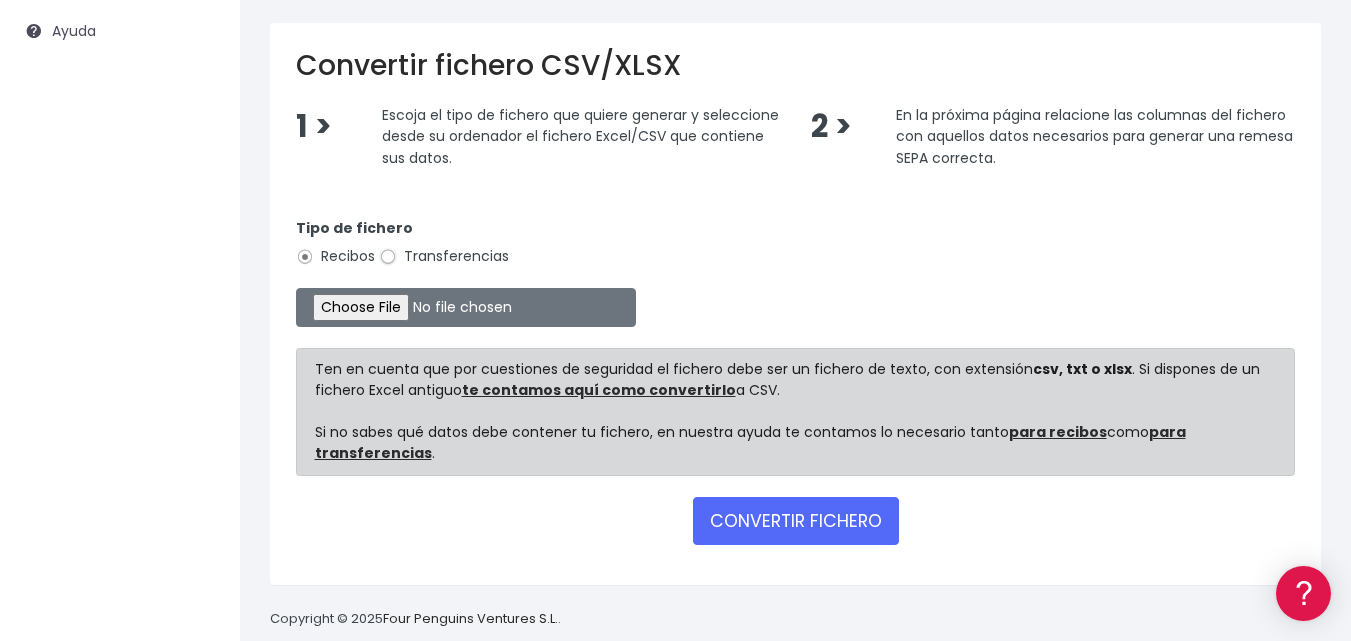 click on "Transferencias" at bounding box center (388, 257) 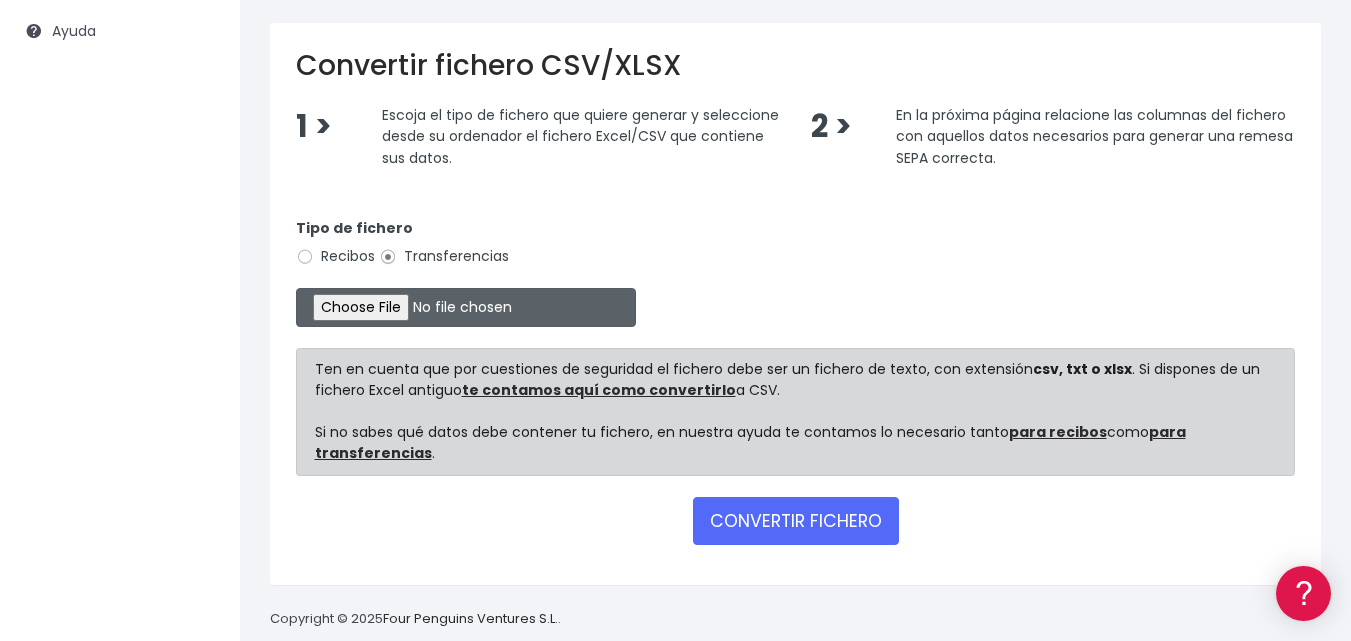 click at bounding box center [466, 307] 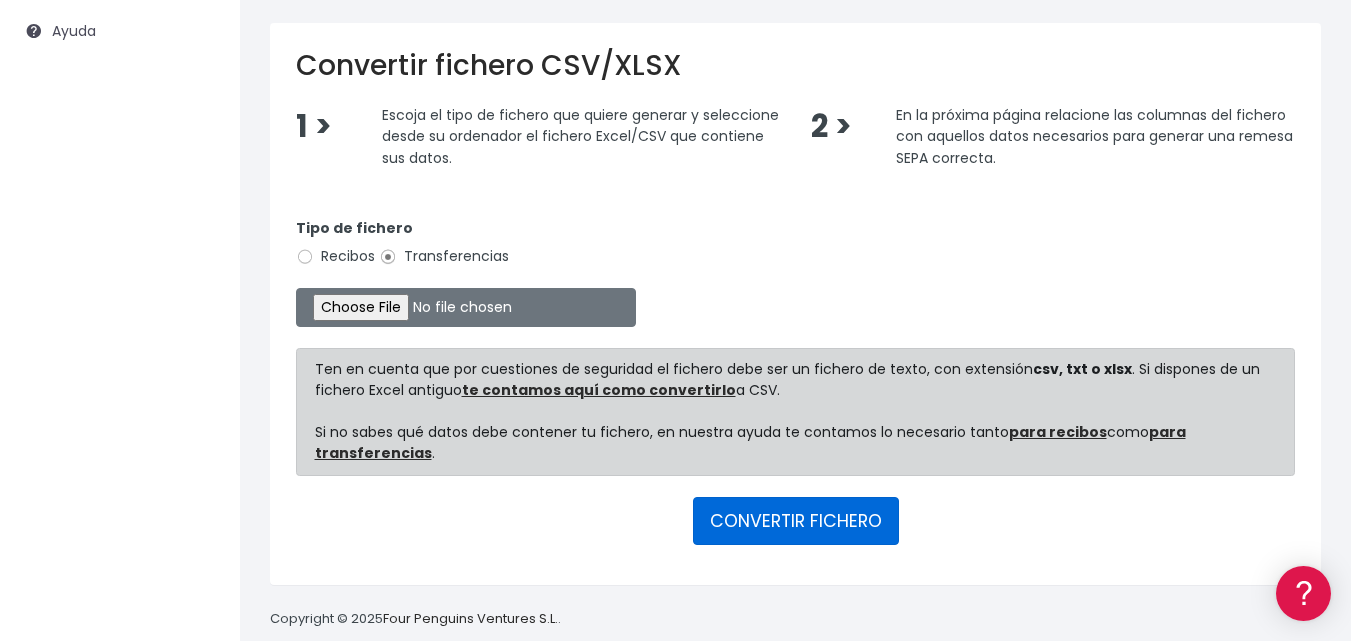 click on "CONVERTIR FICHERO" at bounding box center [796, 521] 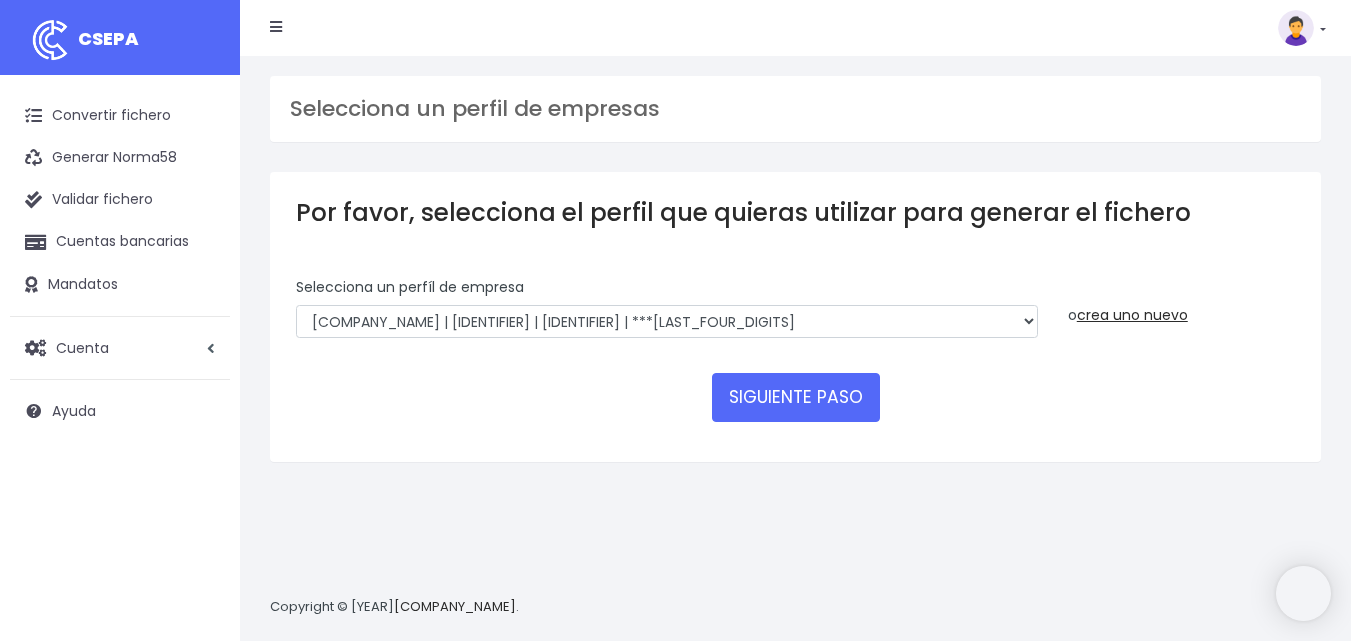 scroll, scrollTop: 0, scrollLeft: 0, axis: both 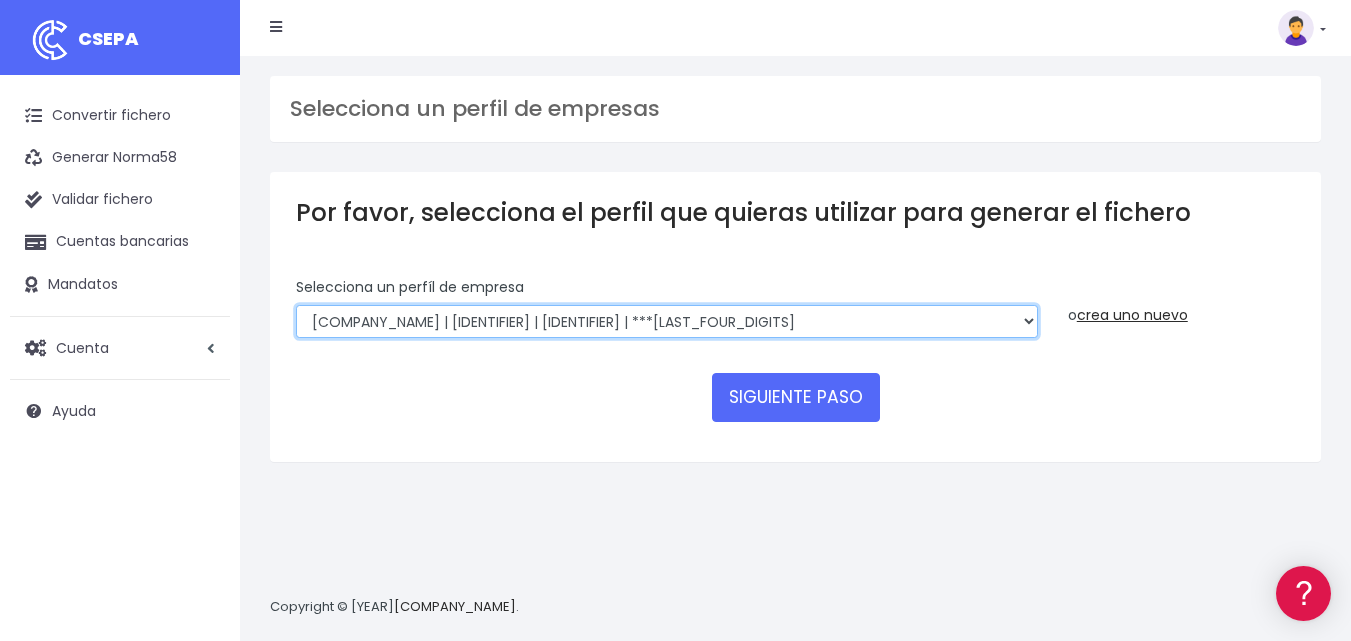 drag, startPoint x: 967, startPoint y: 320, endPoint x: 956, endPoint y: 320, distance: 11 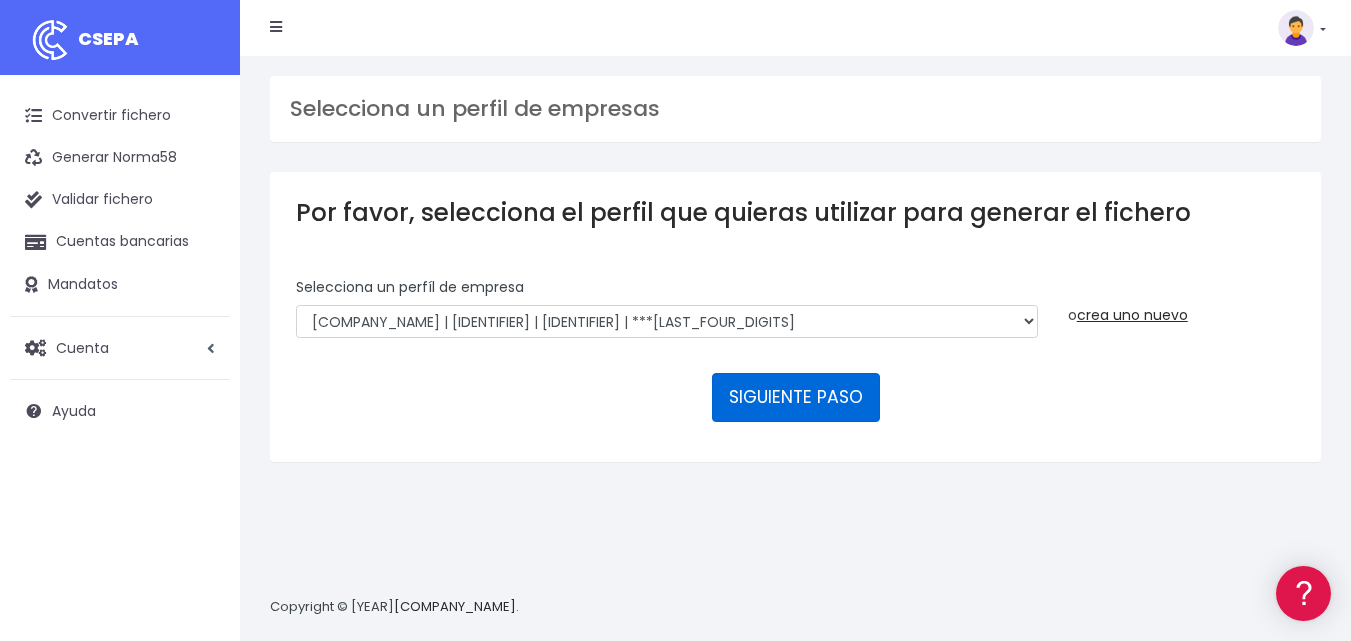 click on "SIGUIENTE PASO" at bounding box center [796, 397] 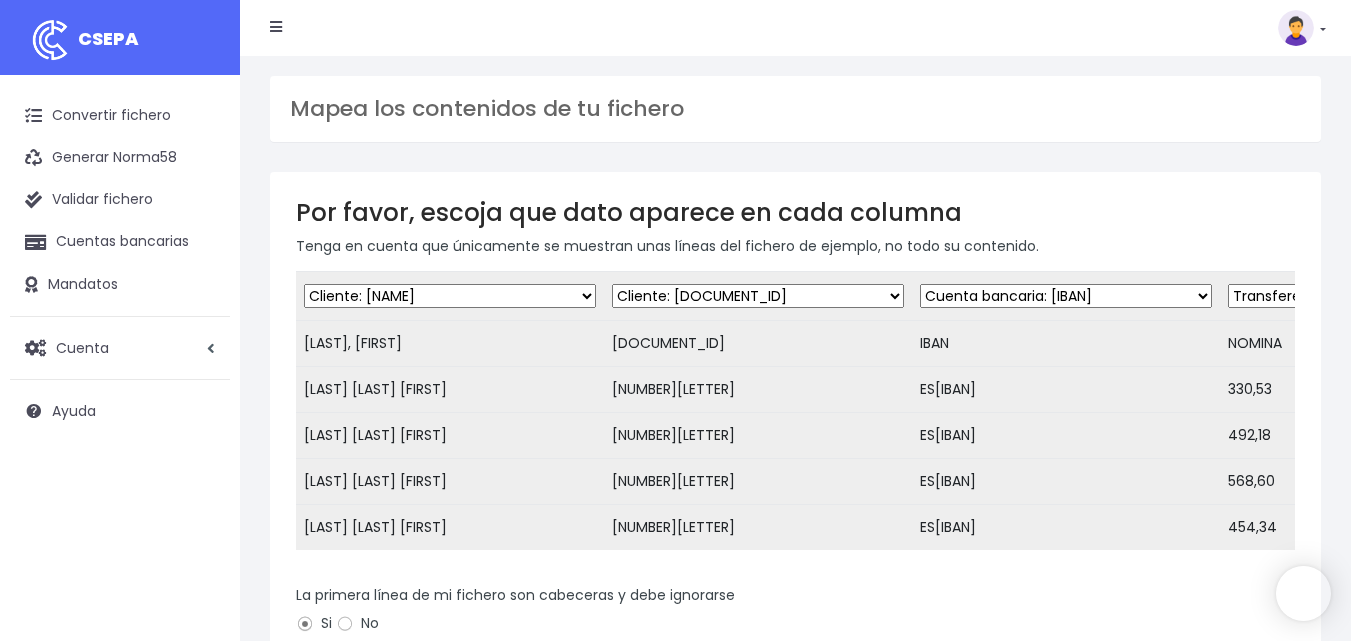 scroll, scrollTop: 0, scrollLeft: 0, axis: both 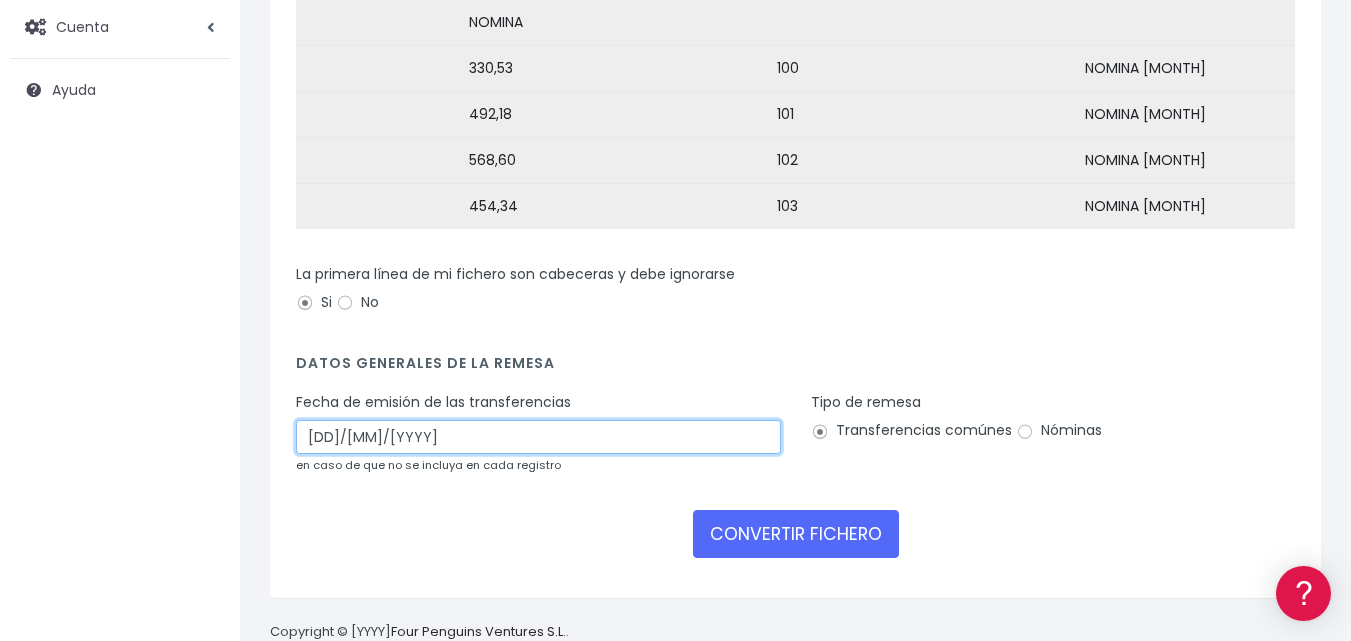 click on "05/07/2025" at bounding box center [538, 437] 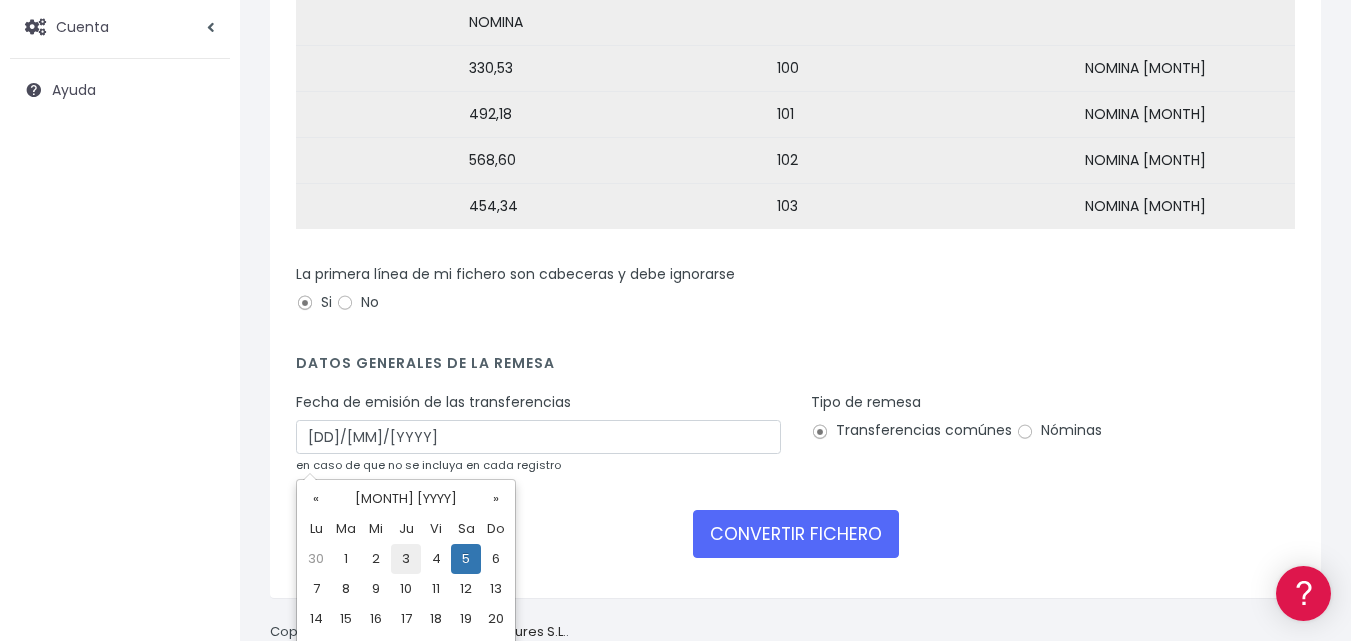 click on "3" at bounding box center [406, 559] 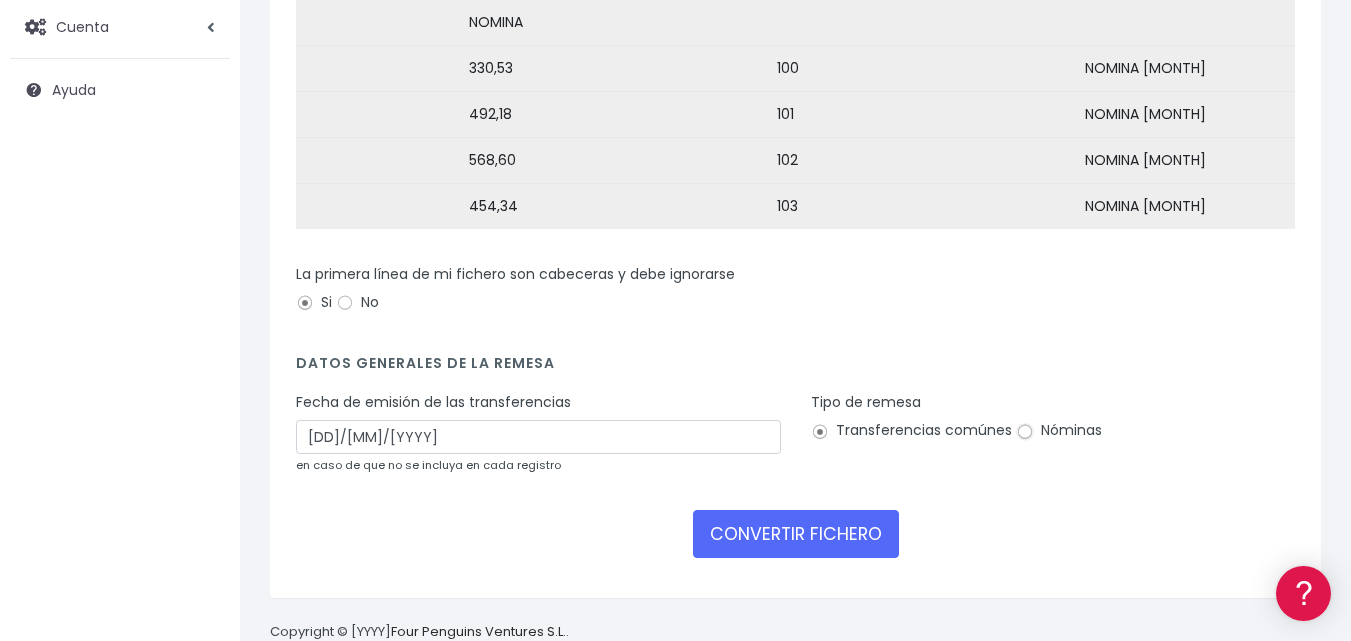 click on "Nóminas" at bounding box center (1025, 432) 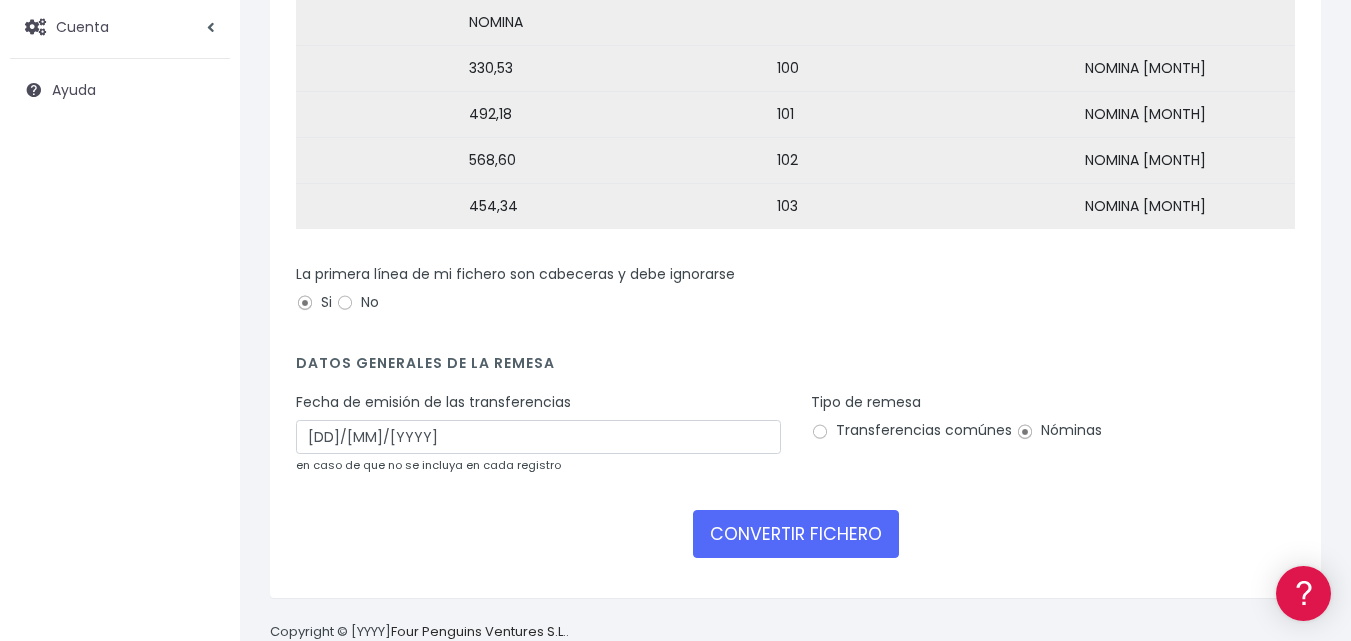 scroll, scrollTop: 380, scrollLeft: 0, axis: vertical 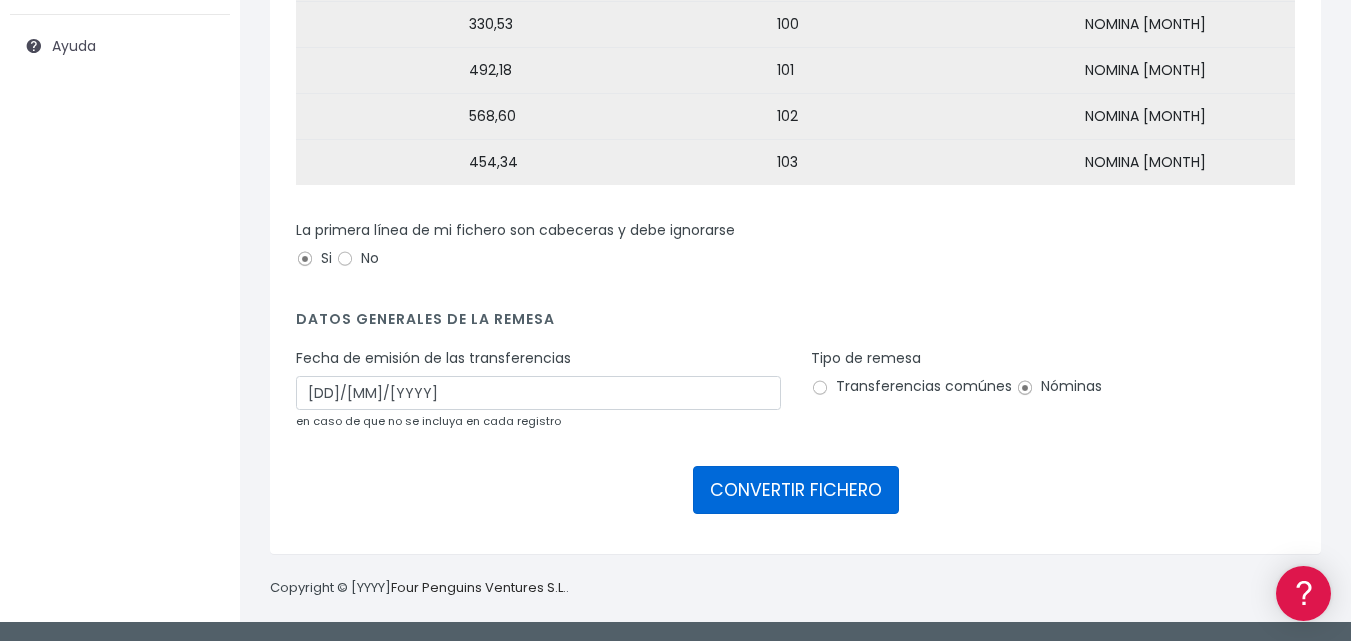 click on "CONVERTIR FICHERO" at bounding box center (796, 490) 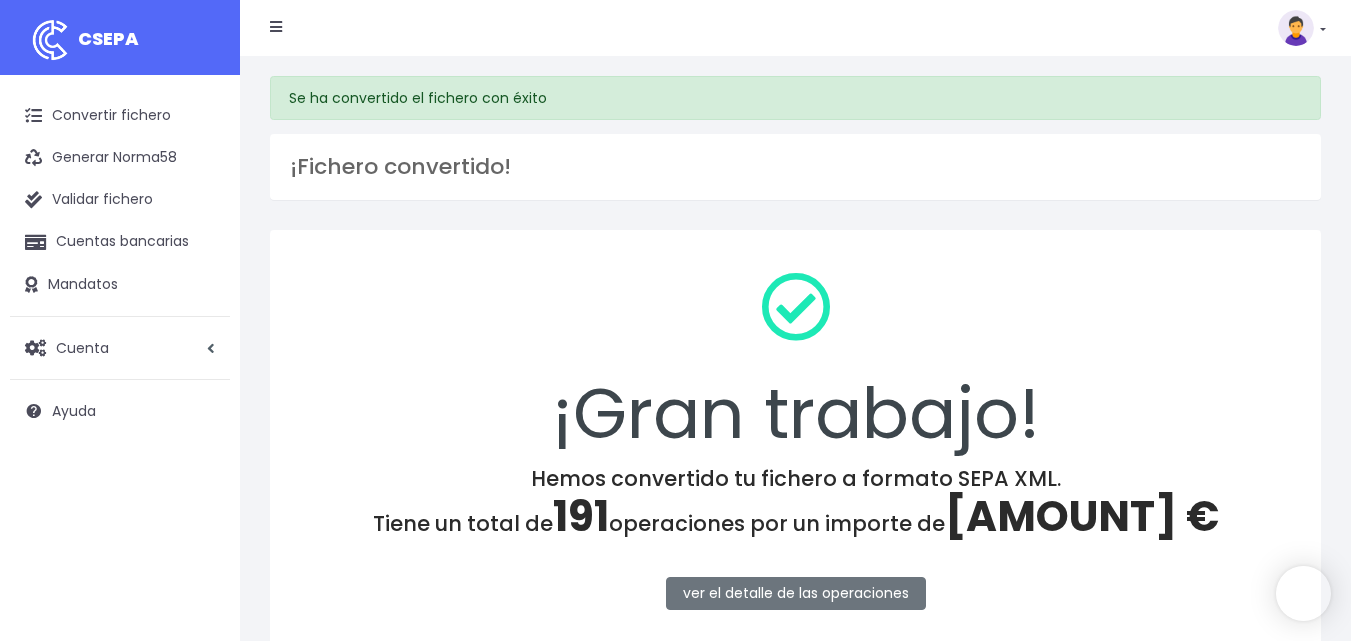 scroll, scrollTop: 0, scrollLeft: 0, axis: both 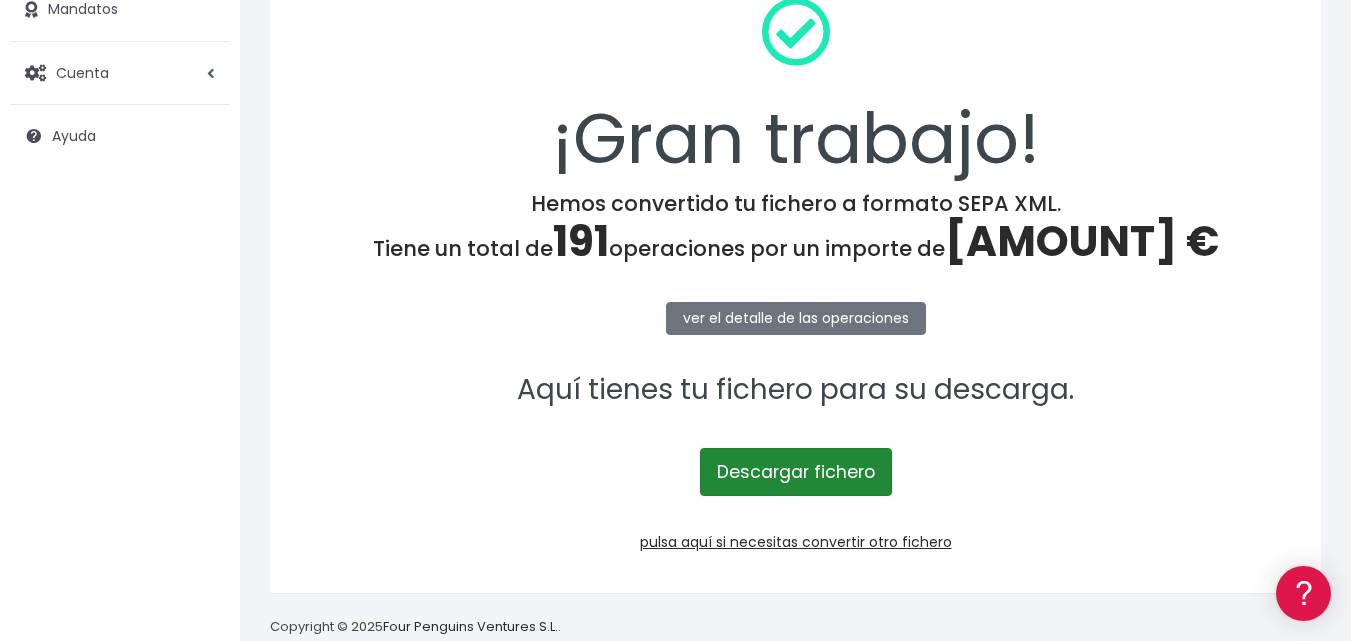 click on "Descargar fichero" at bounding box center (796, 522) 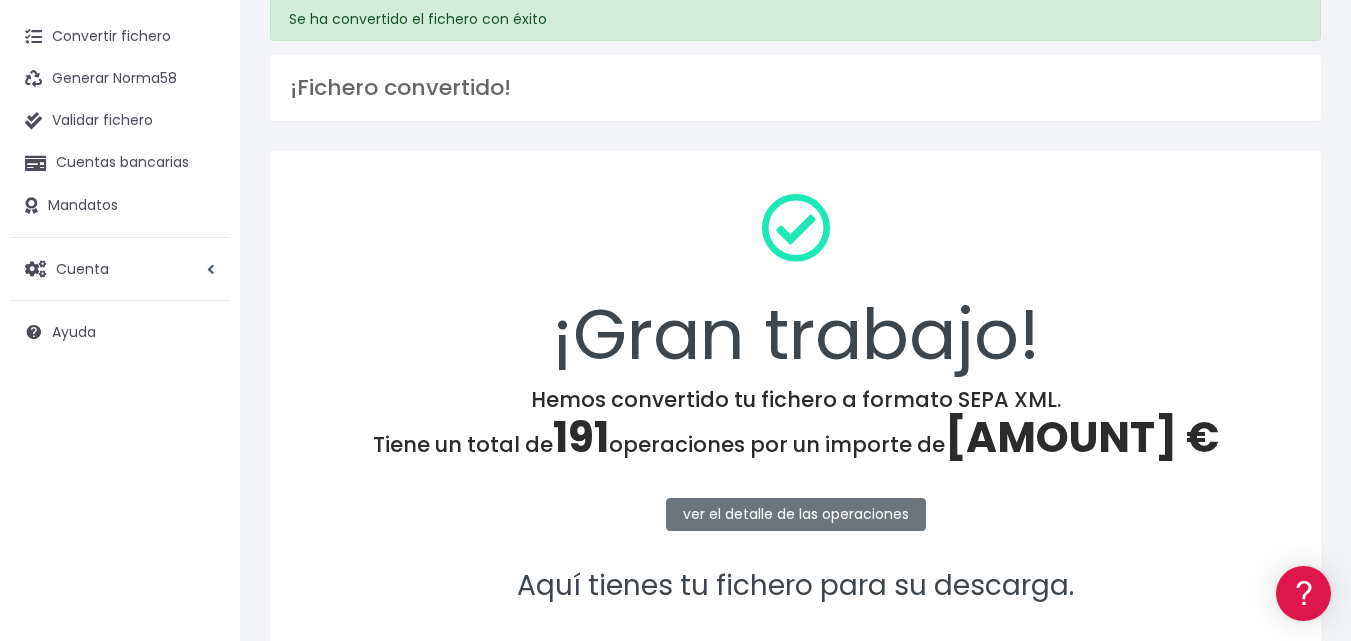 scroll, scrollTop: 0, scrollLeft: 0, axis: both 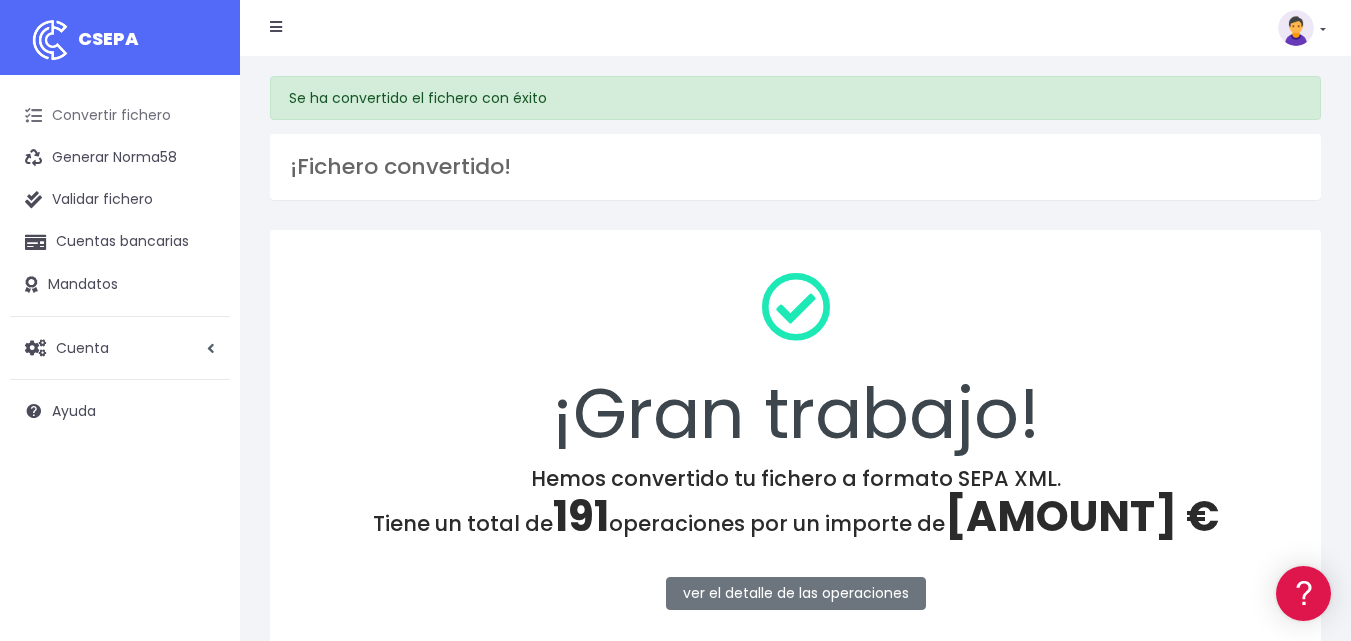 click on "Convertir fichero" at bounding box center [120, 116] 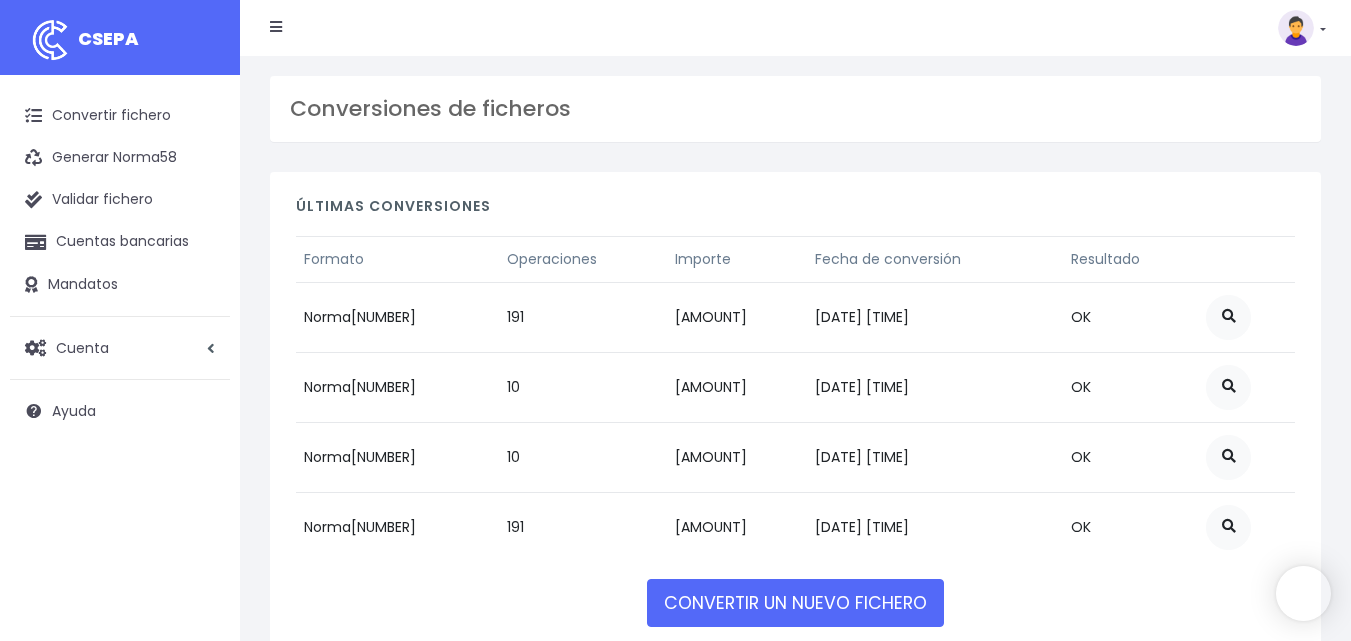 scroll, scrollTop: 0, scrollLeft: 0, axis: both 